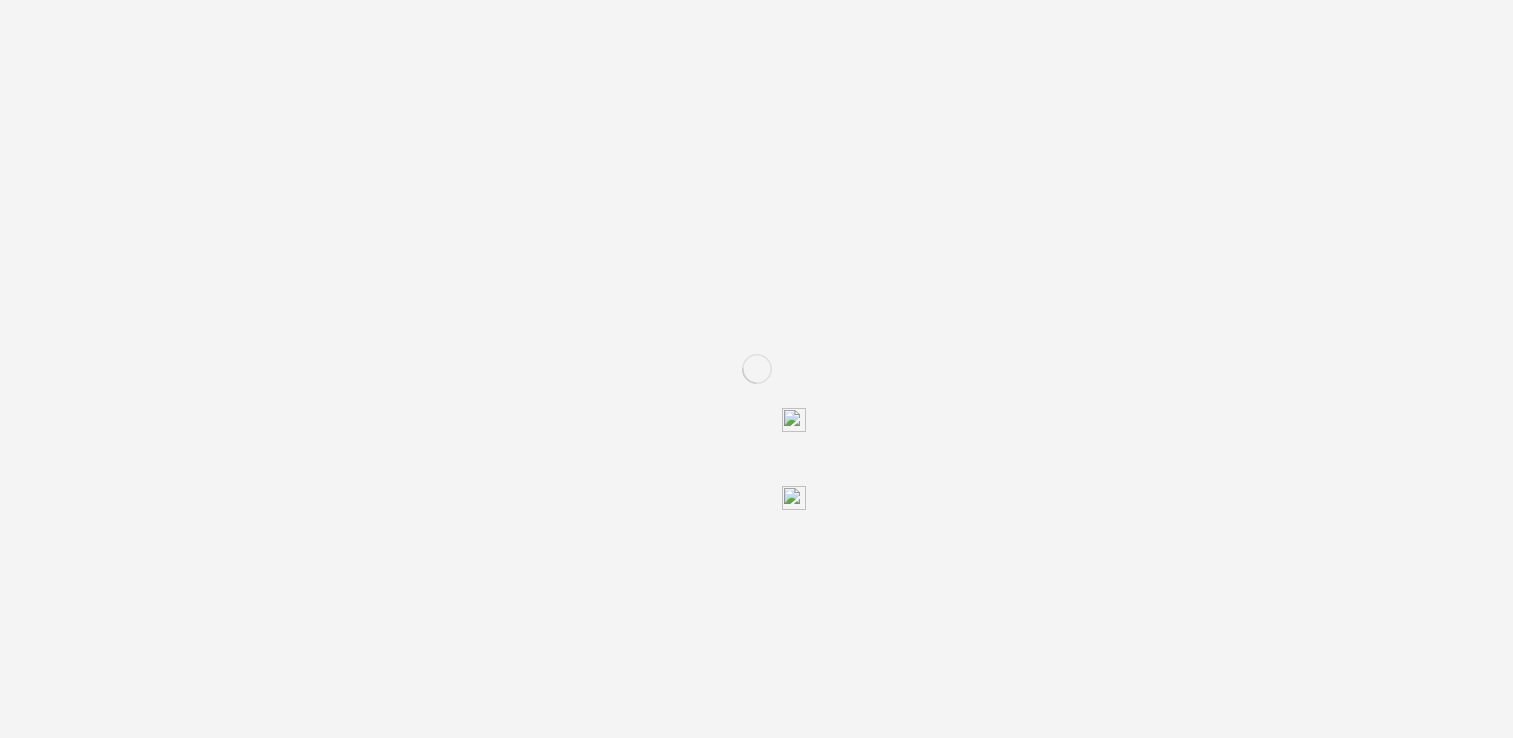 scroll, scrollTop: 0, scrollLeft: 0, axis: both 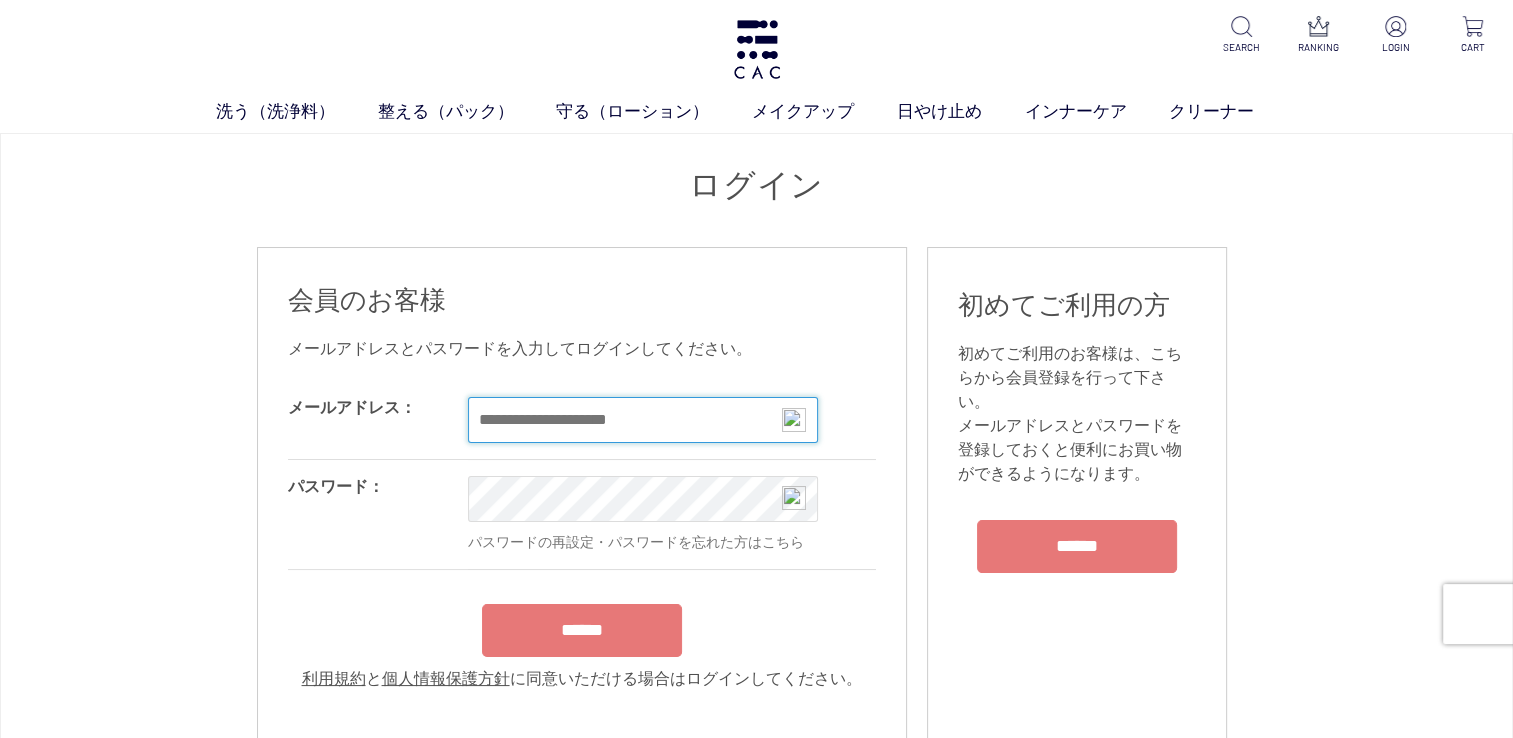 type on "**********" 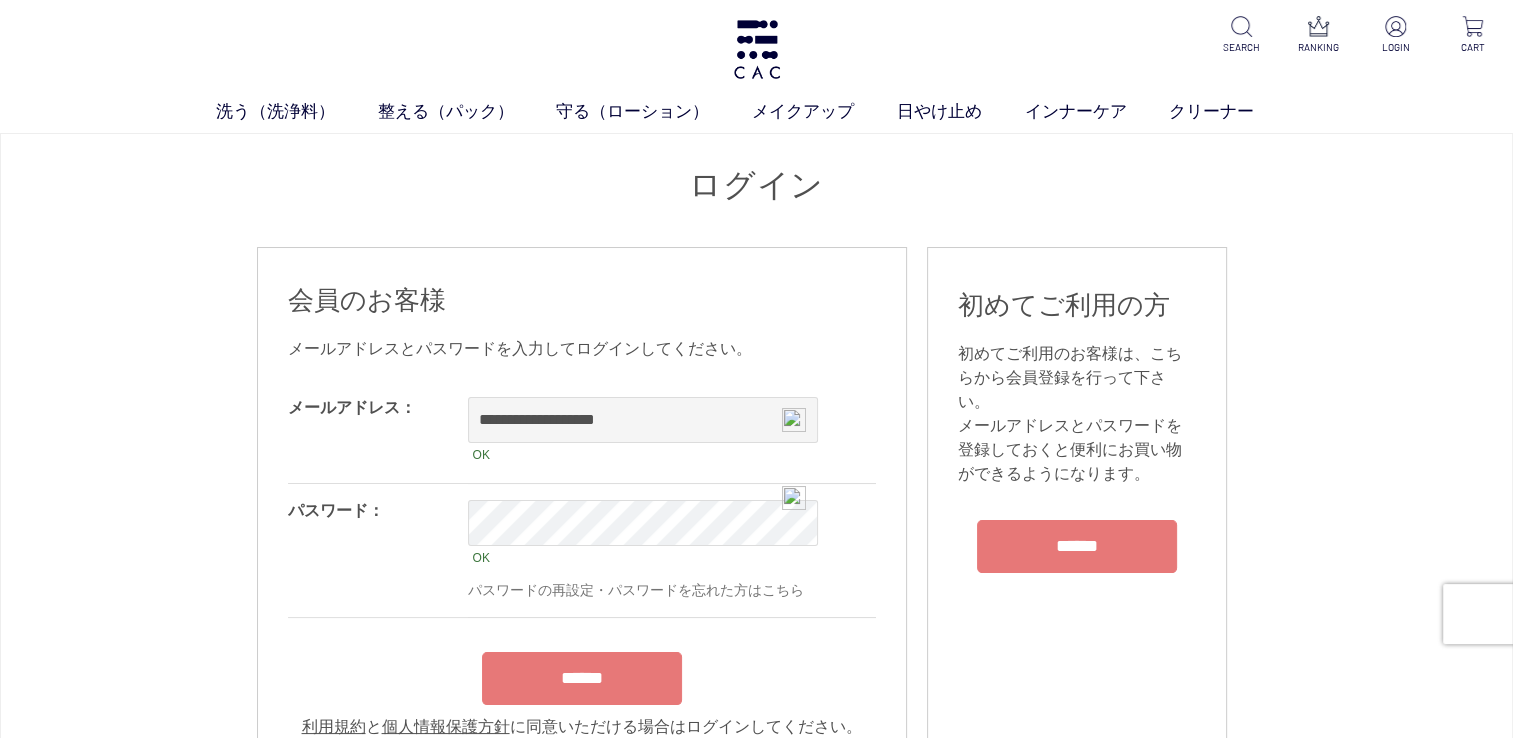click on "**********" at bounding box center [582, 560] 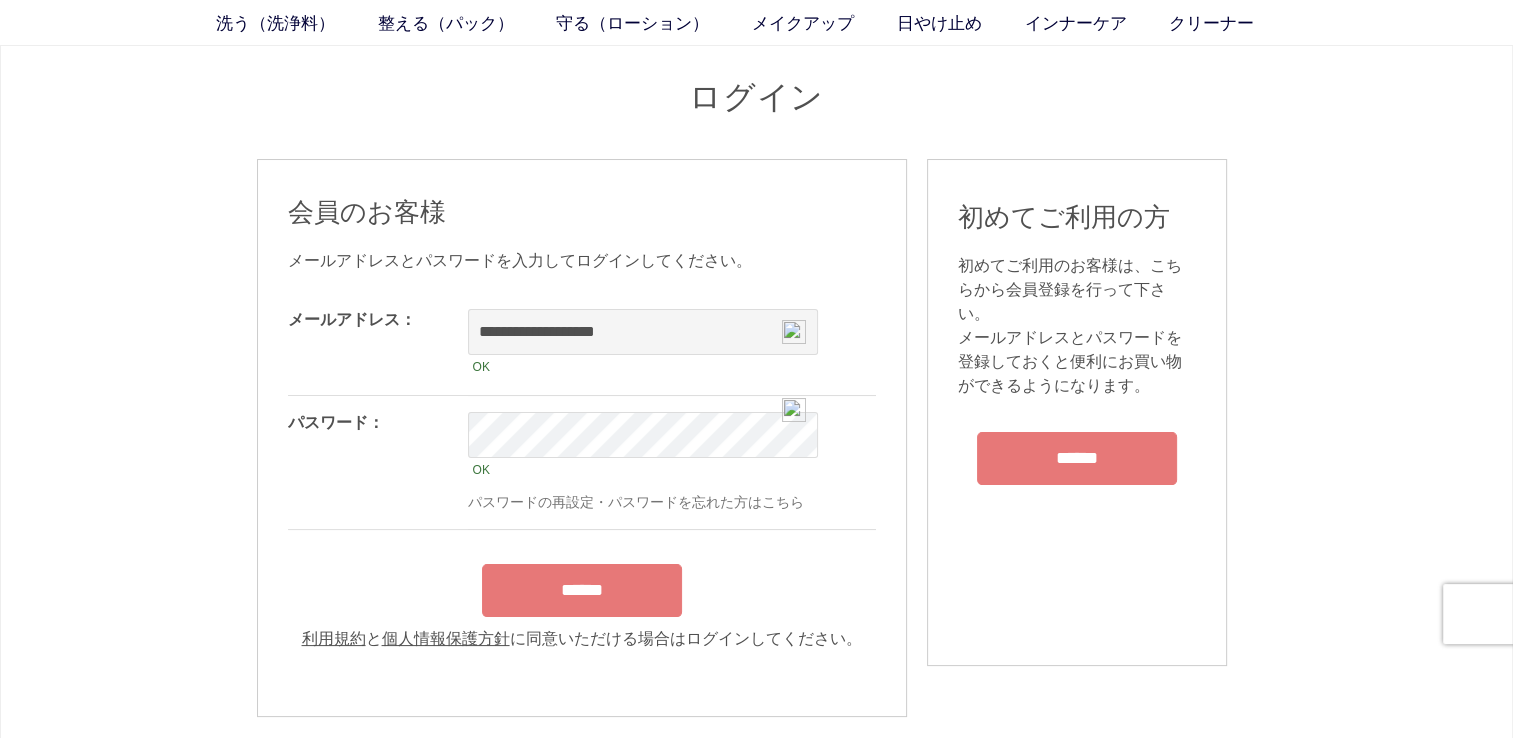 scroll, scrollTop: 100, scrollLeft: 0, axis: vertical 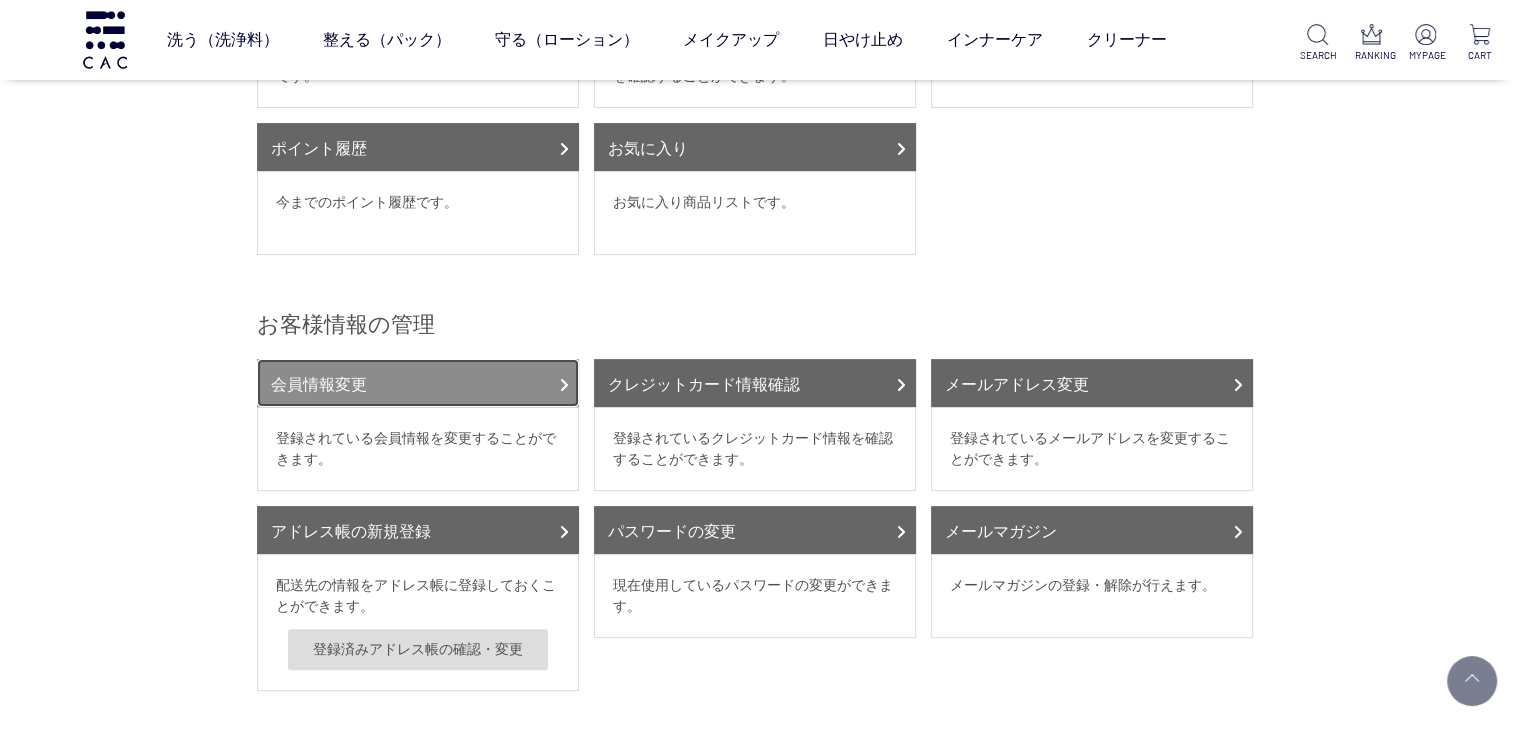 click on "会員情報変更" at bounding box center [418, 383] 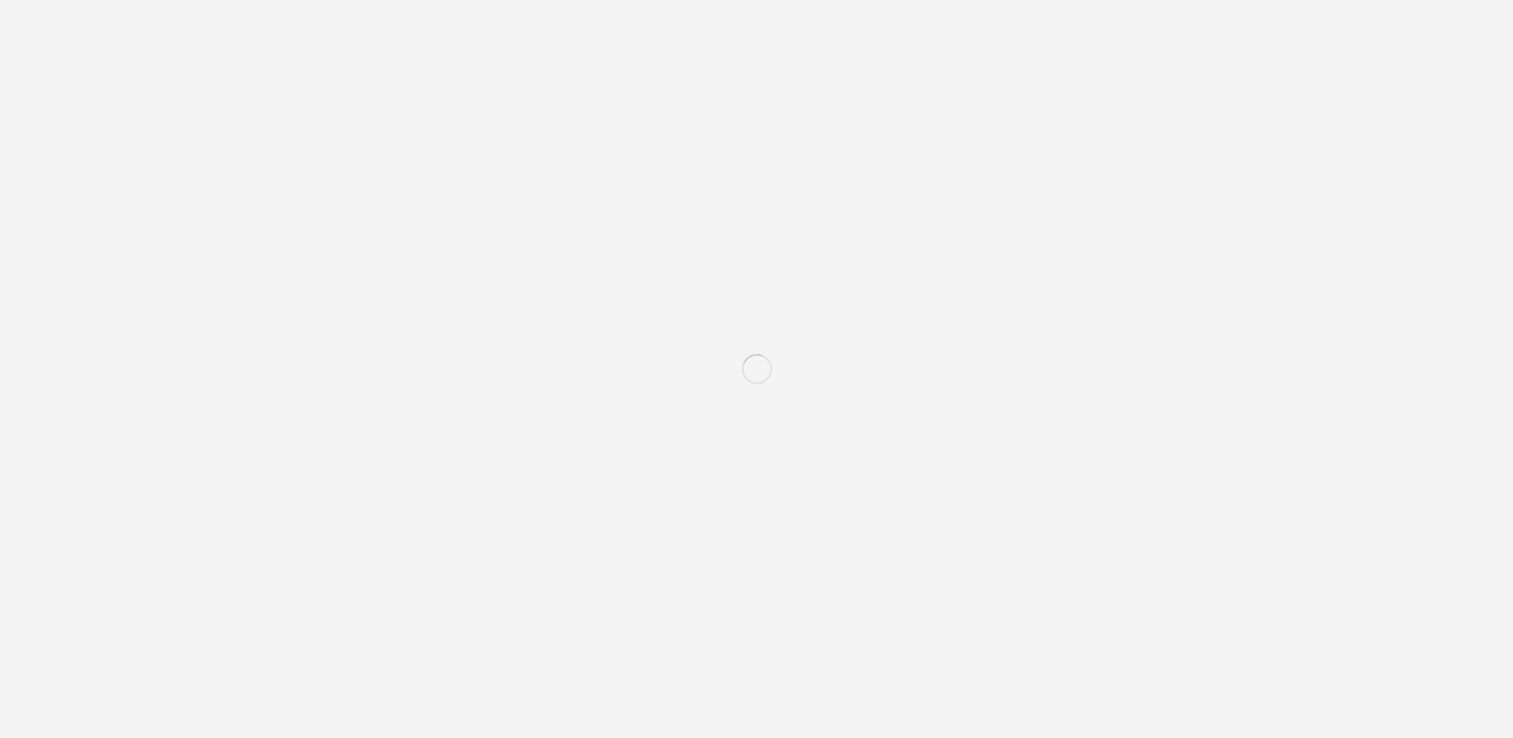 scroll, scrollTop: 0, scrollLeft: 0, axis: both 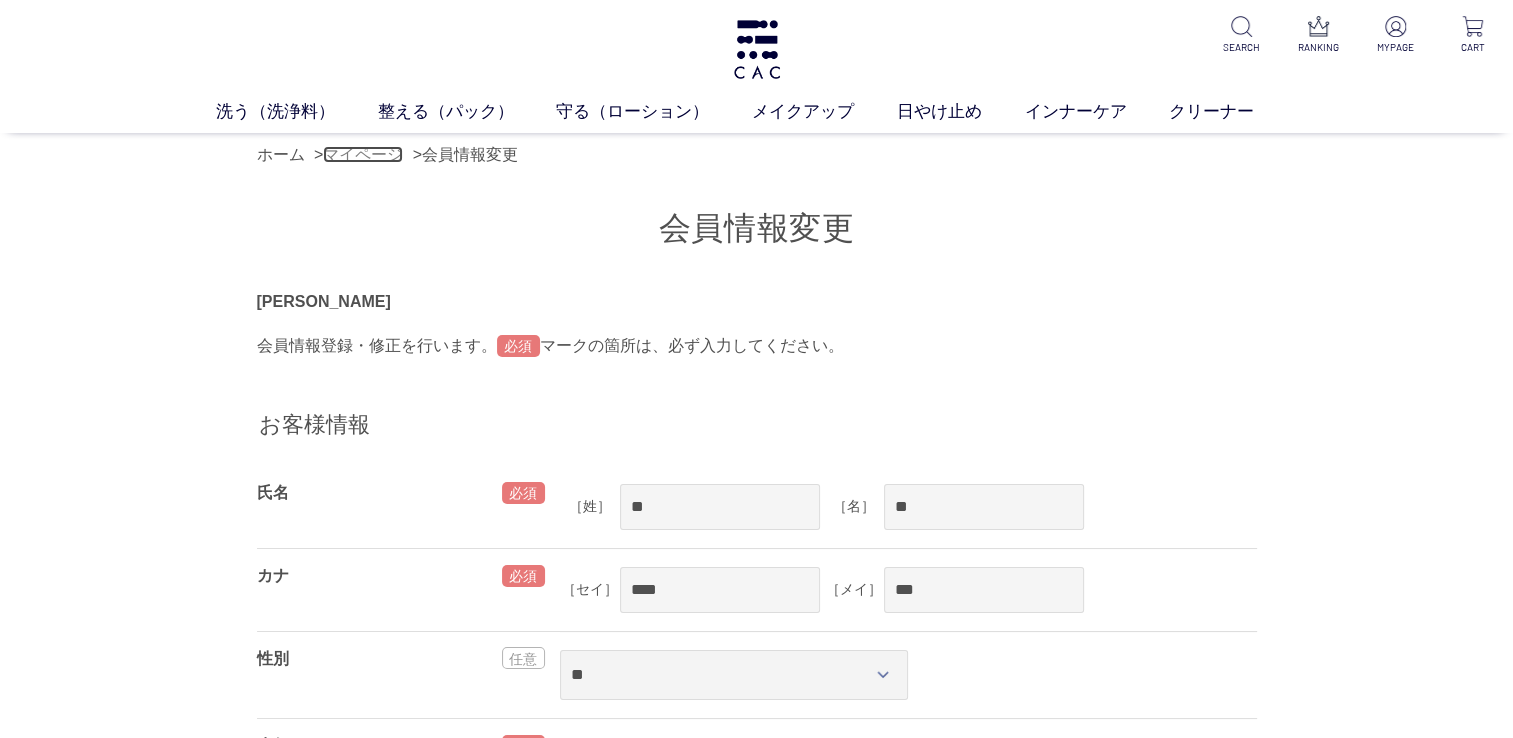click on "マイページ" at bounding box center [363, 154] 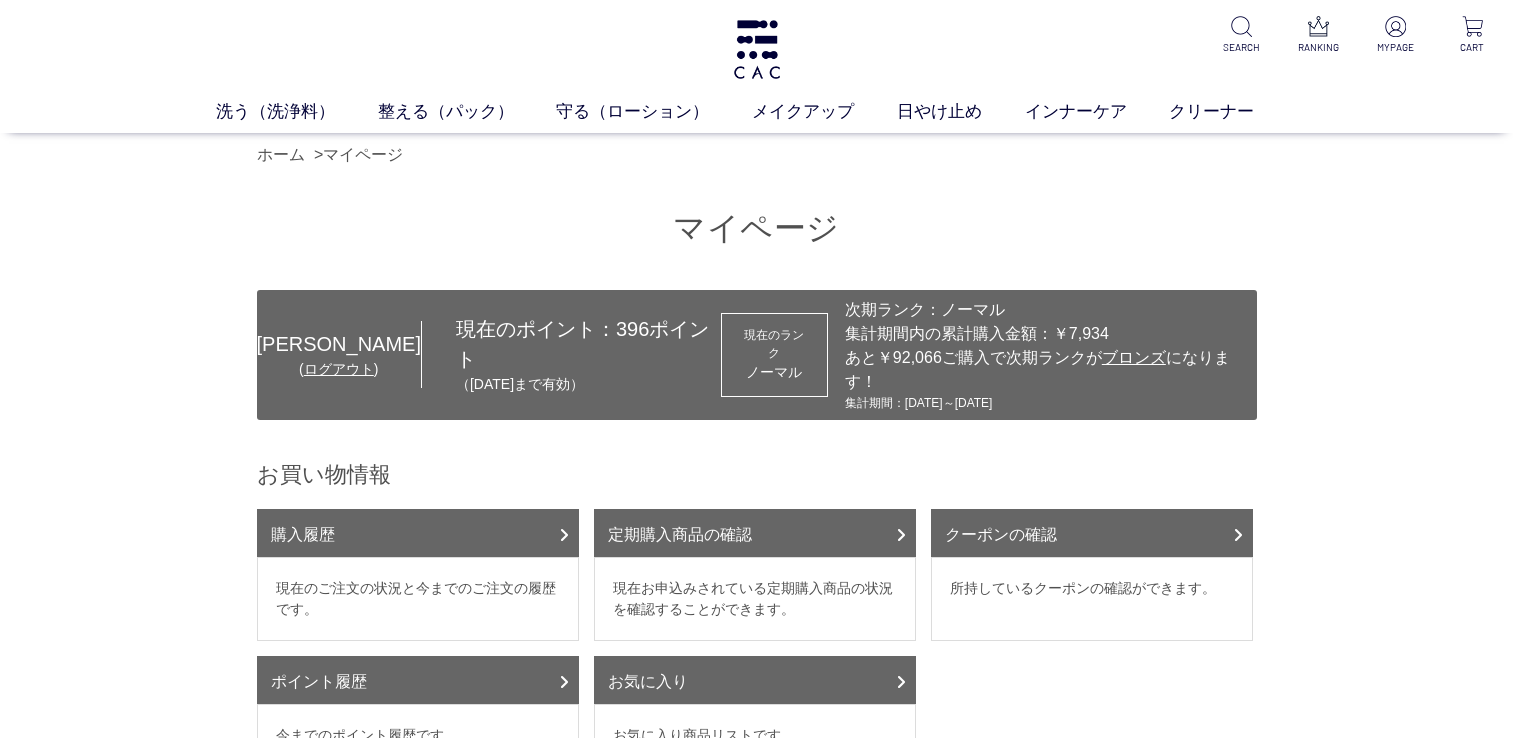 scroll, scrollTop: 0, scrollLeft: 0, axis: both 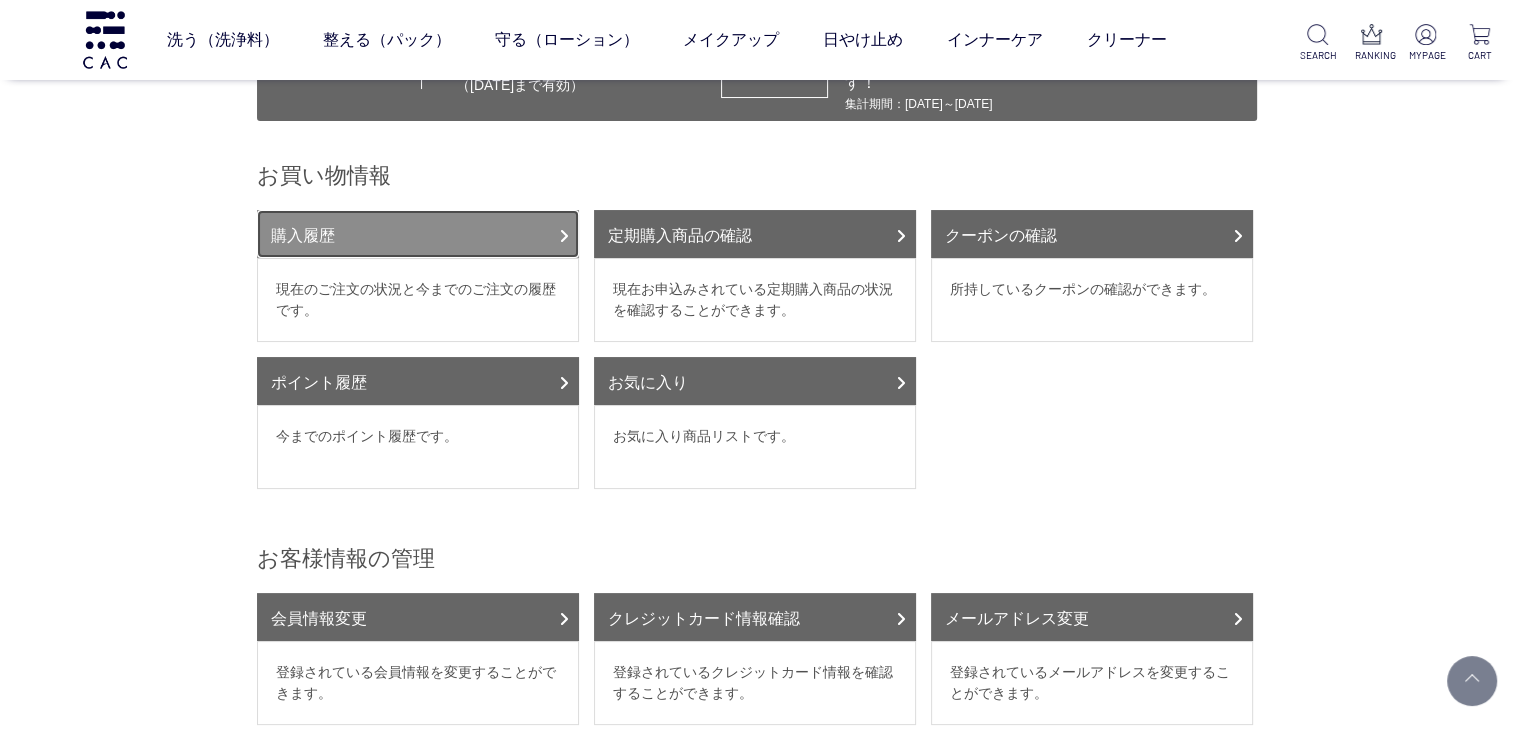 click on "購入履歴" at bounding box center [418, 234] 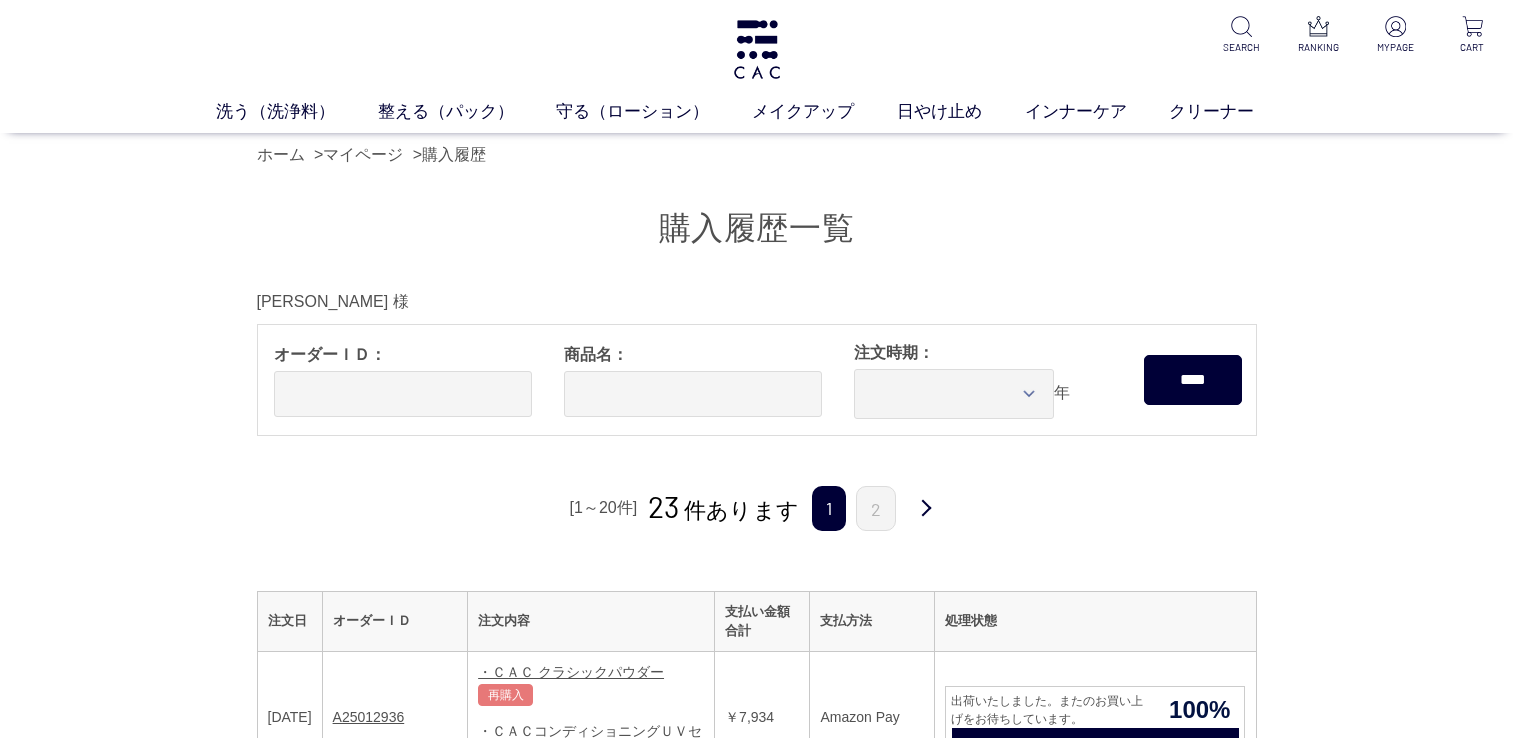 scroll, scrollTop: 0, scrollLeft: 0, axis: both 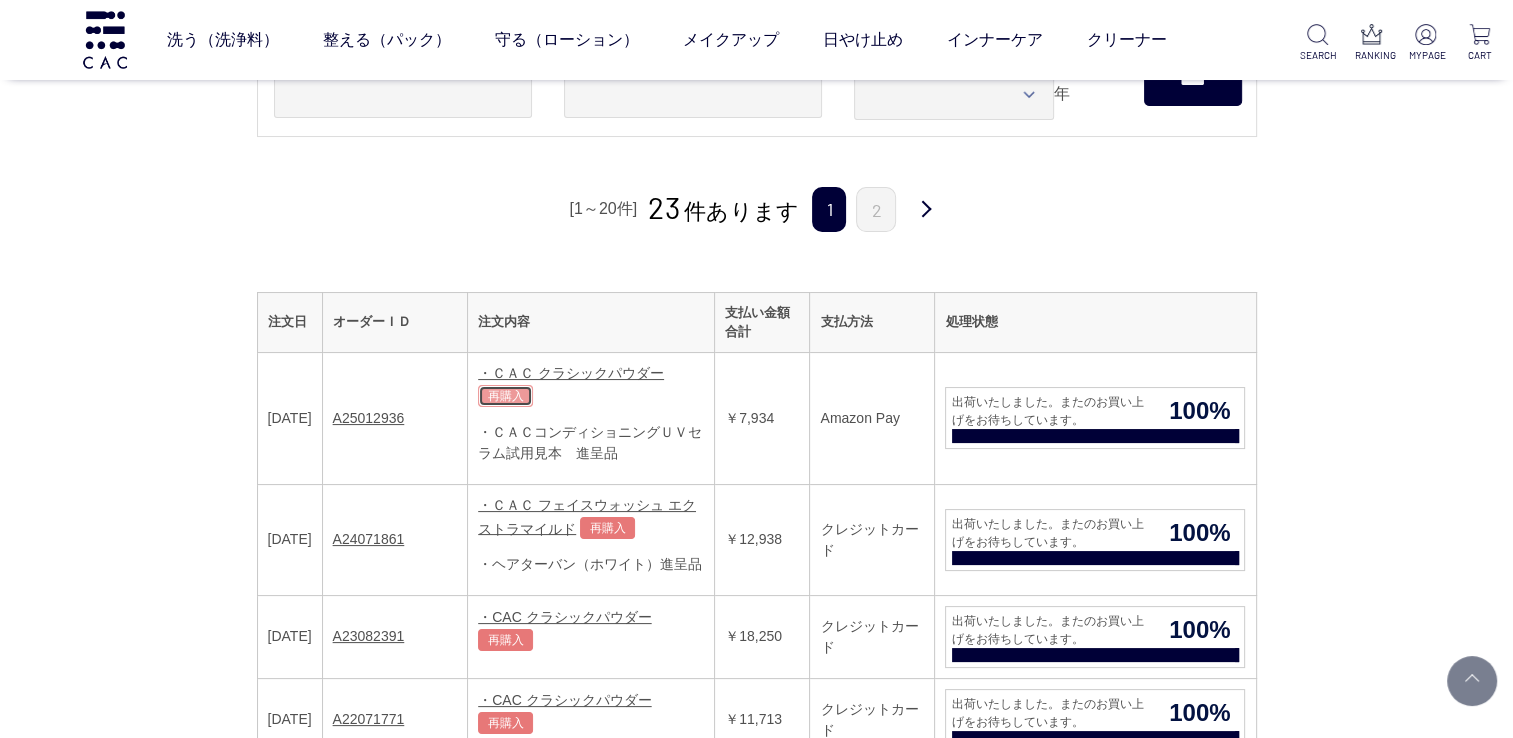 click on "再購入" at bounding box center (505, 396) 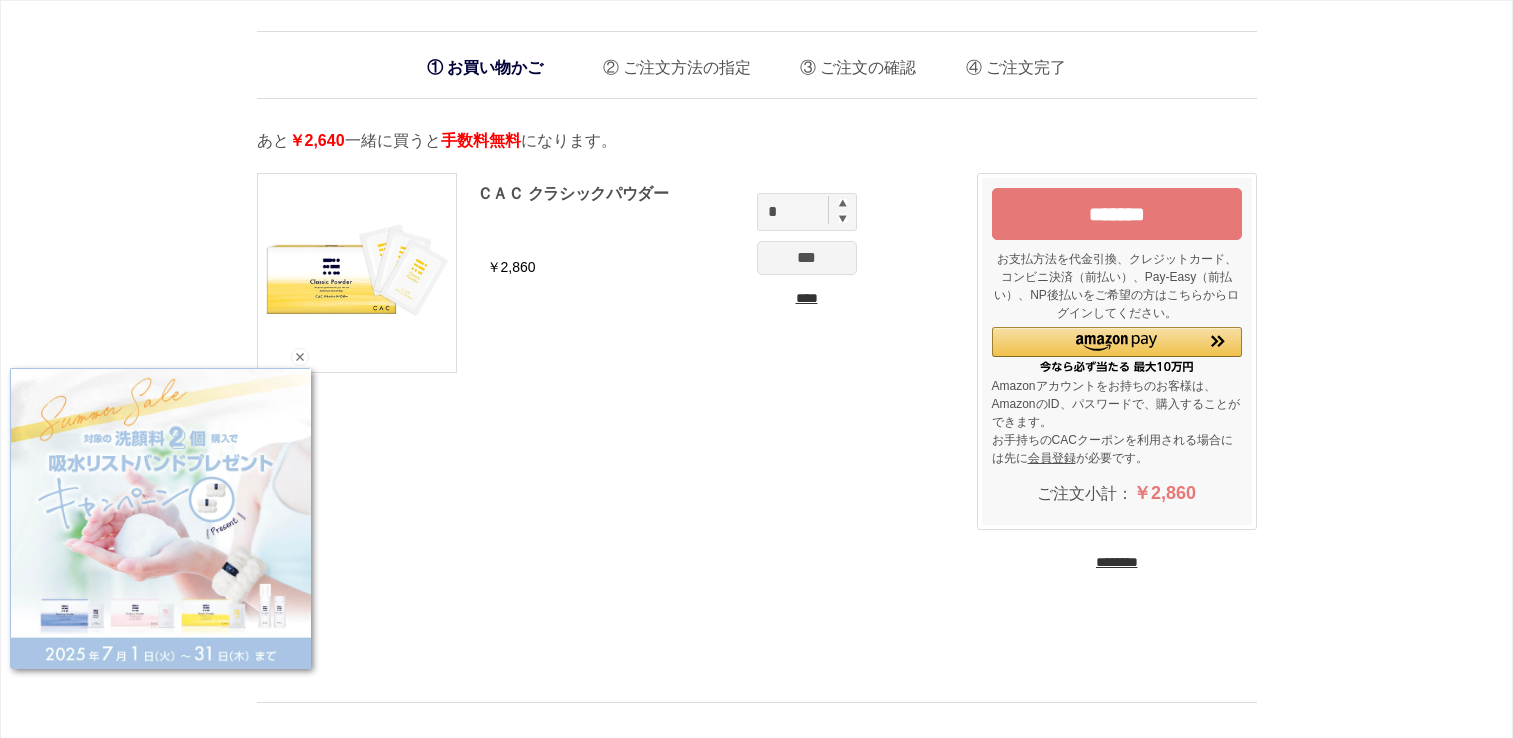 scroll, scrollTop: 0, scrollLeft: 0, axis: both 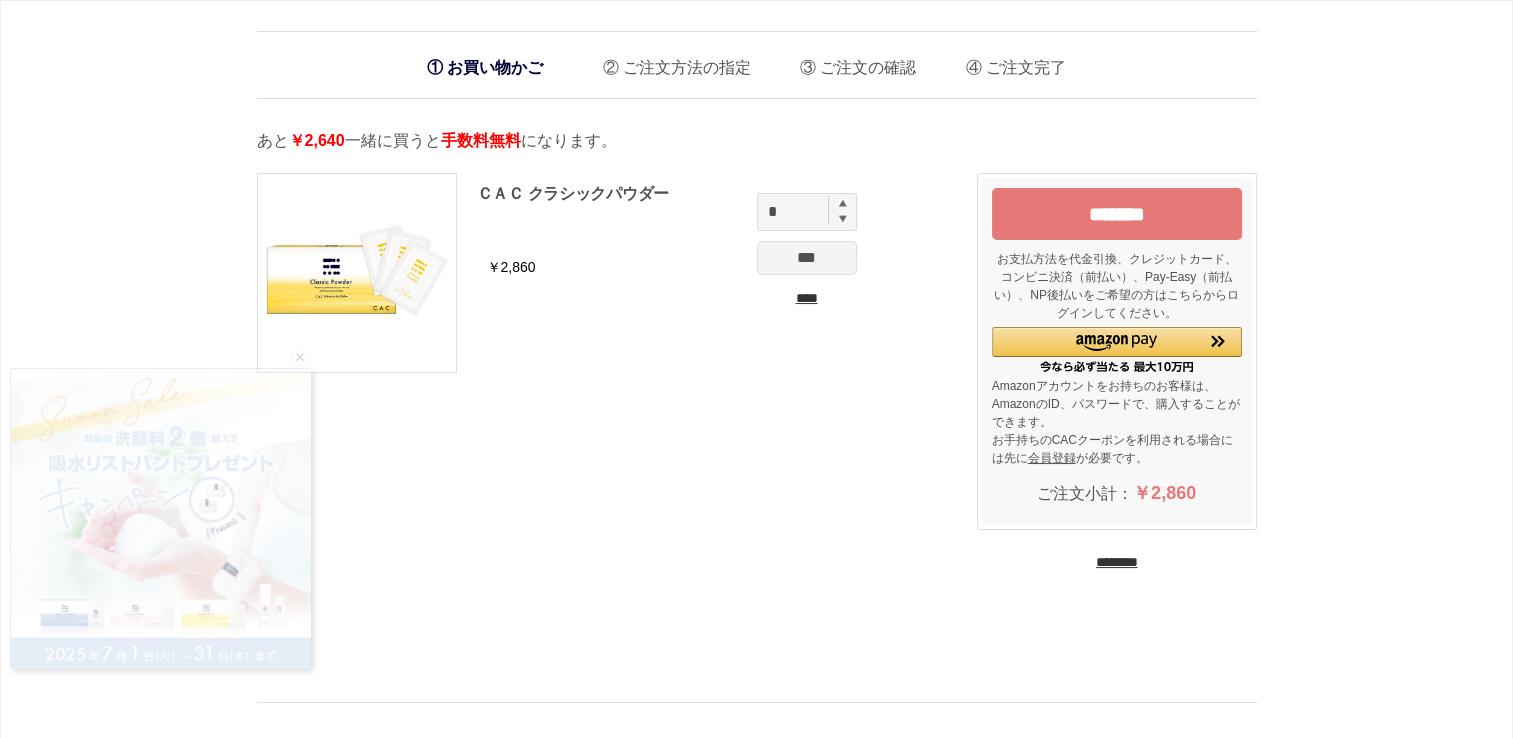click at bounding box center (843, 203) 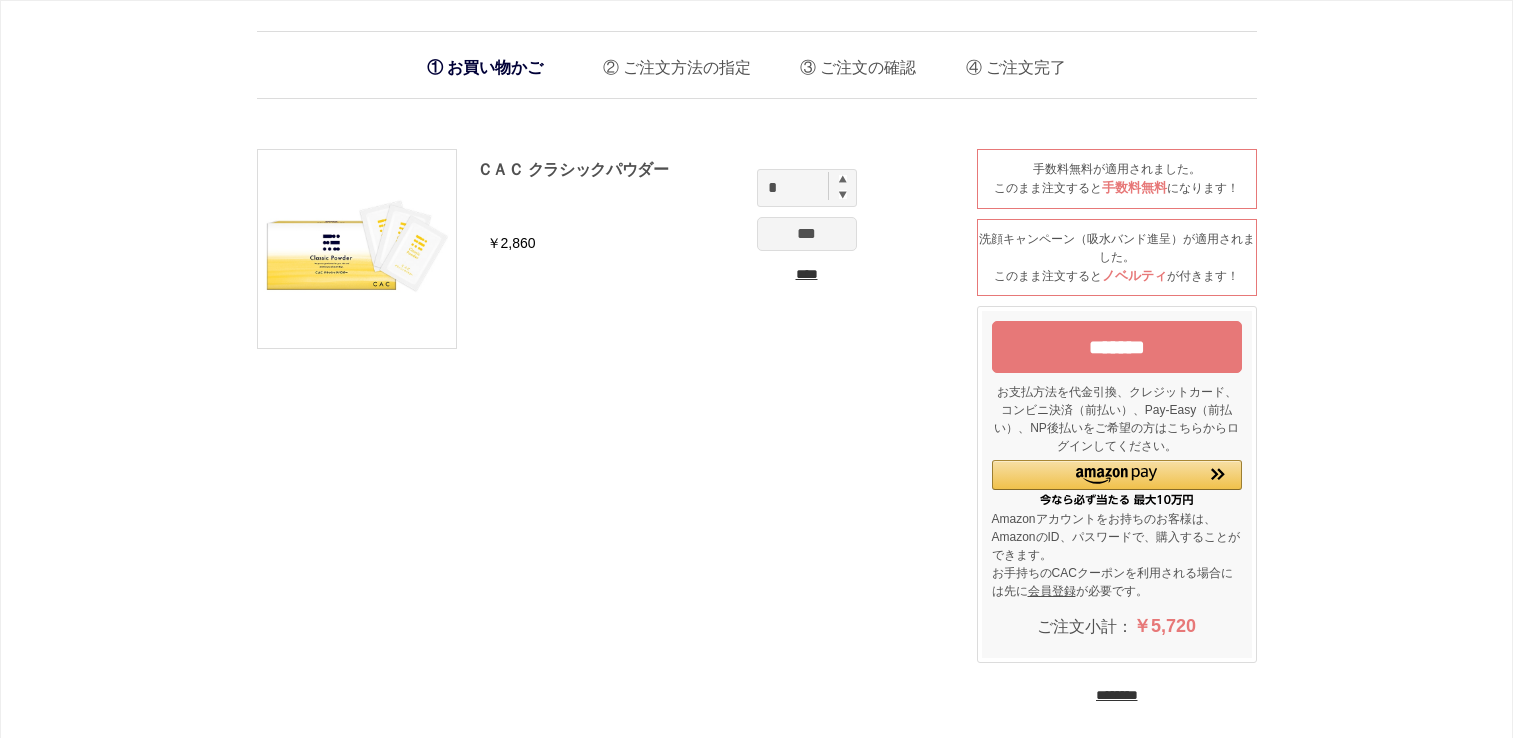 scroll, scrollTop: 0, scrollLeft: 0, axis: both 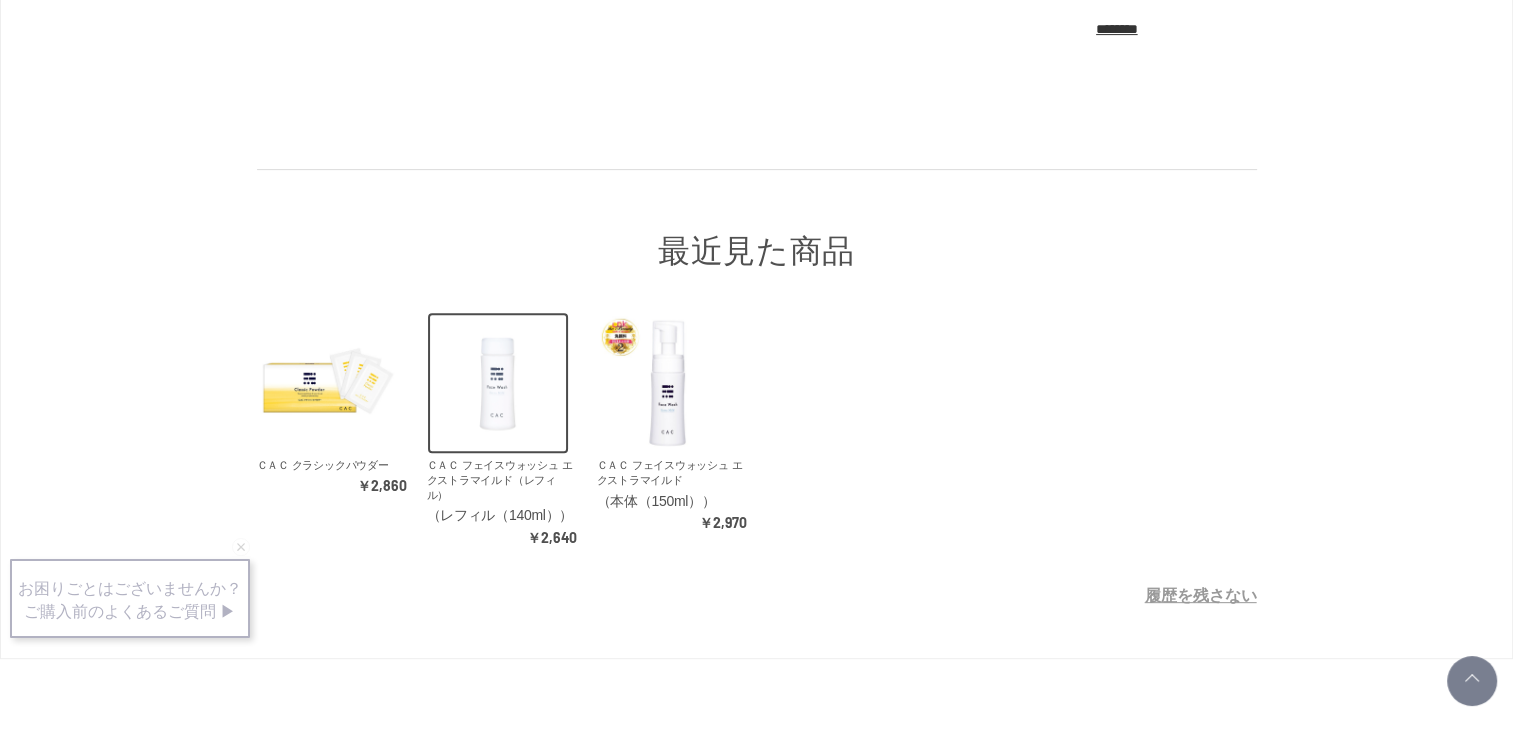 click at bounding box center [498, 383] 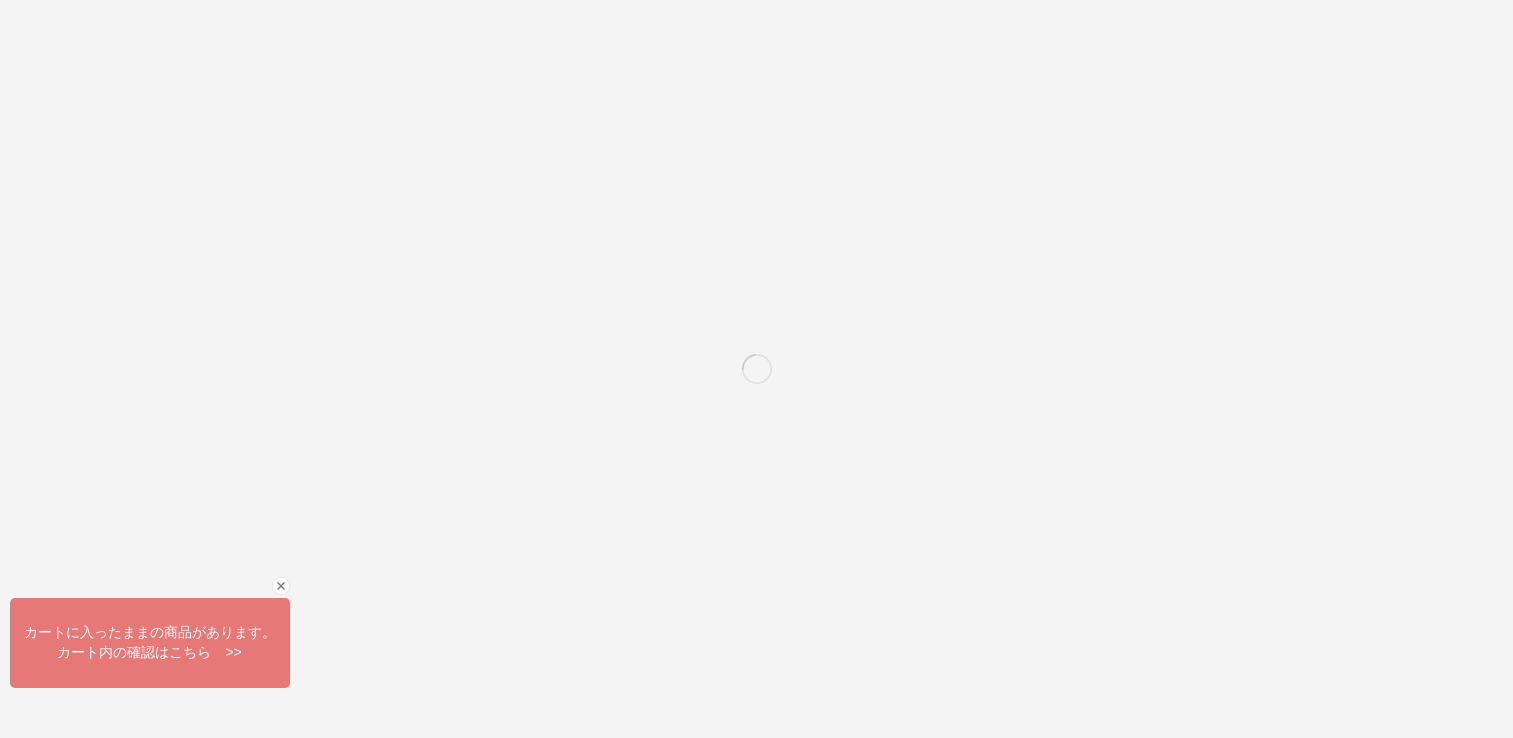 scroll, scrollTop: 0, scrollLeft: 0, axis: both 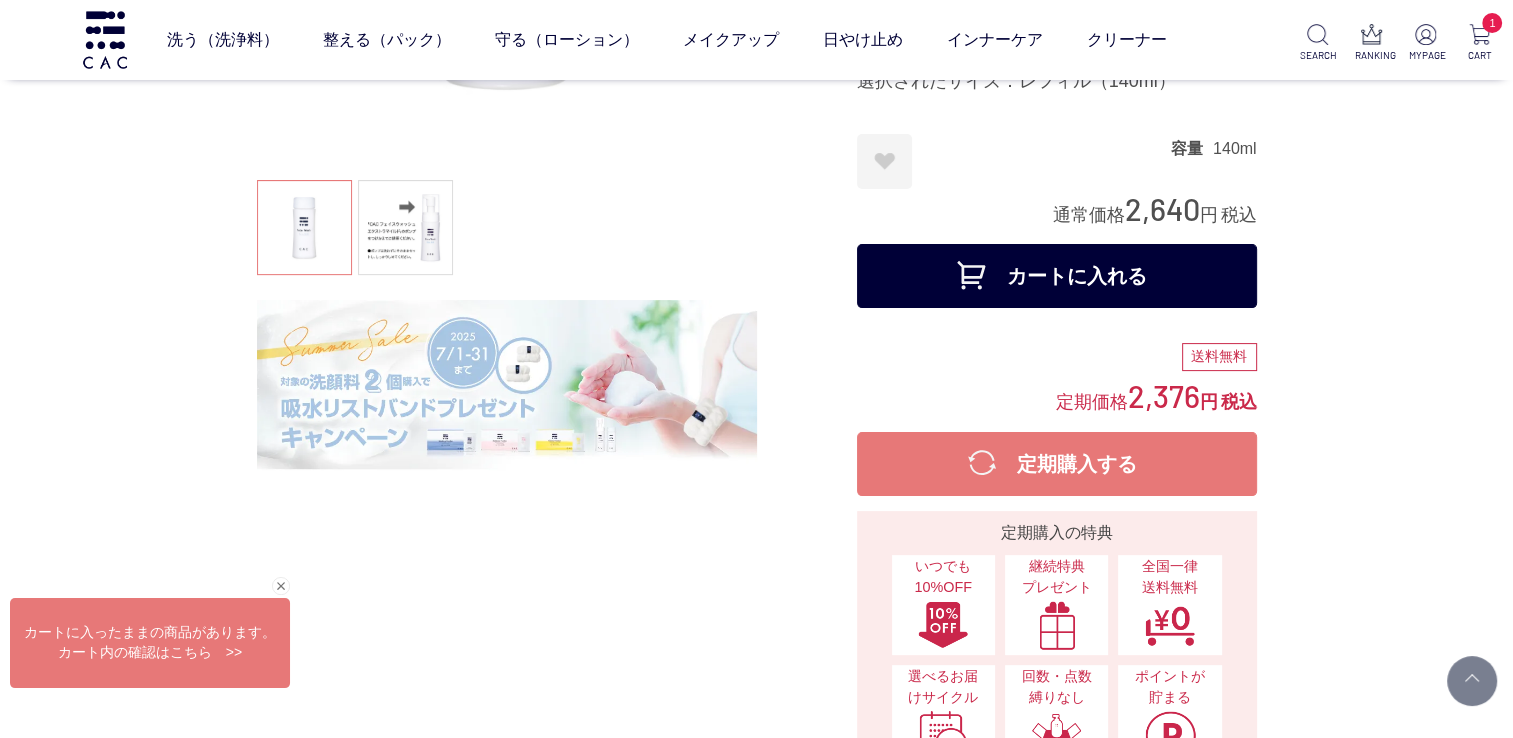 click on "カートに入れる" at bounding box center (1057, 276) 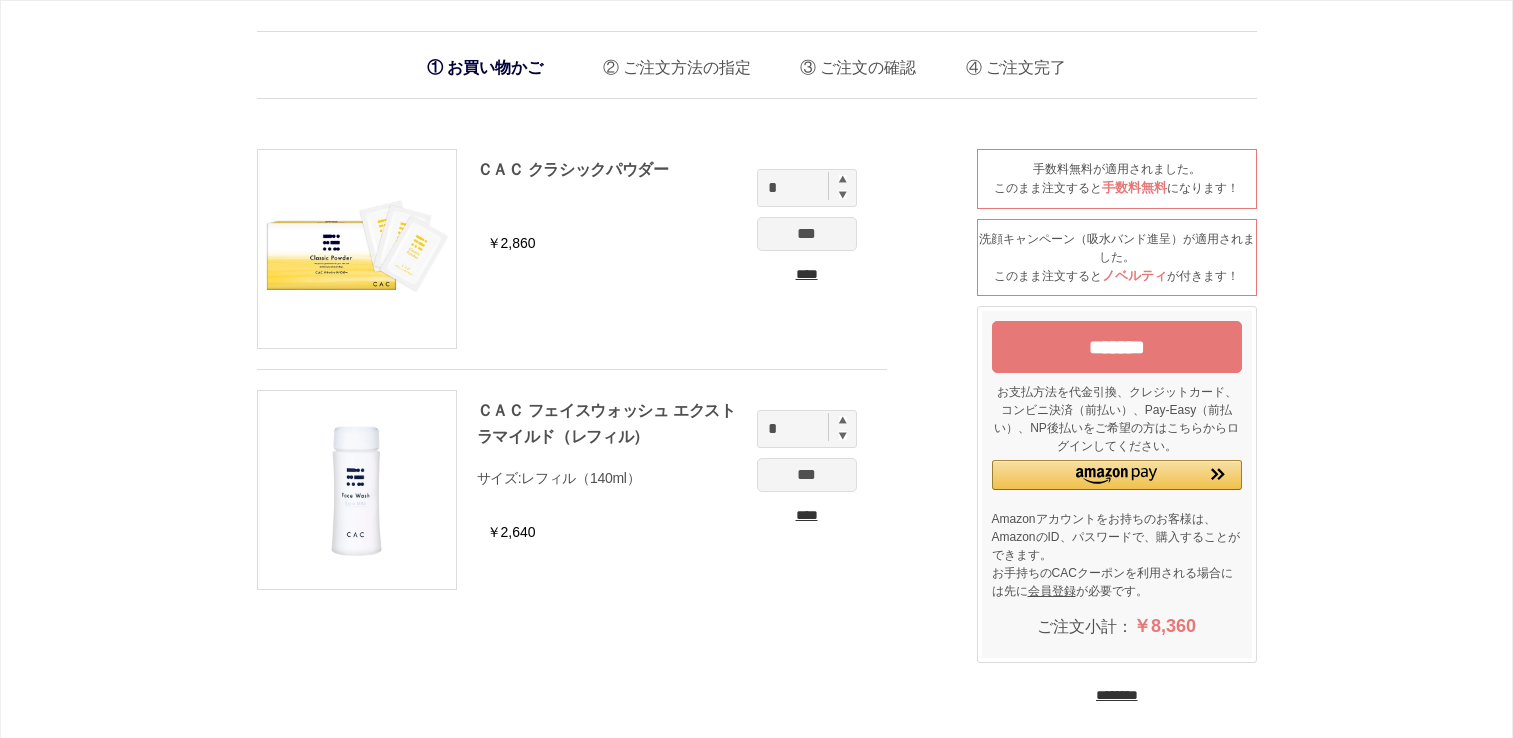 scroll, scrollTop: 0, scrollLeft: 0, axis: both 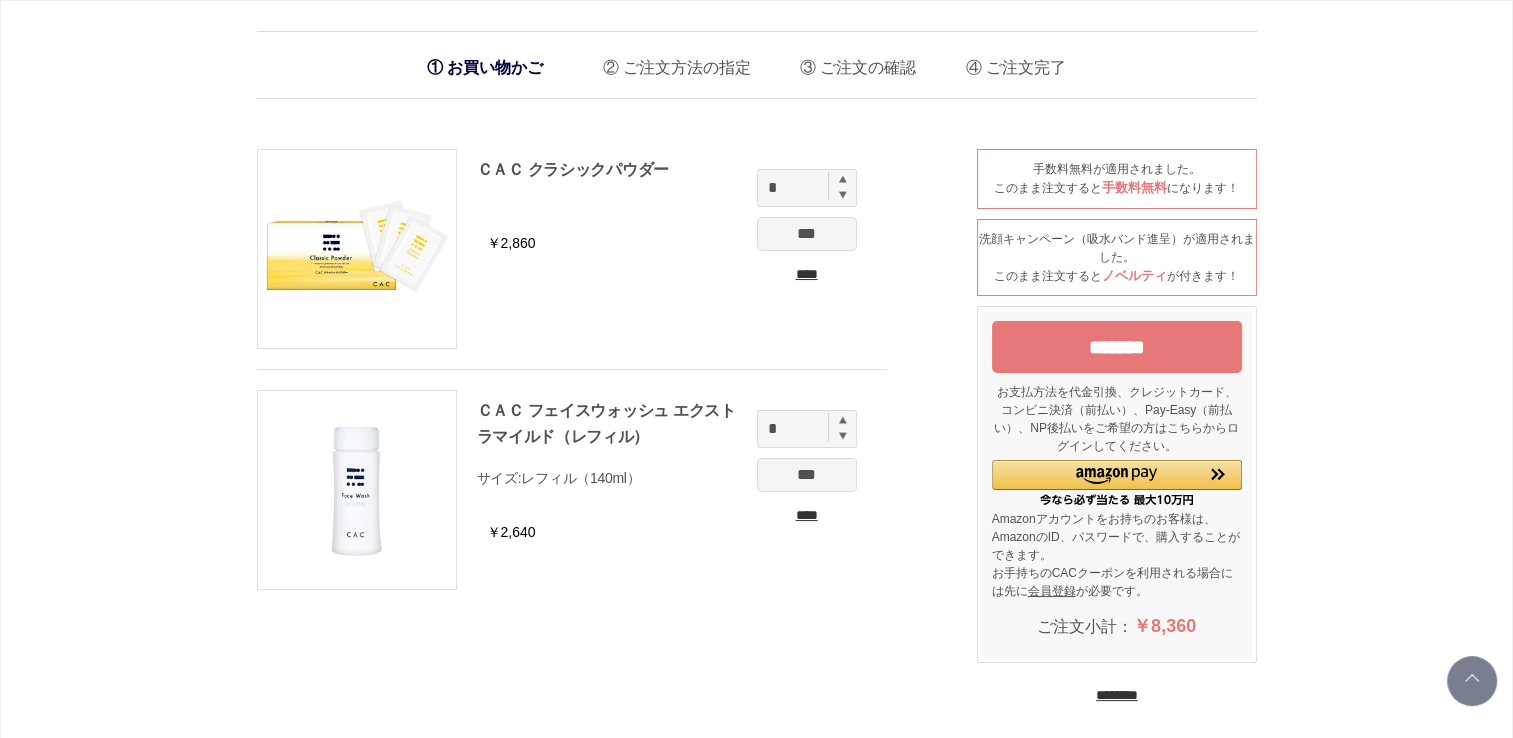 click on "****" at bounding box center [807, 274] 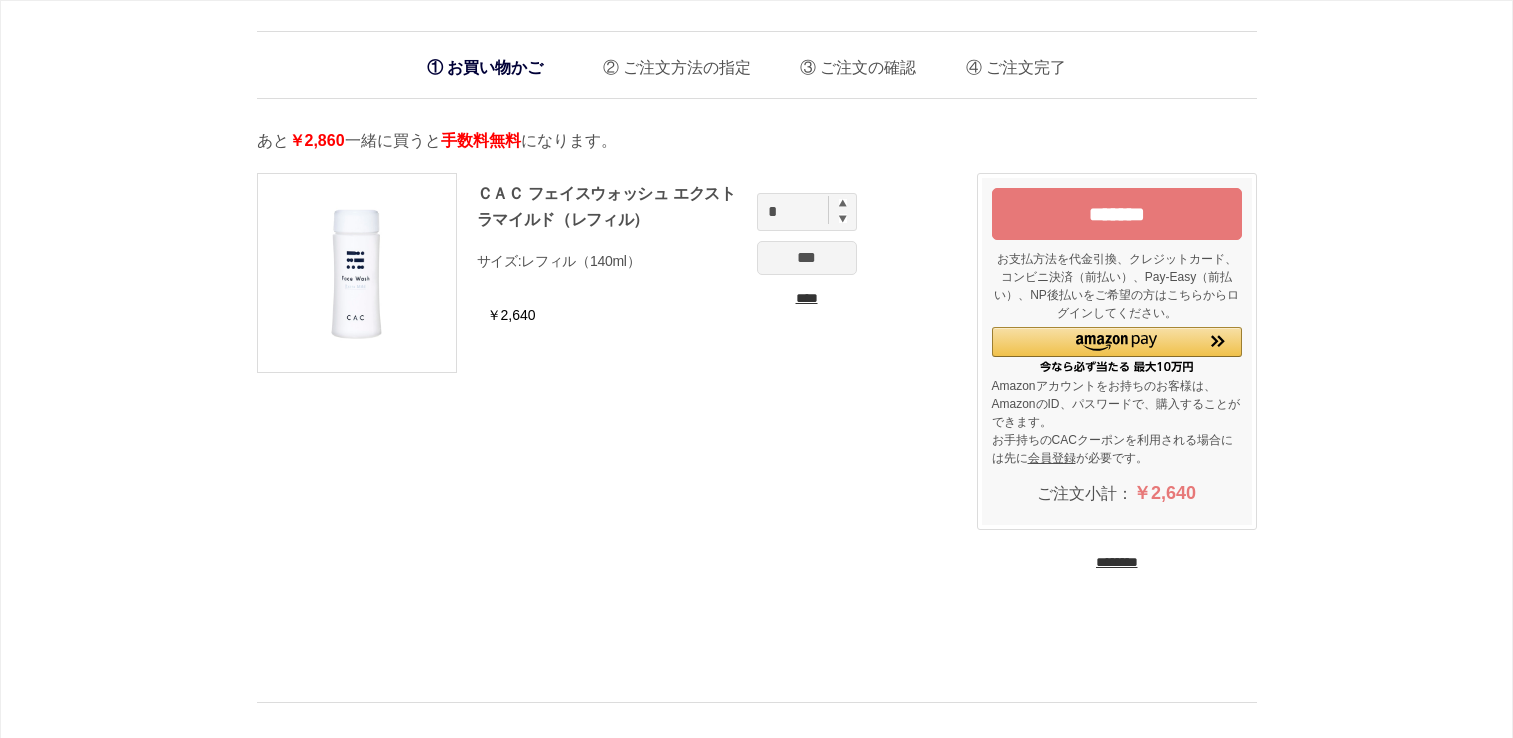 scroll, scrollTop: 0, scrollLeft: 0, axis: both 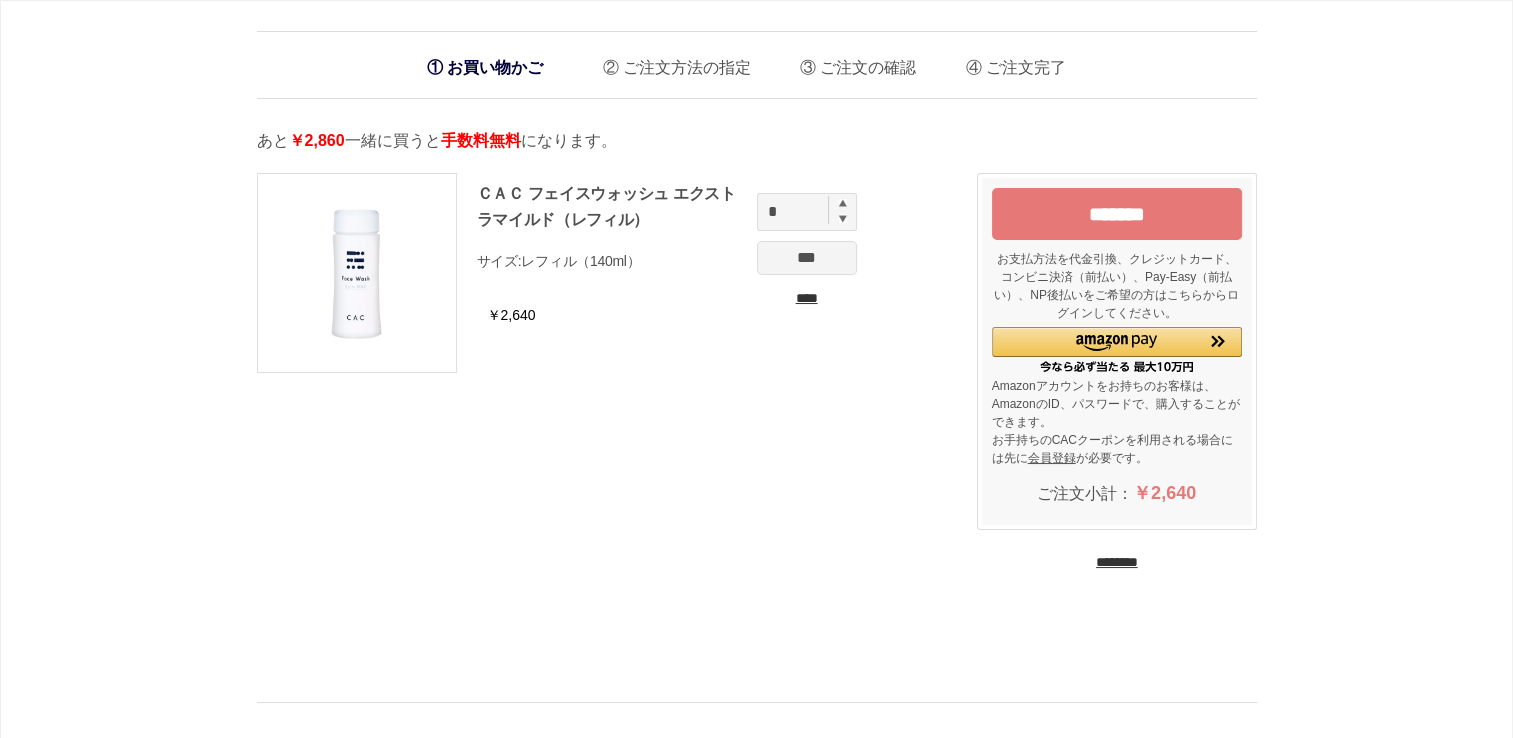 click on "****" at bounding box center [807, 298] 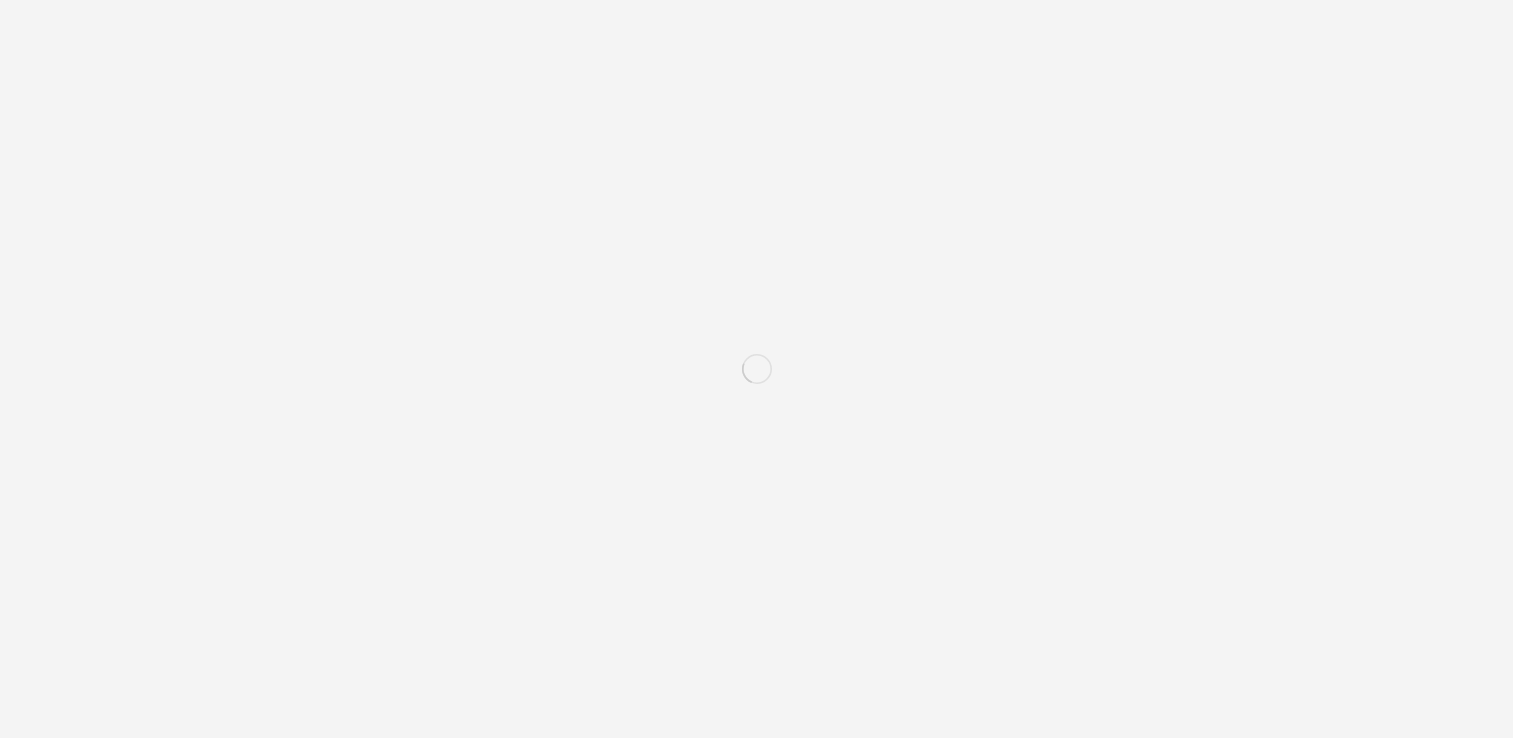 scroll, scrollTop: 0, scrollLeft: 0, axis: both 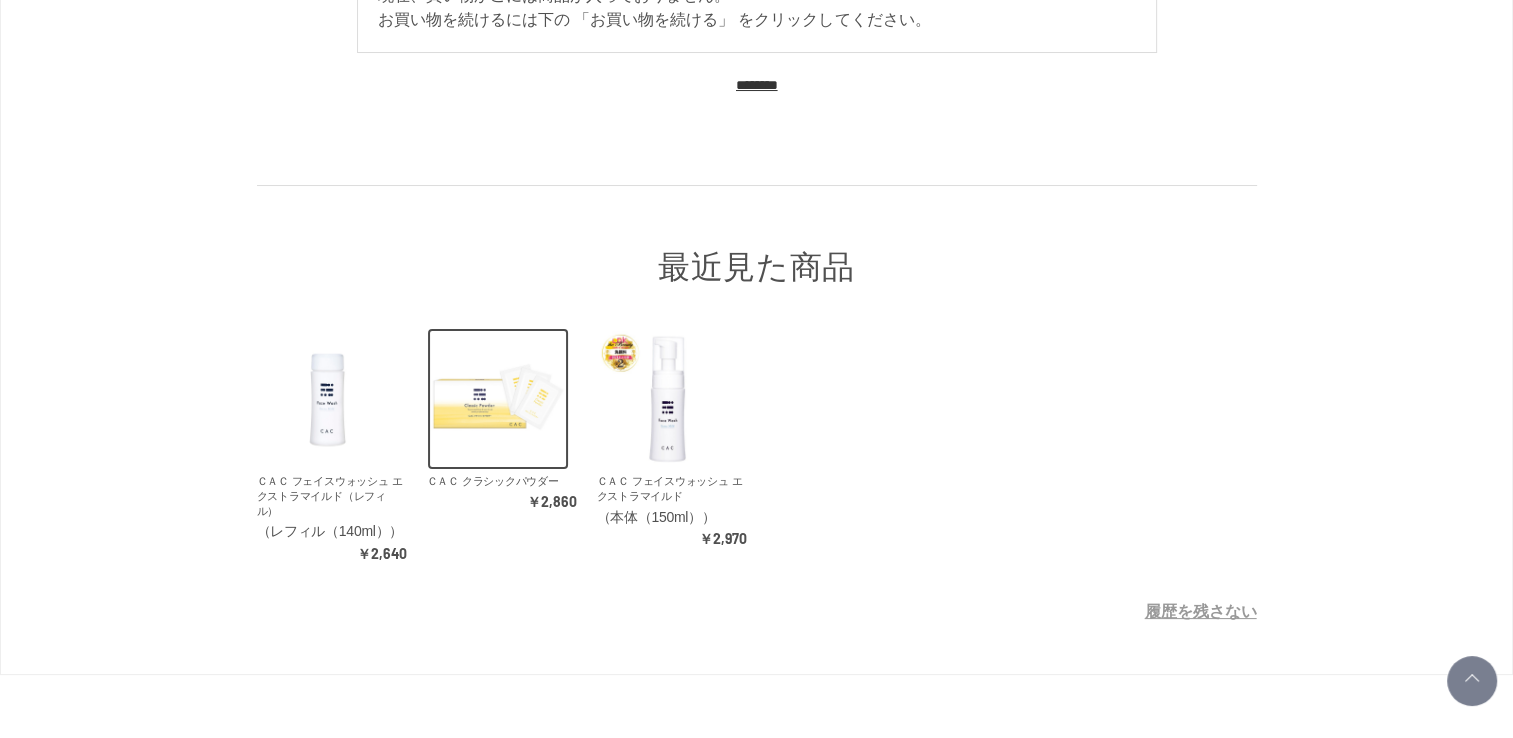 click at bounding box center (498, 399) 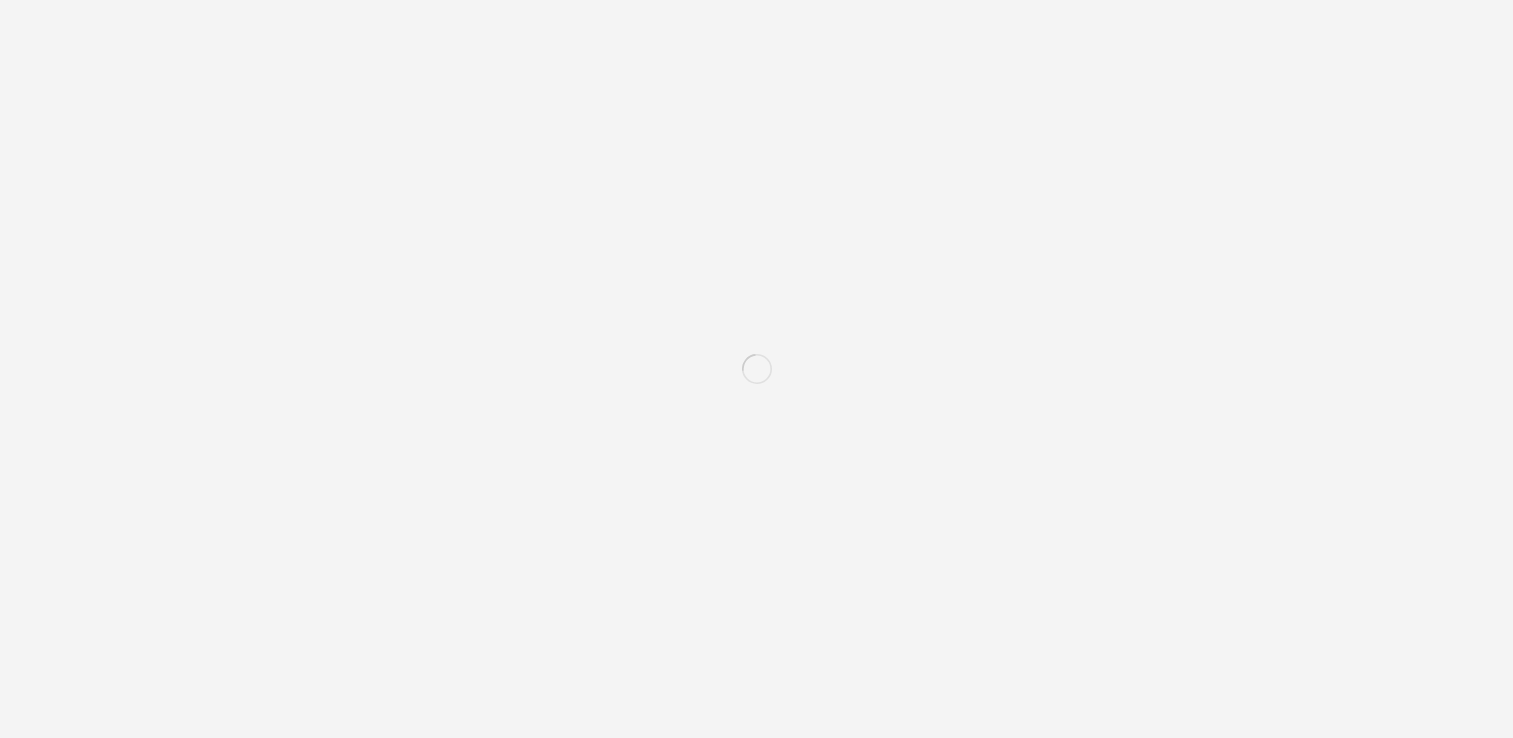 scroll, scrollTop: 0, scrollLeft: 0, axis: both 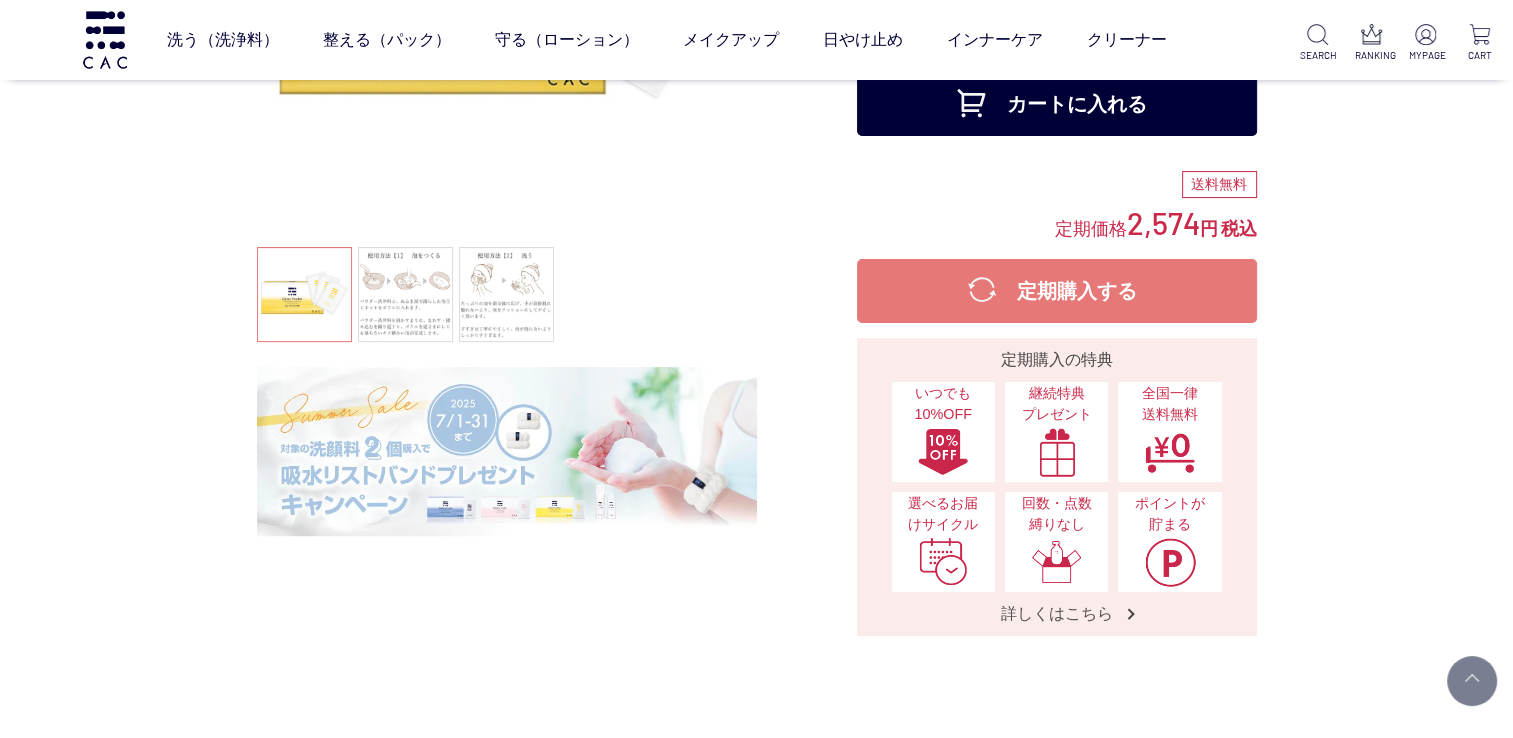 click on "定期購入する" at bounding box center [1057, 291] 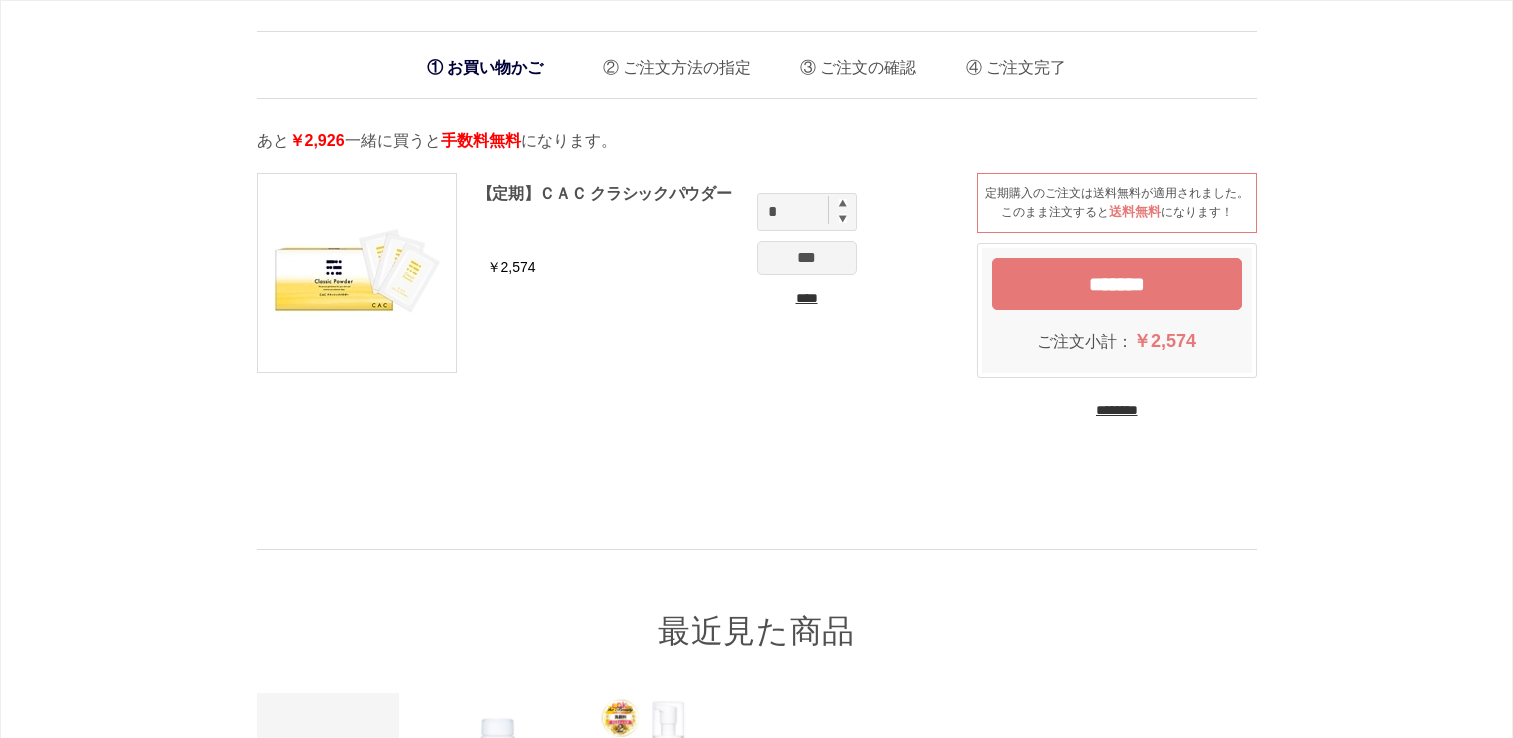 scroll, scrollTop: 0, scrollLeft: 0, axis: both 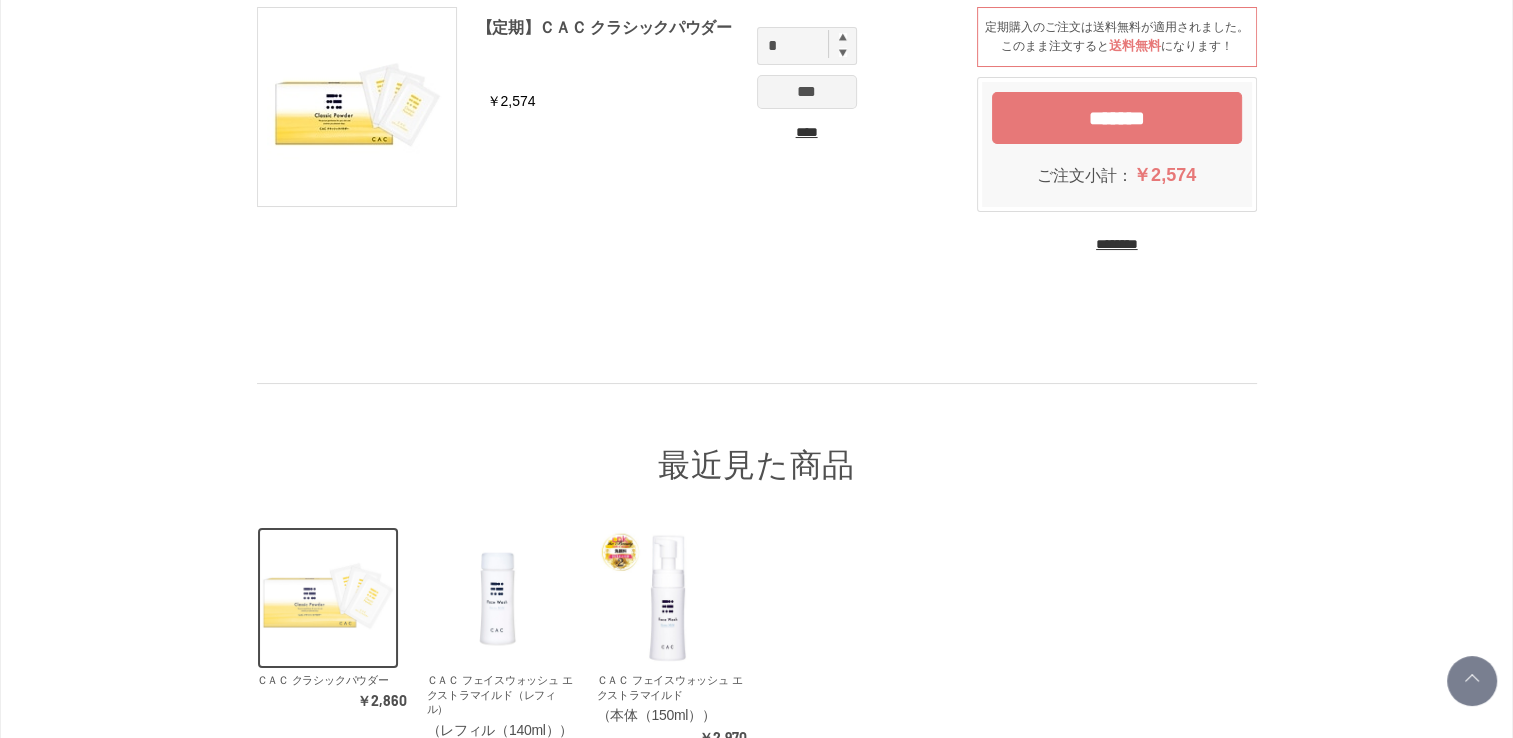 click at bounding box center (328, 598) 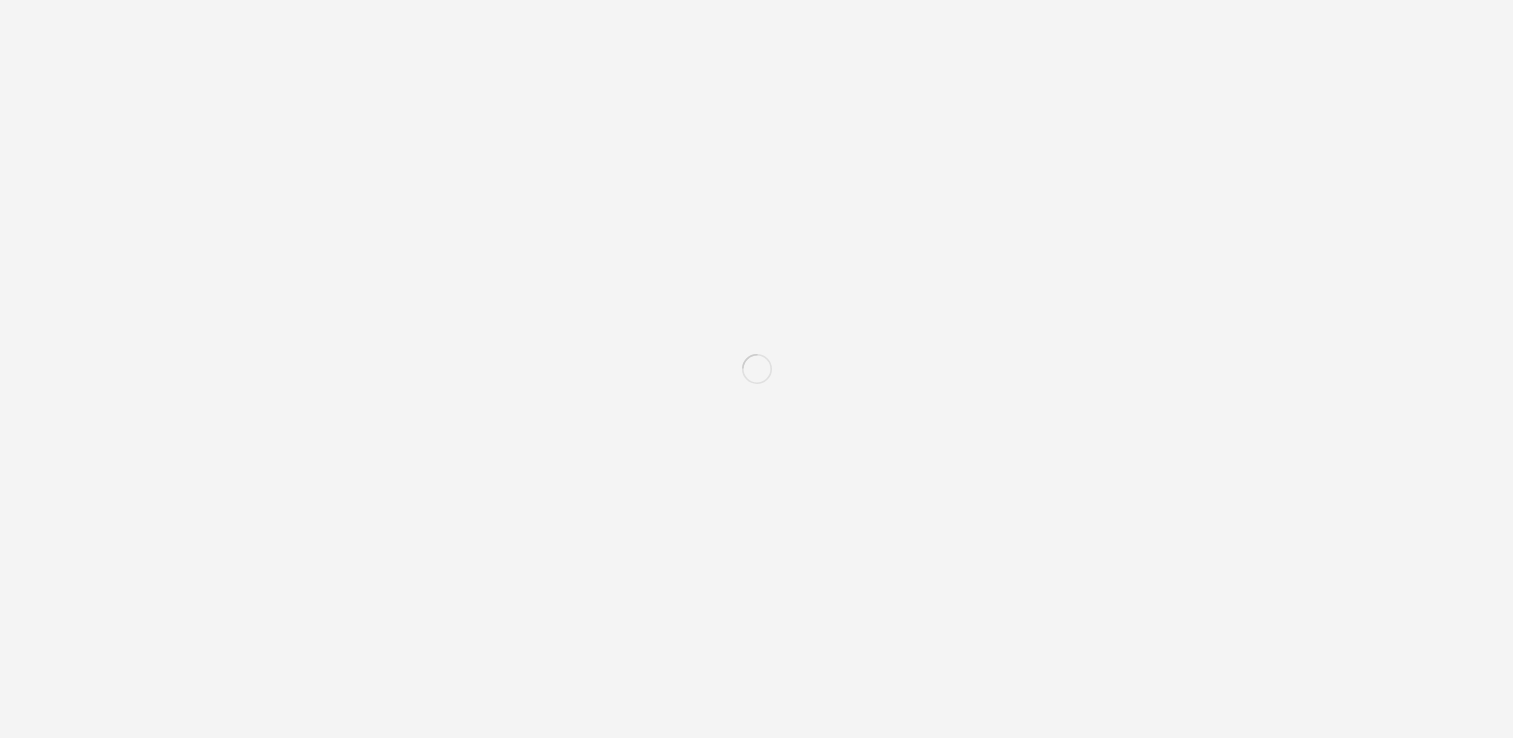 scroll, scrollTop: 0, scrollLeft: 0, axis: both 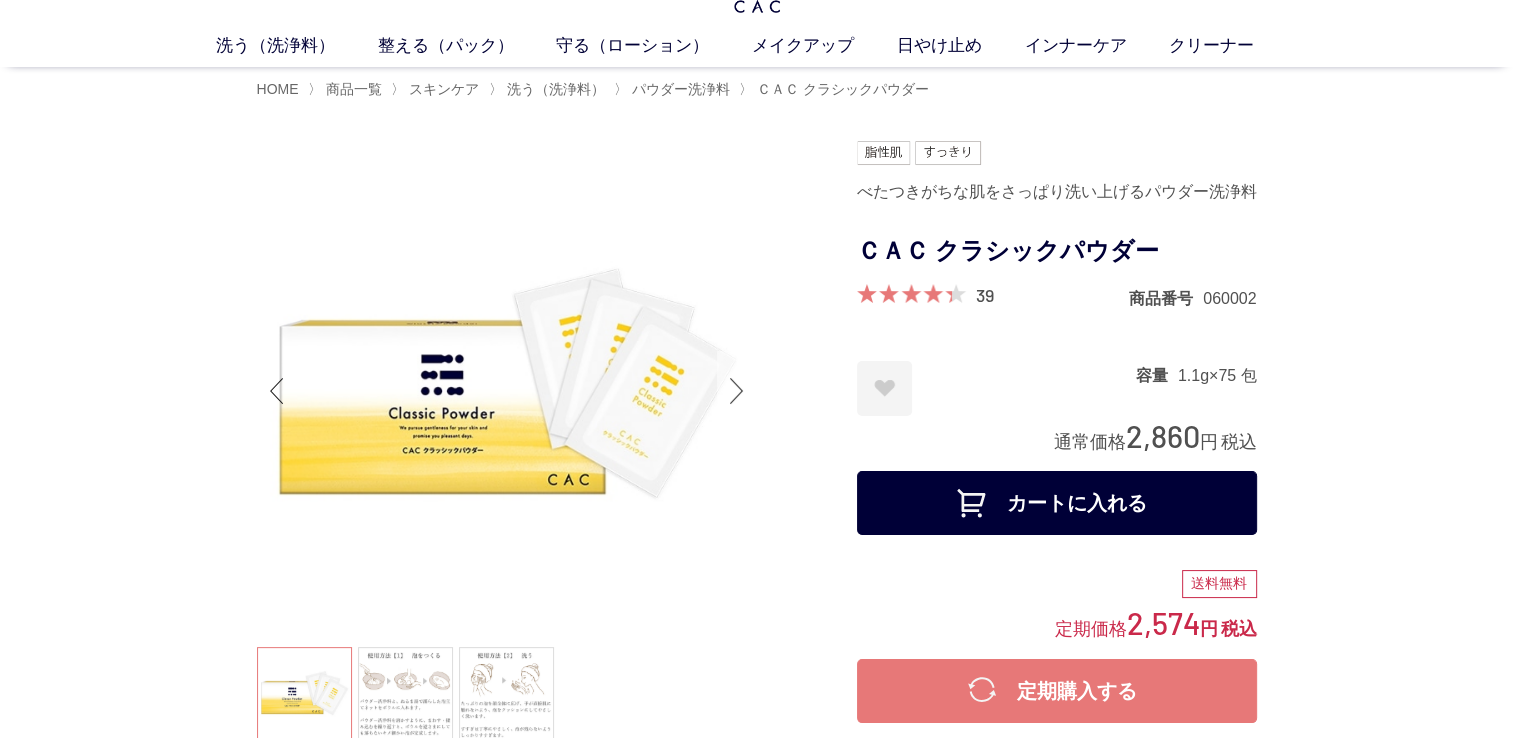 click at bounding box center [737, 391] 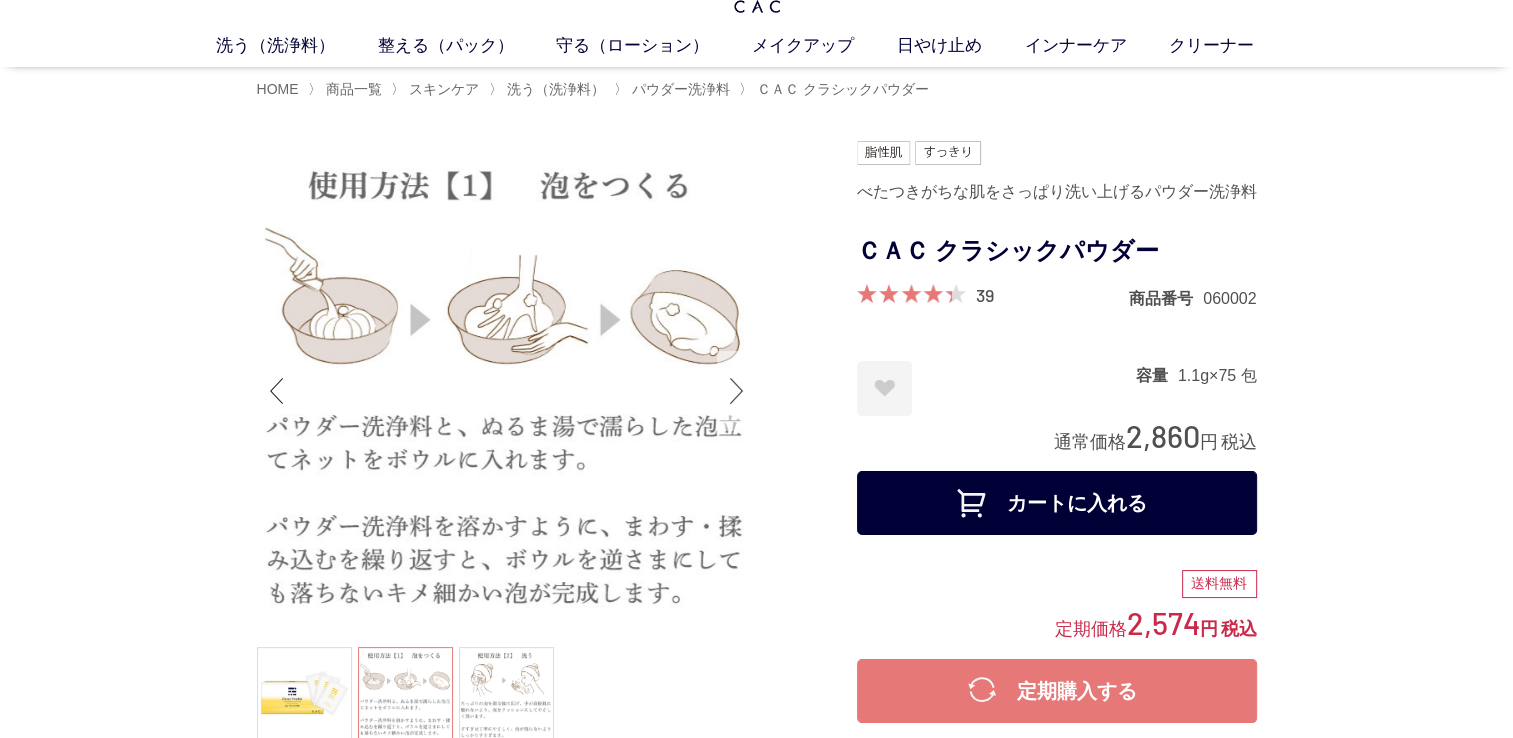 click at bounding box center (737, 391) 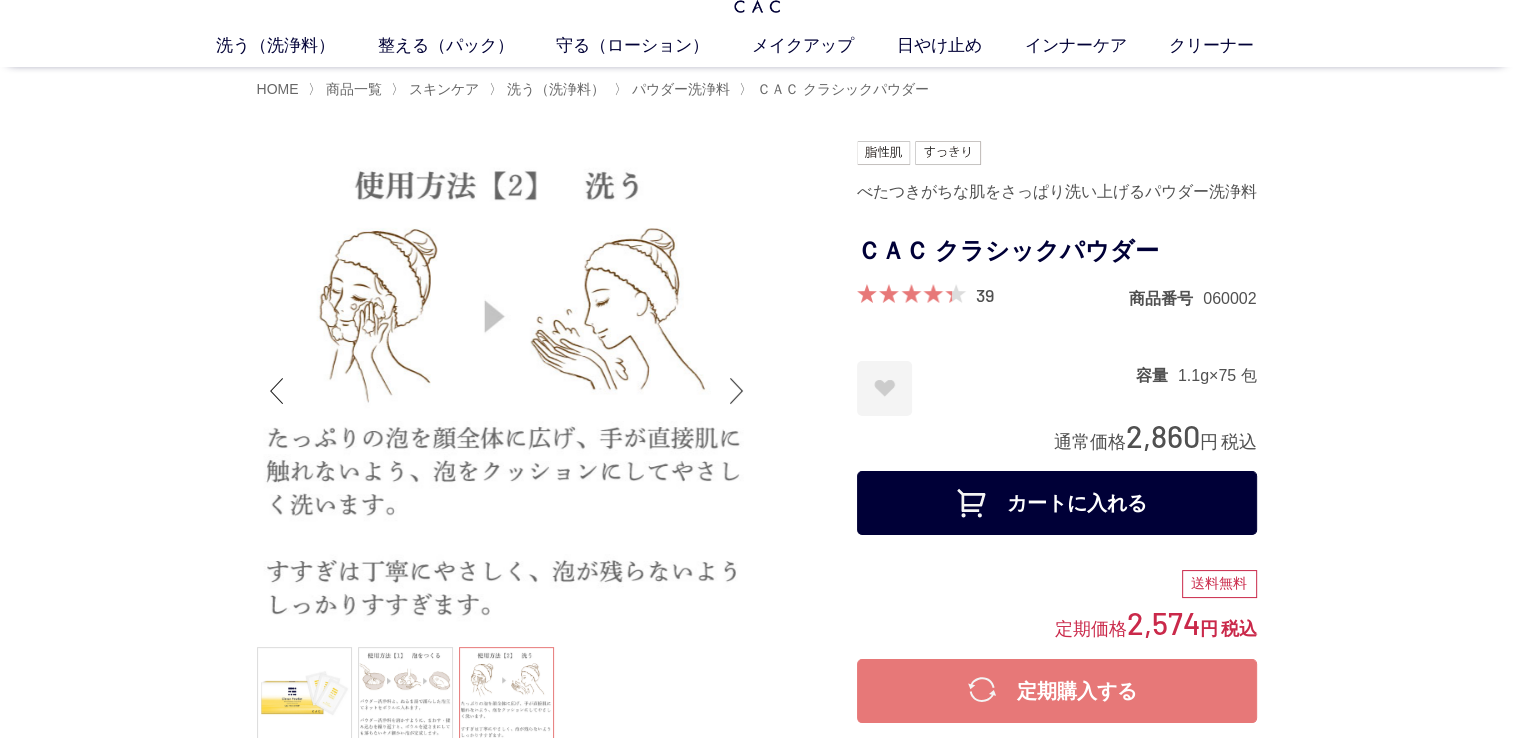 click at bounding box center [737, 391] 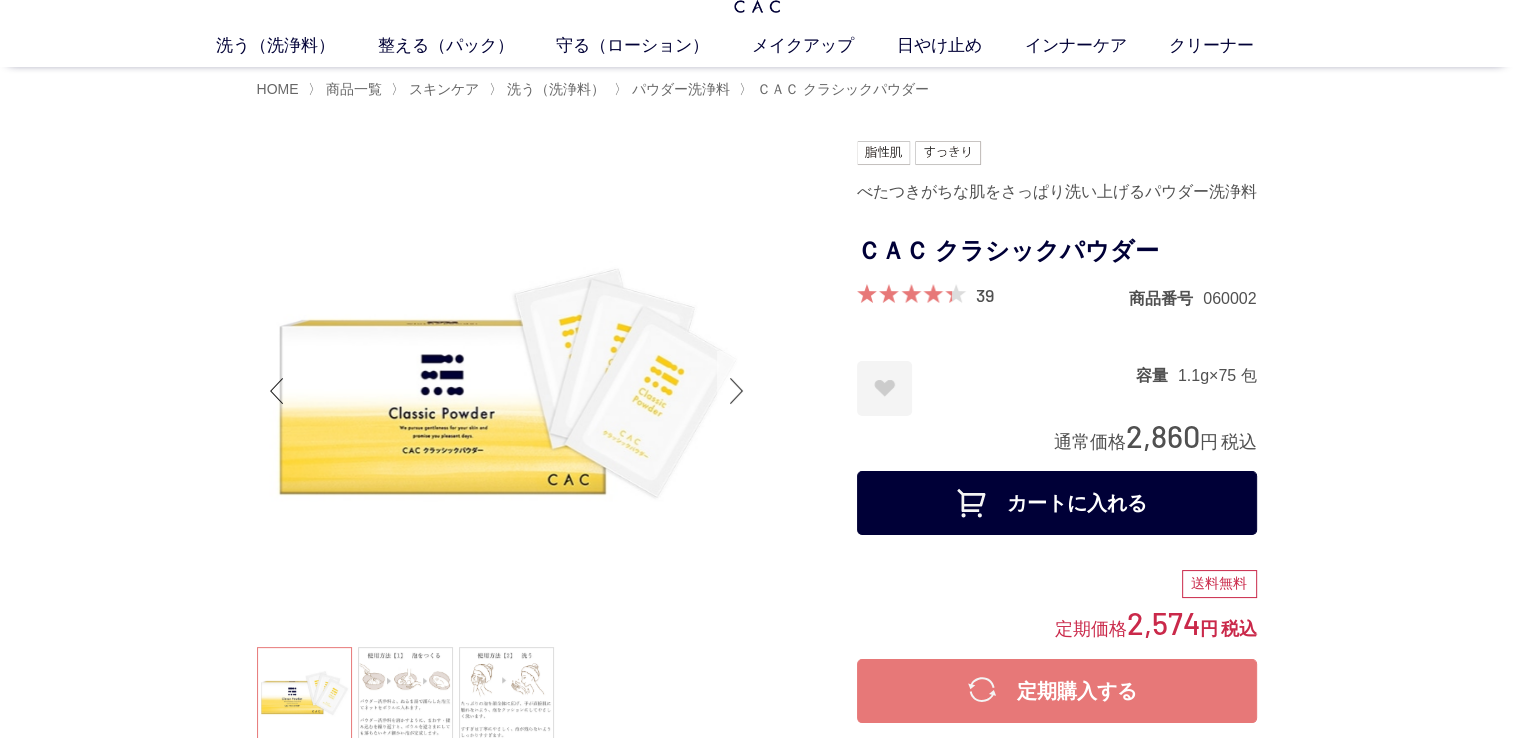 click at bounding box center (737, 391) 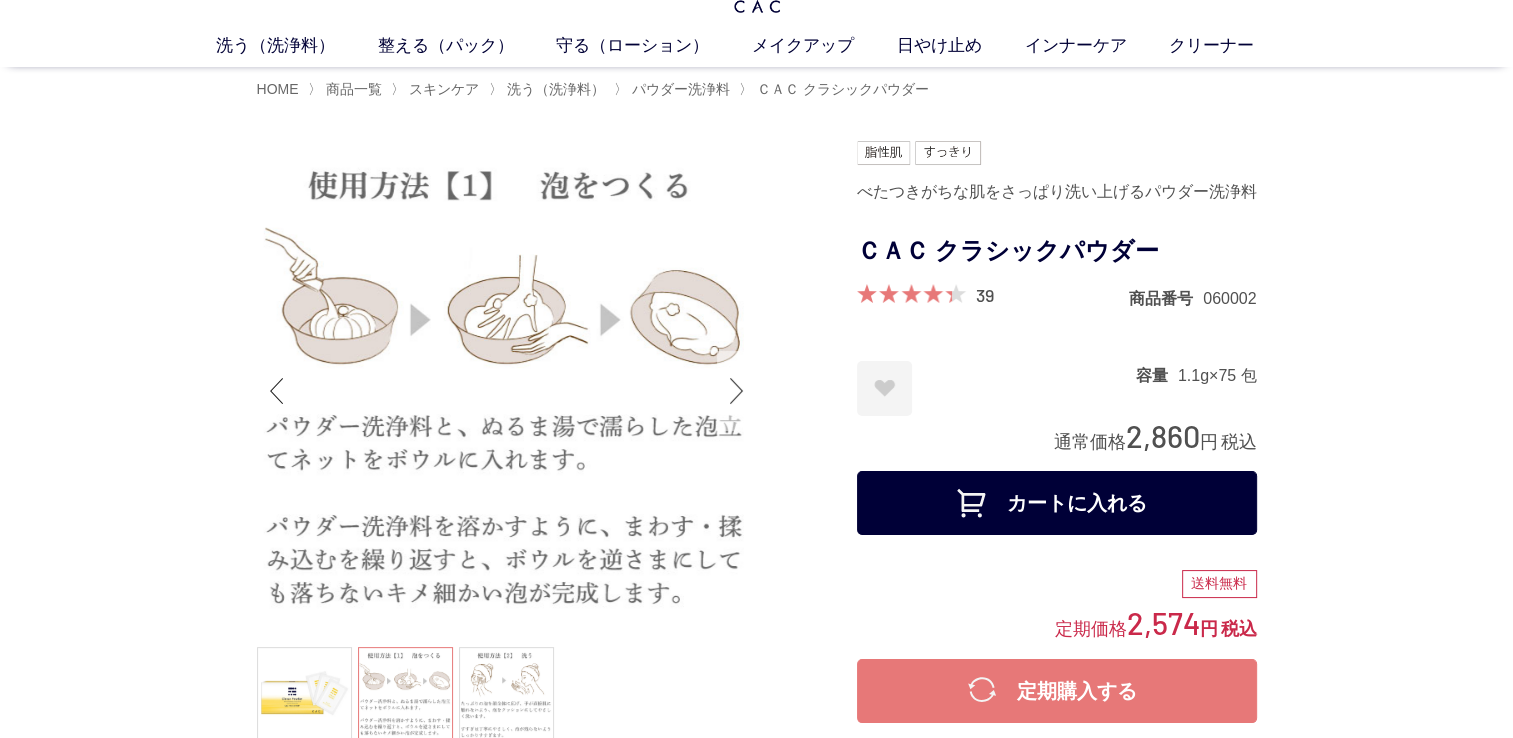 click at bounding box center (737, 391) 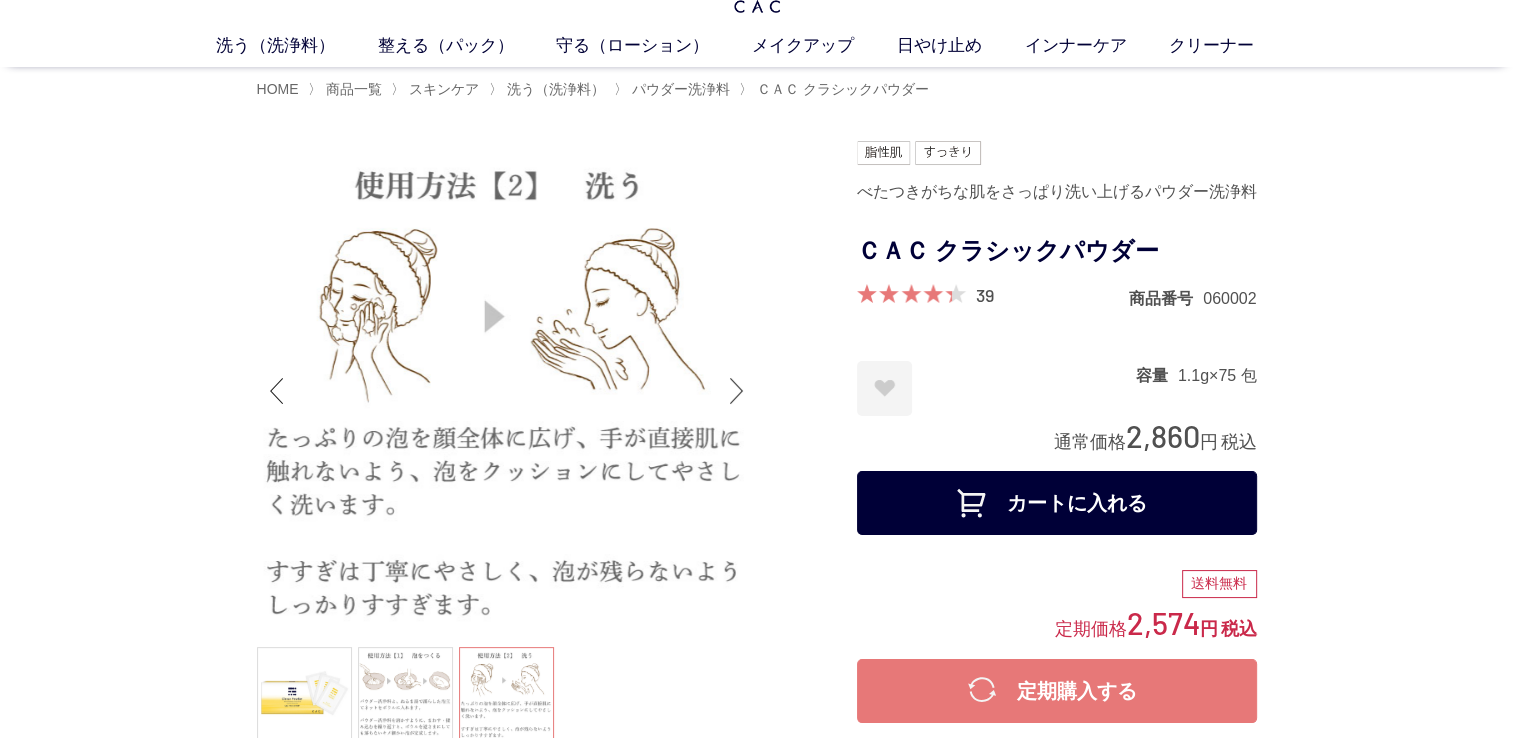 click at bounding box center (737, 391) 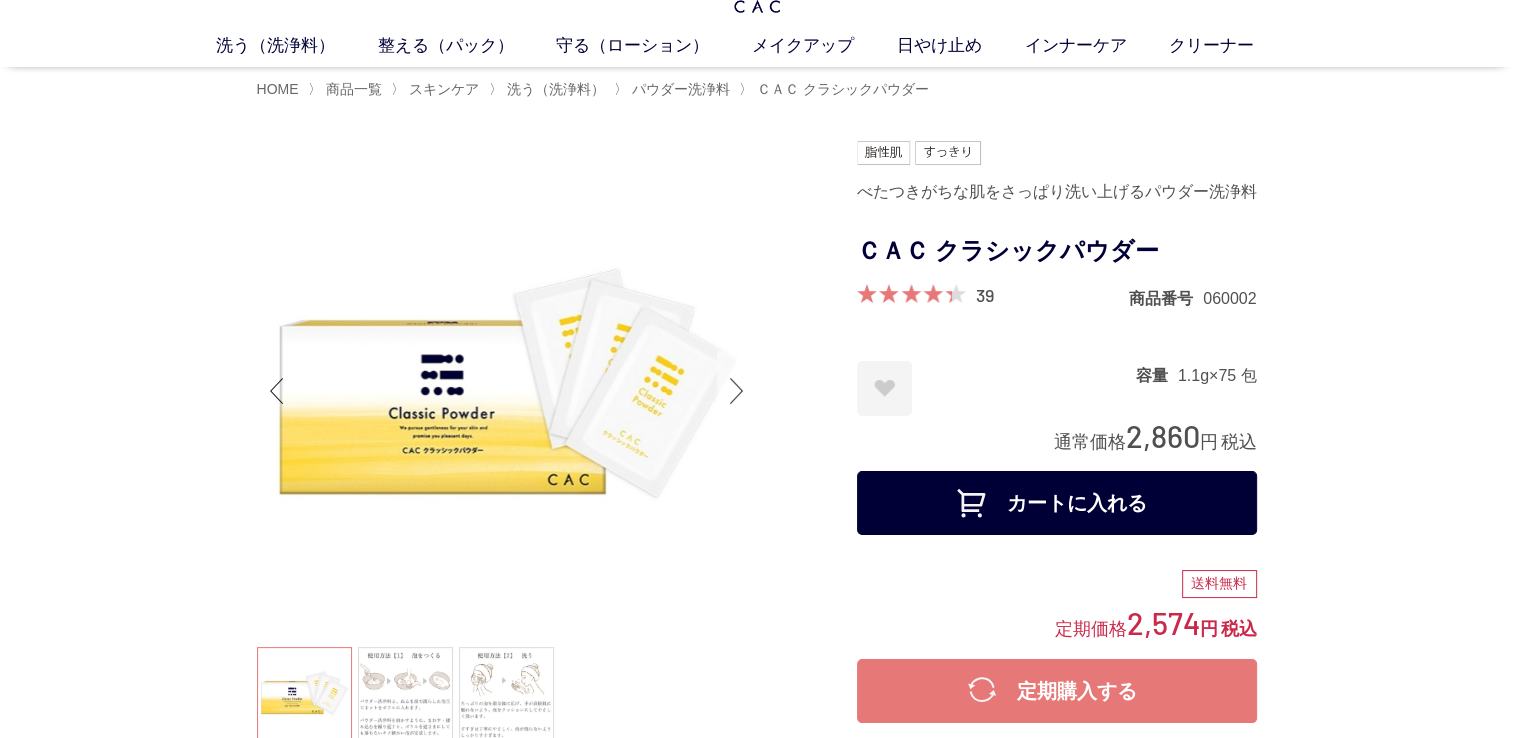 click at bounding box center [737, 391] 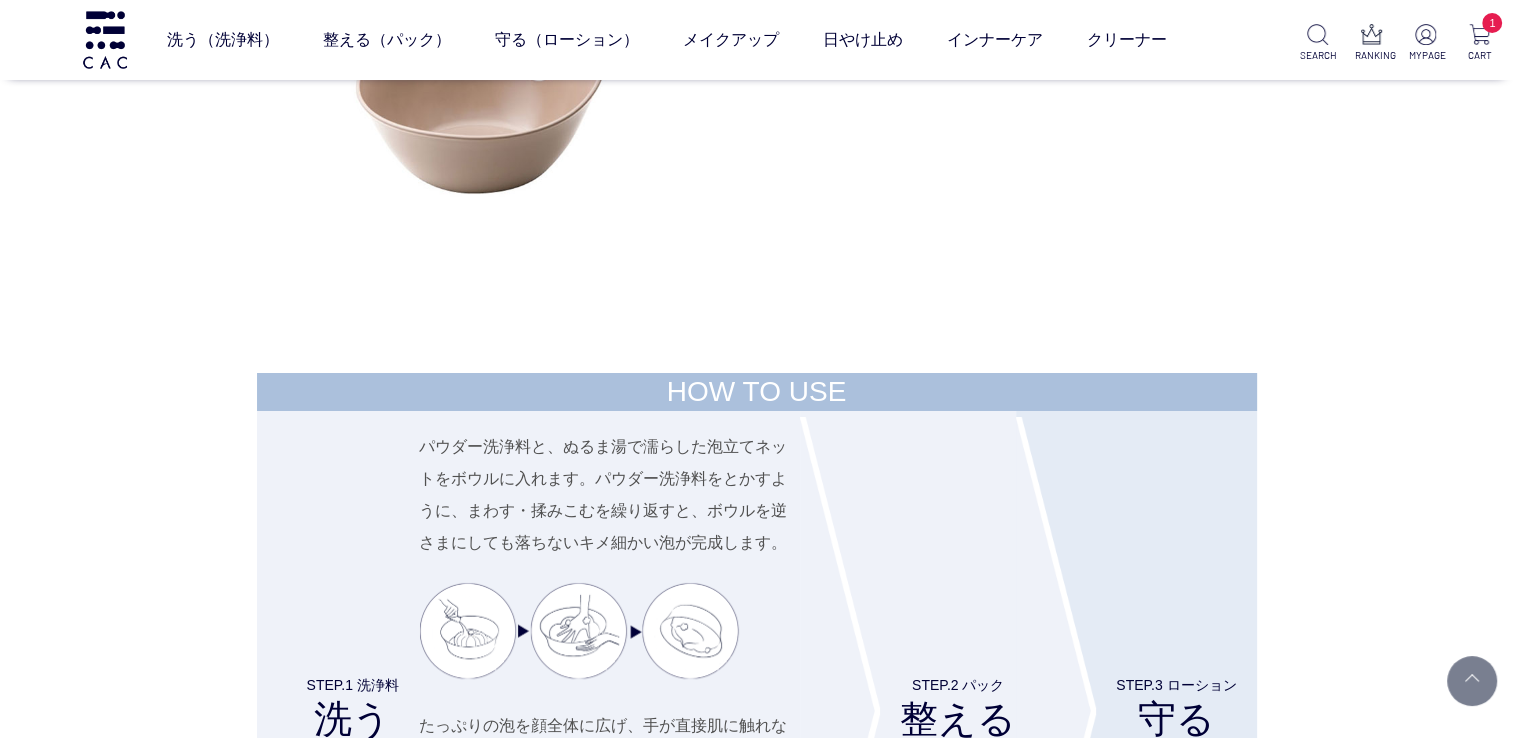 scroll, scrollTop: 7166, scrollLeft: 0, axis: vertical 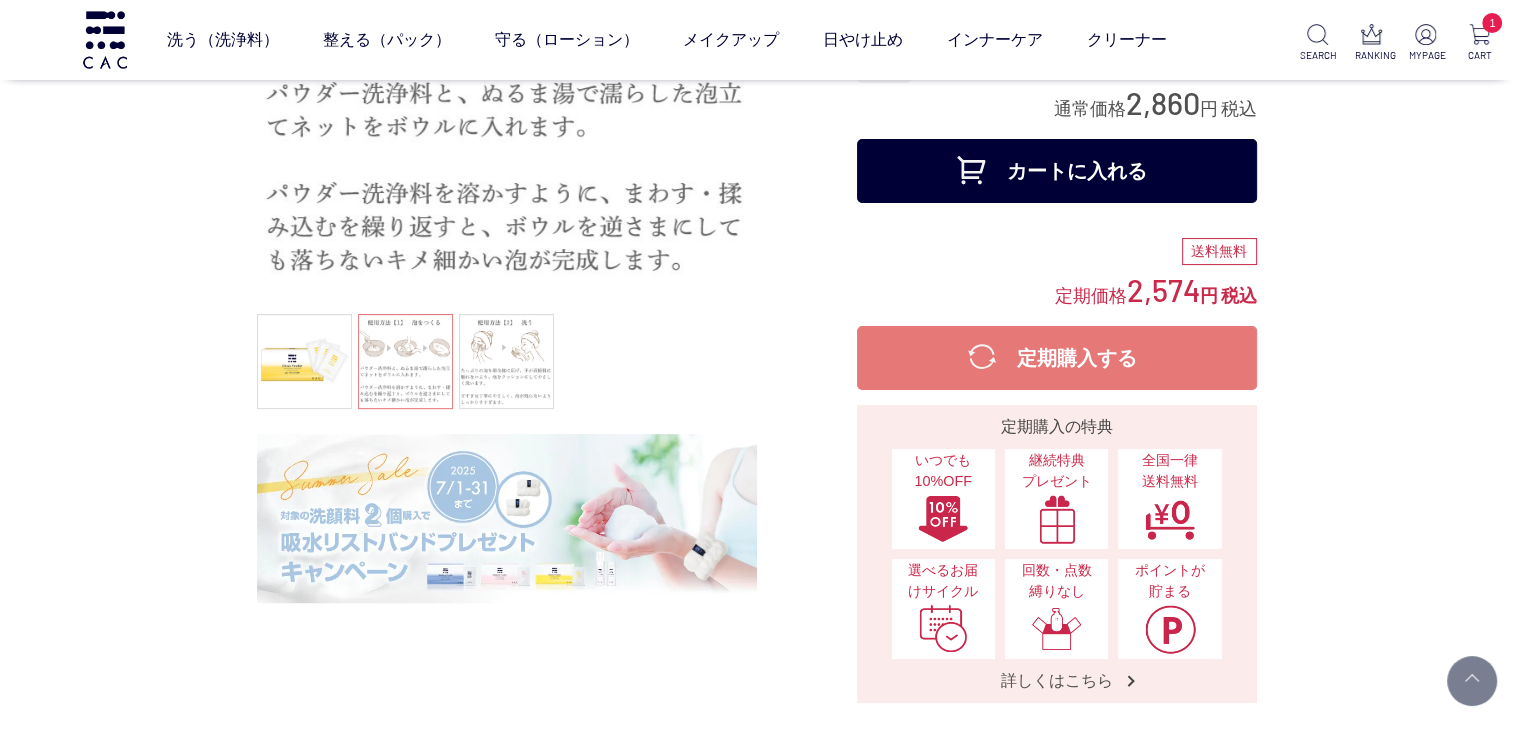 click on "定期購入する" at bounding box center [1057, 358] 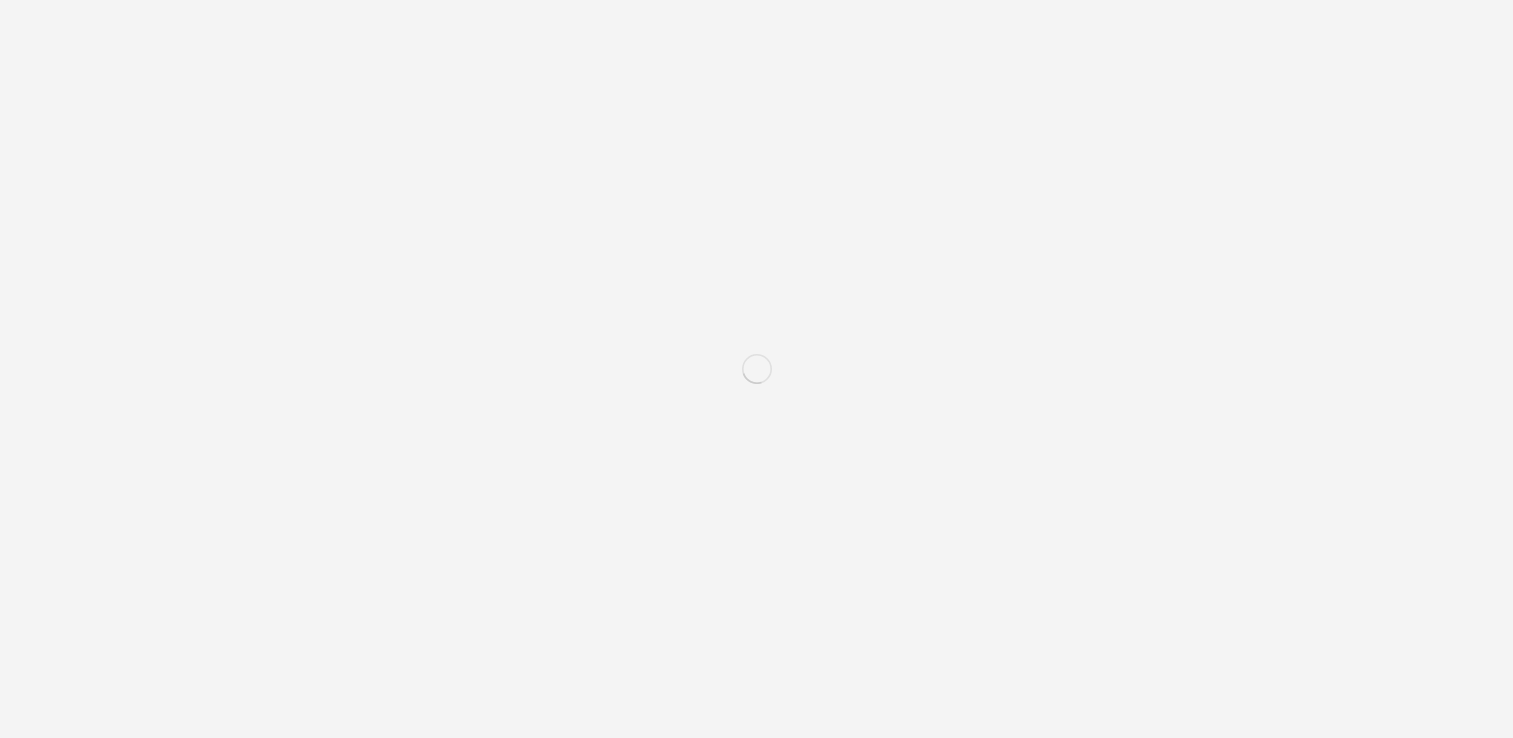 scroll, scrollTop: 0, scrollLeft: 0, axis: both 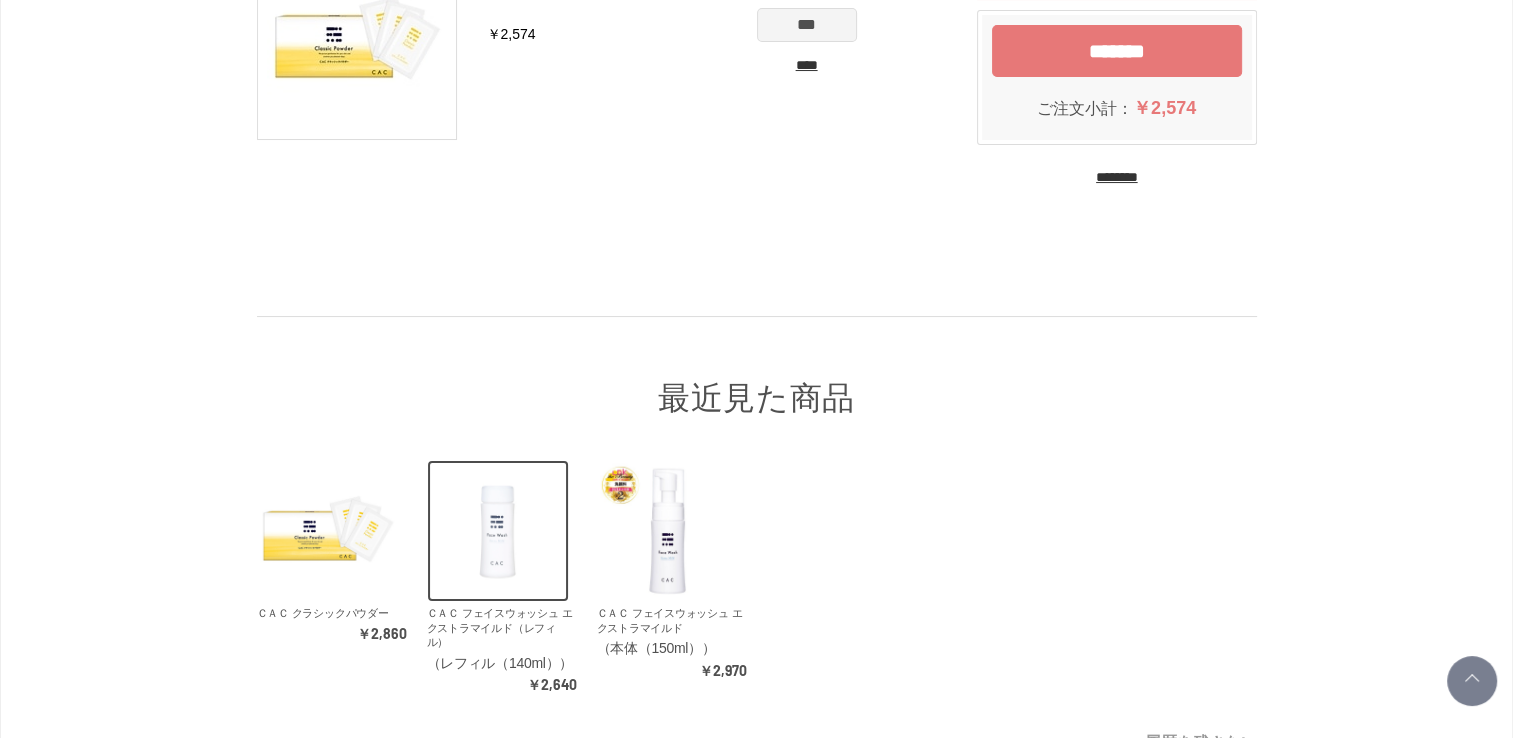 click at bounding box center (498, 531) 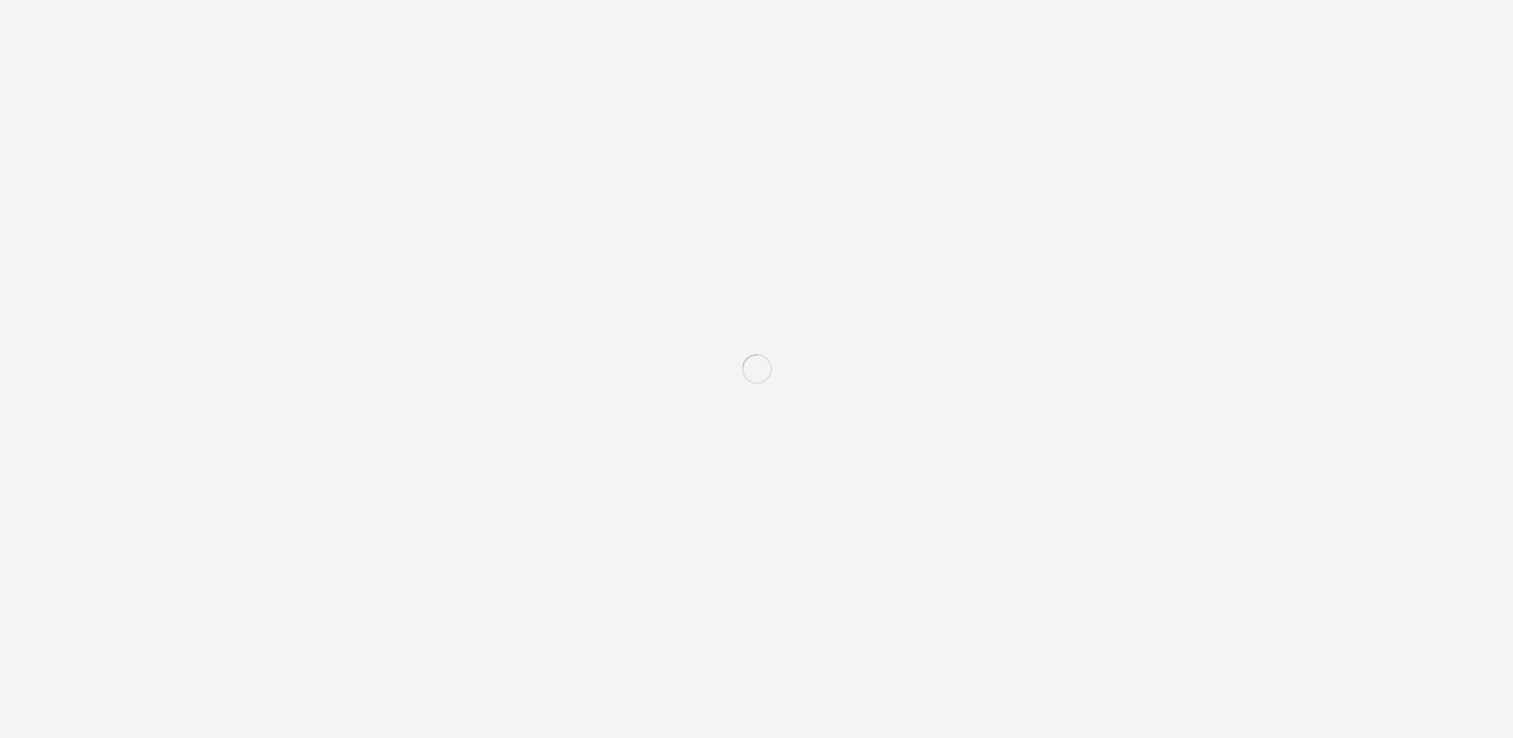scroll, scrollTop: 0, scrollLeft: 0, axis: both 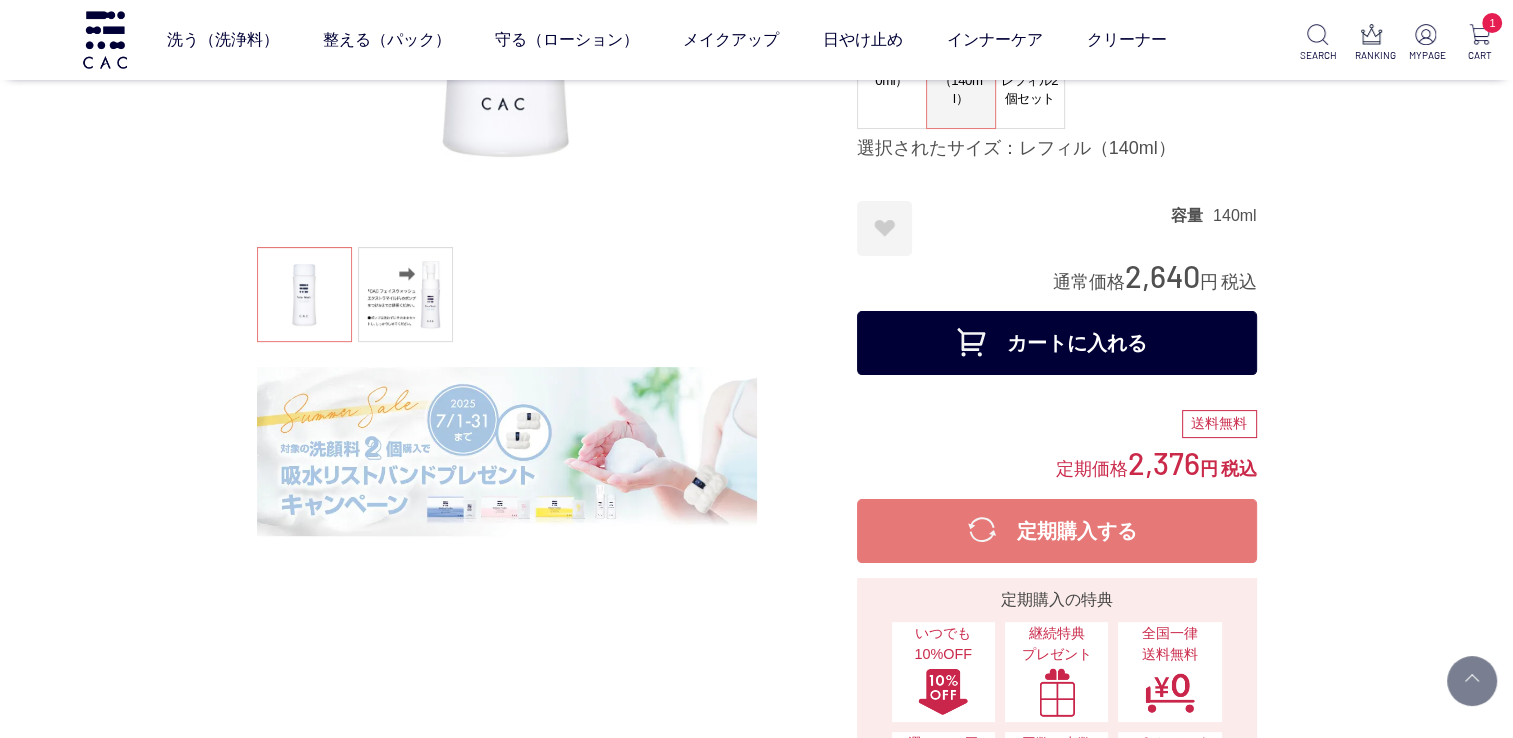 click on "定期購入する" at bounding box center (1057, 531) 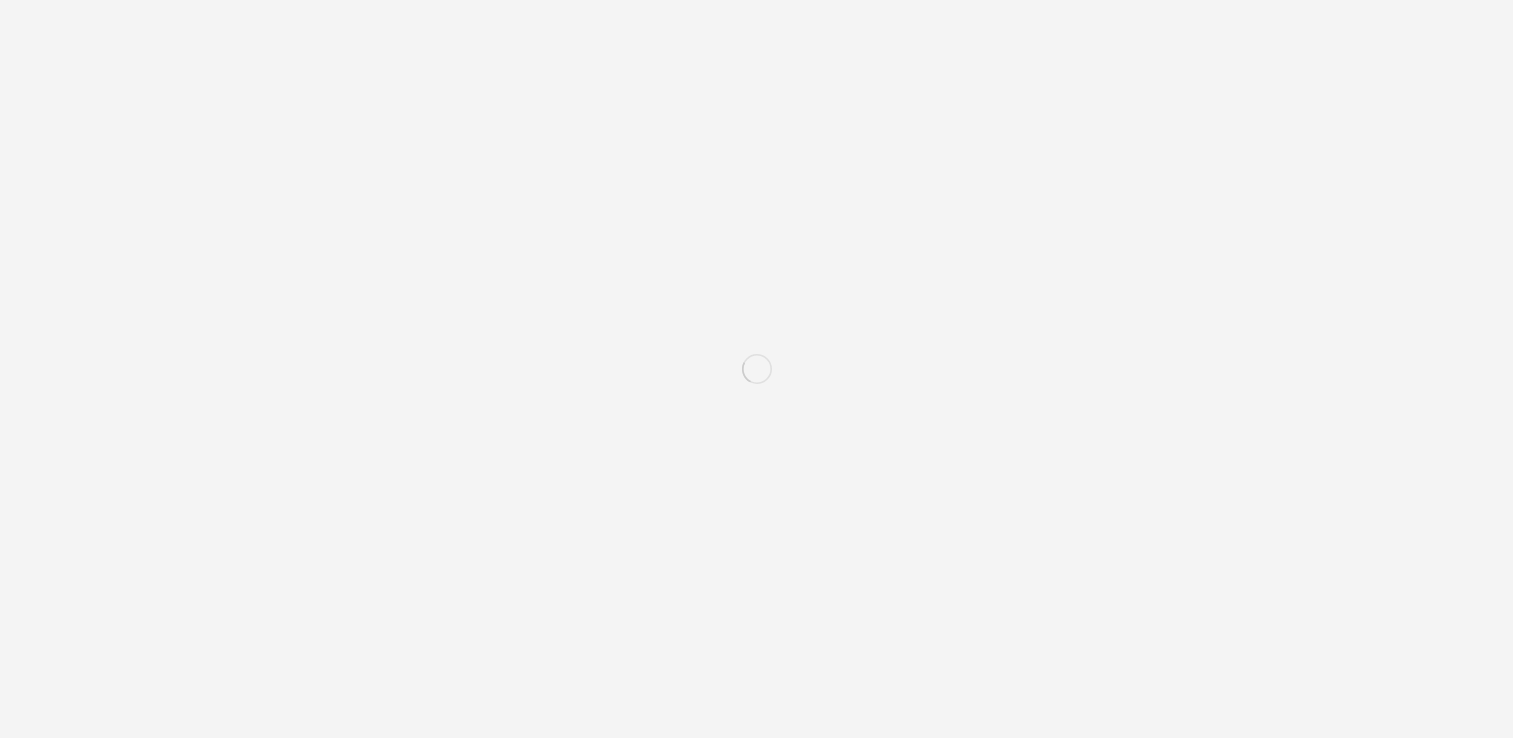 scroll, scrollTop: 0, scrollLeft: 0, axis: both 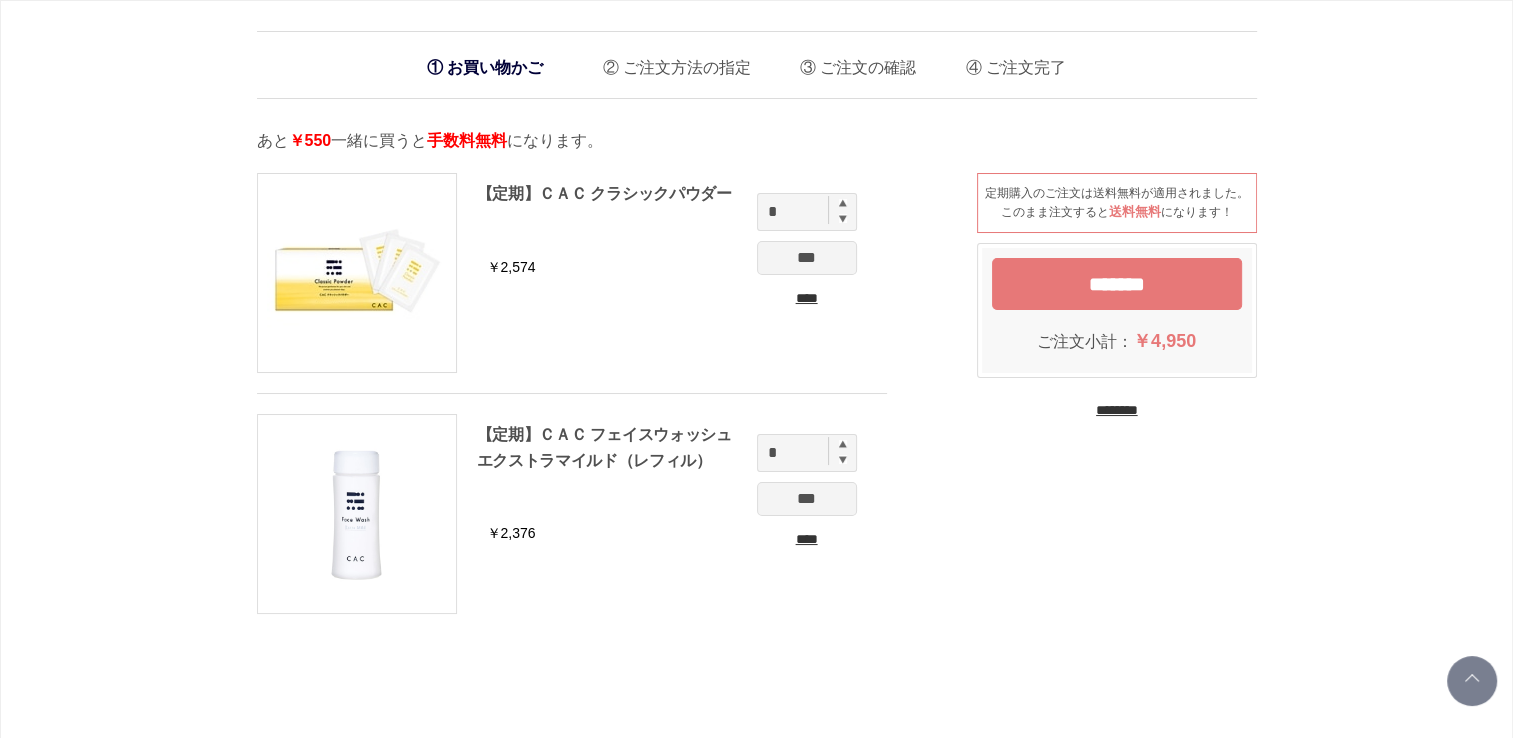 click on "****" at bounding box center (807, 539) 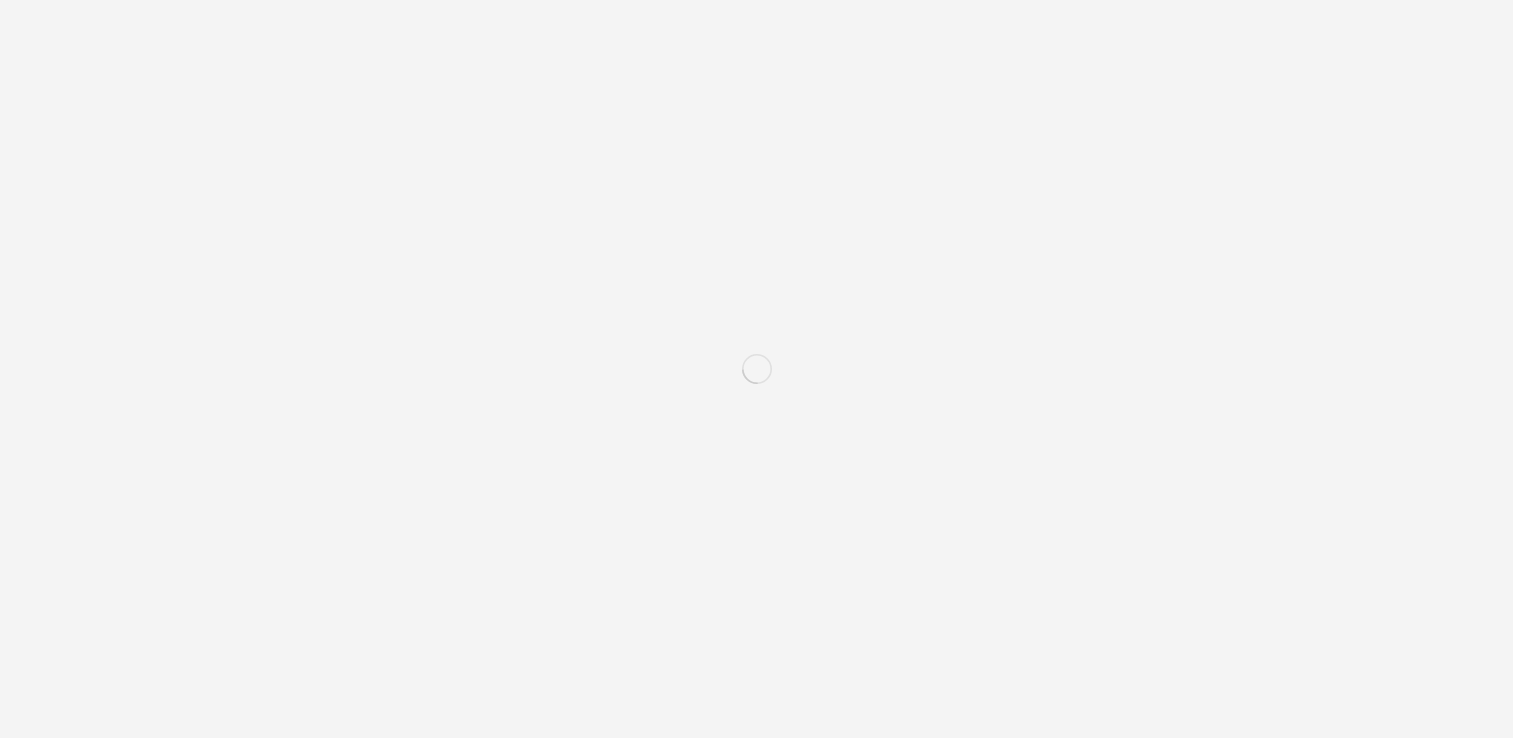 scroll, scrollTop: 0, scrollLeft: 0, axis: both 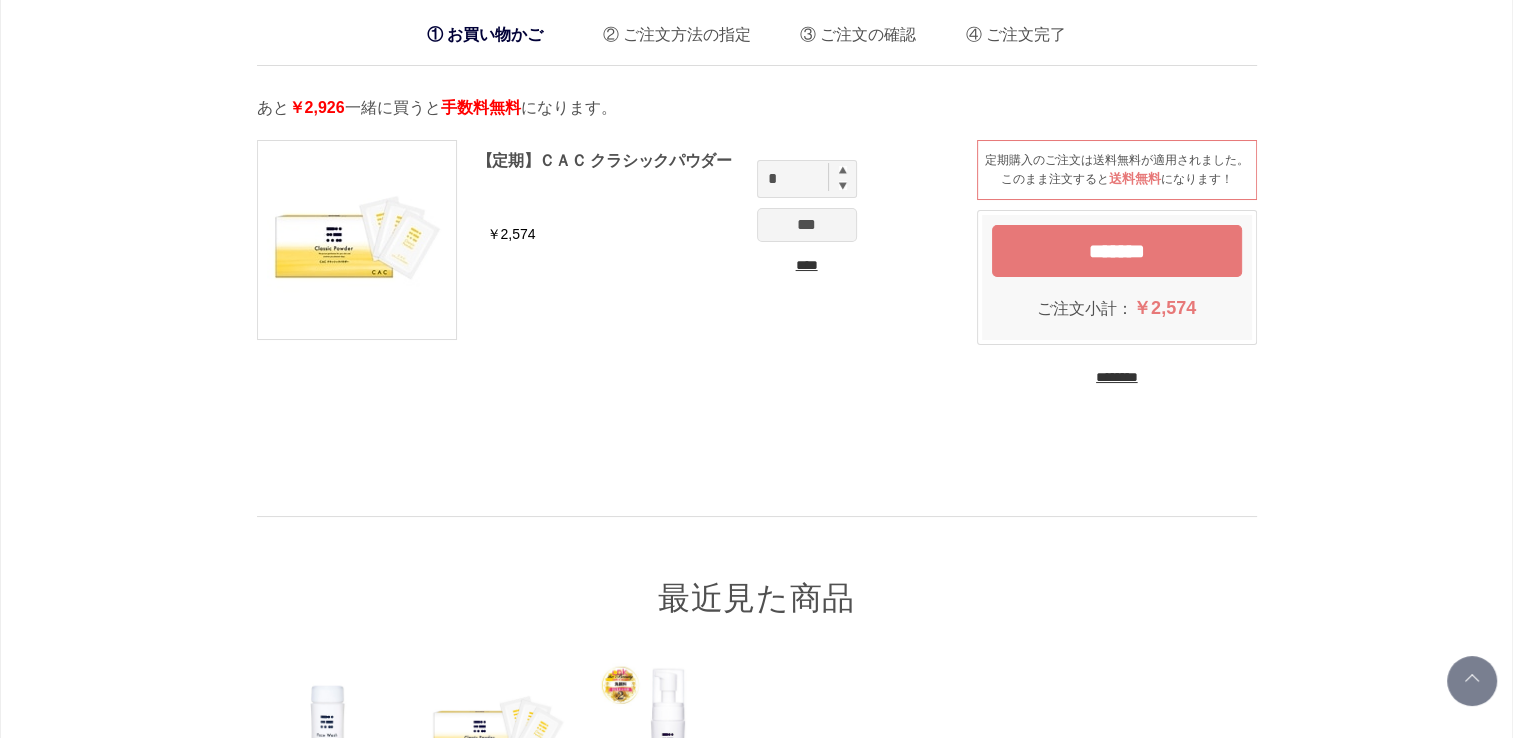 click on "*******" at bounding box center (1117, 251) 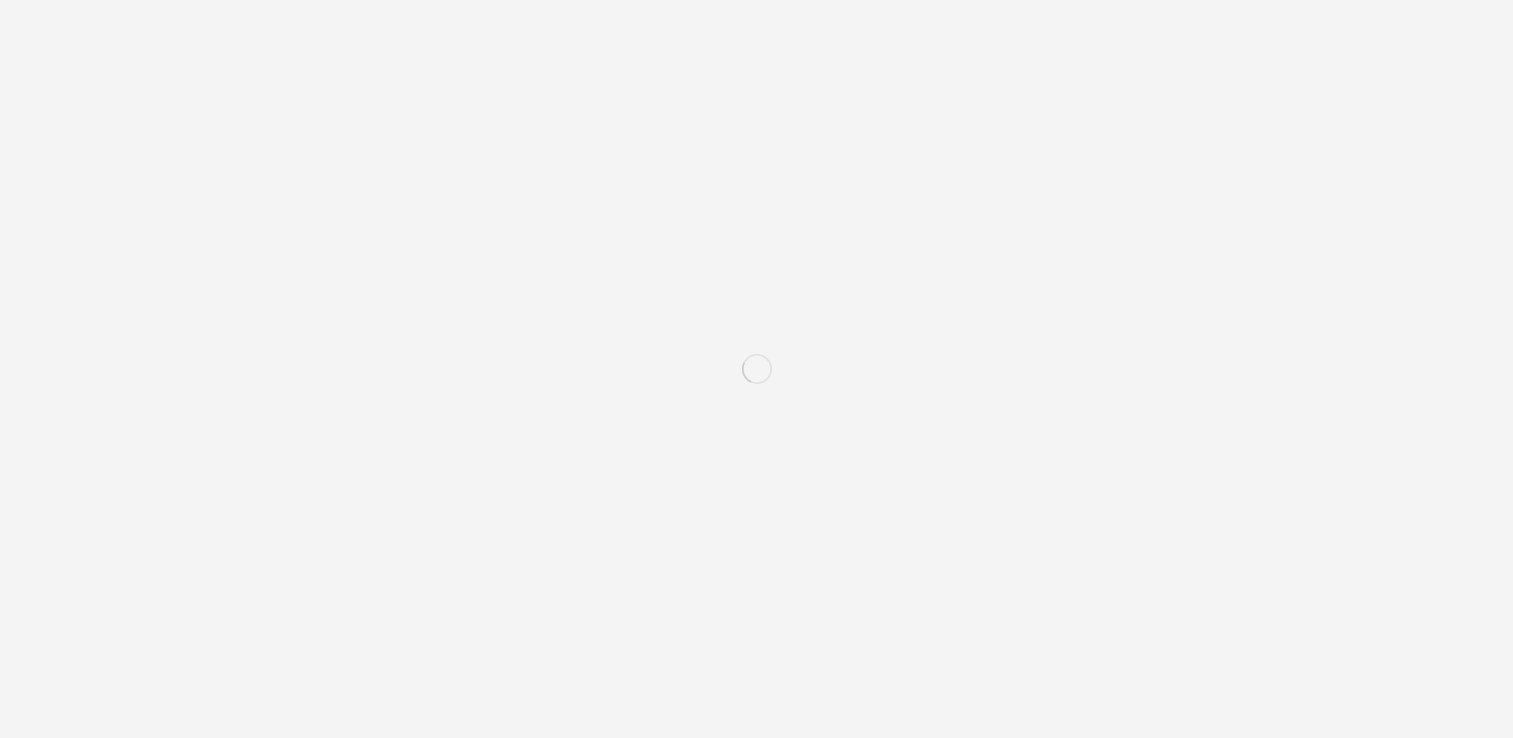 scroll, scrollTop: 0, scrollLeft: 0, axis: both 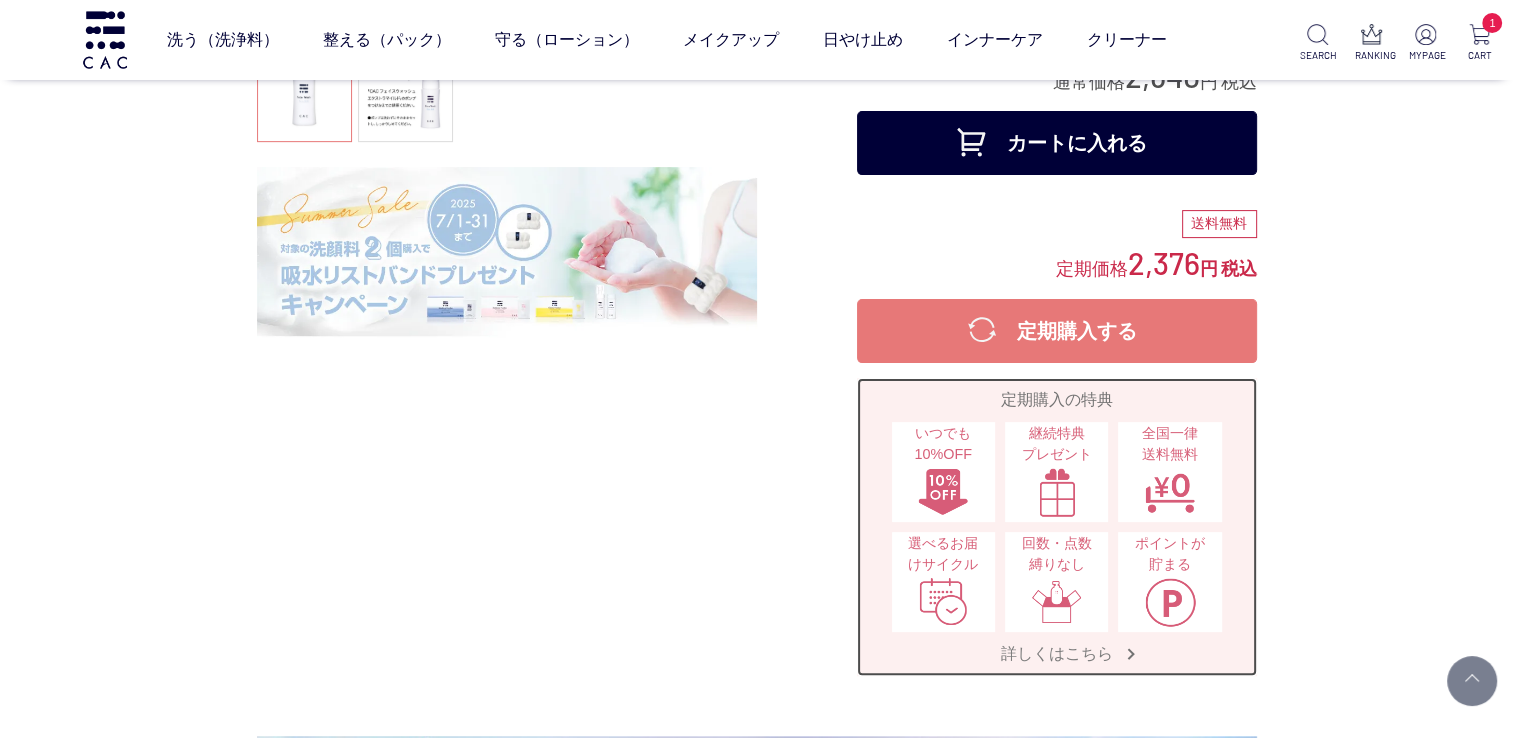 click on "詳しくはこちら" at bounding box center (1057, 653) 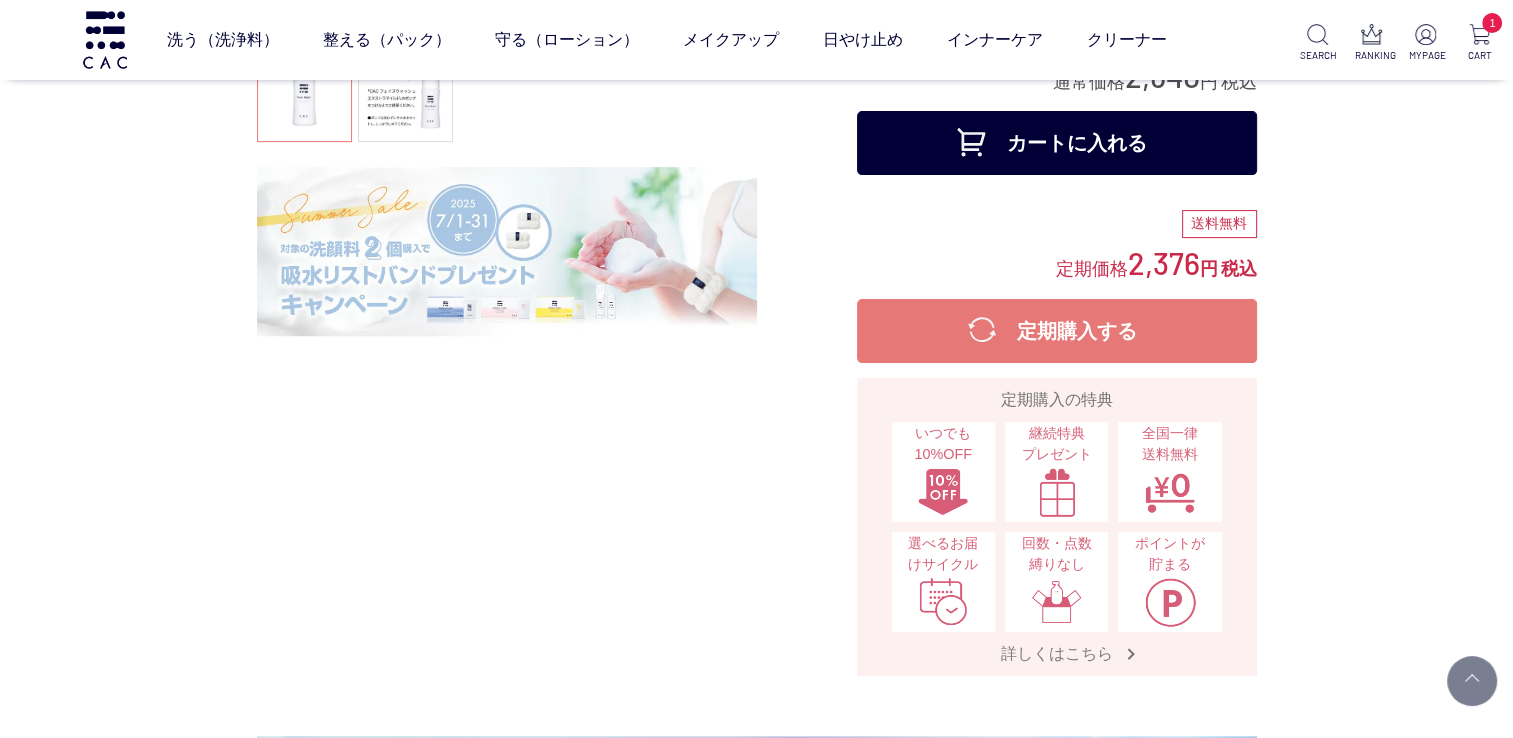 click on "カートに入れる" at bounding box center (1057, 143) 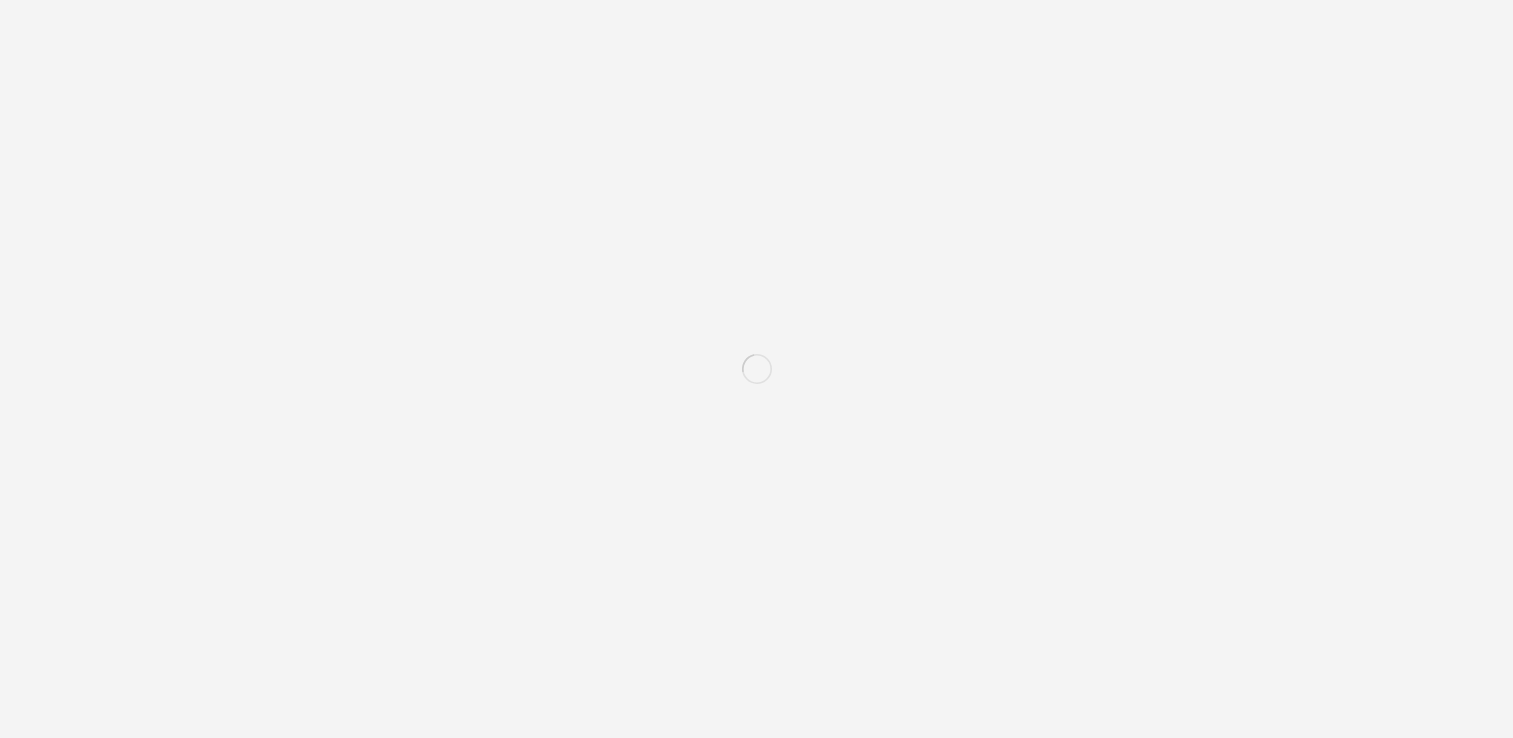 scroll, scrollTop: 0, scrollLeft: 0, axis: both 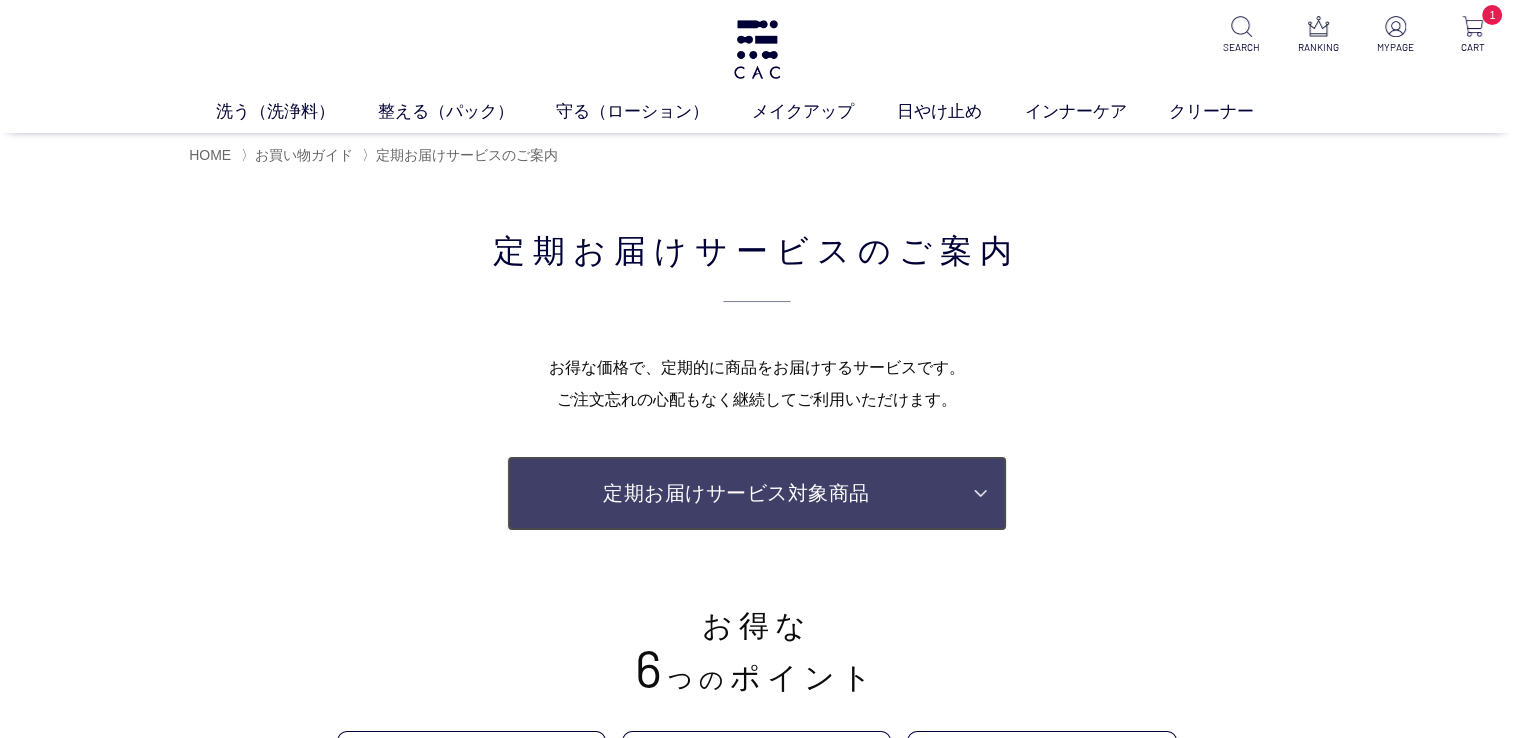 click on "定期お届けサービス対象商品" at bounding box center (757, 493) 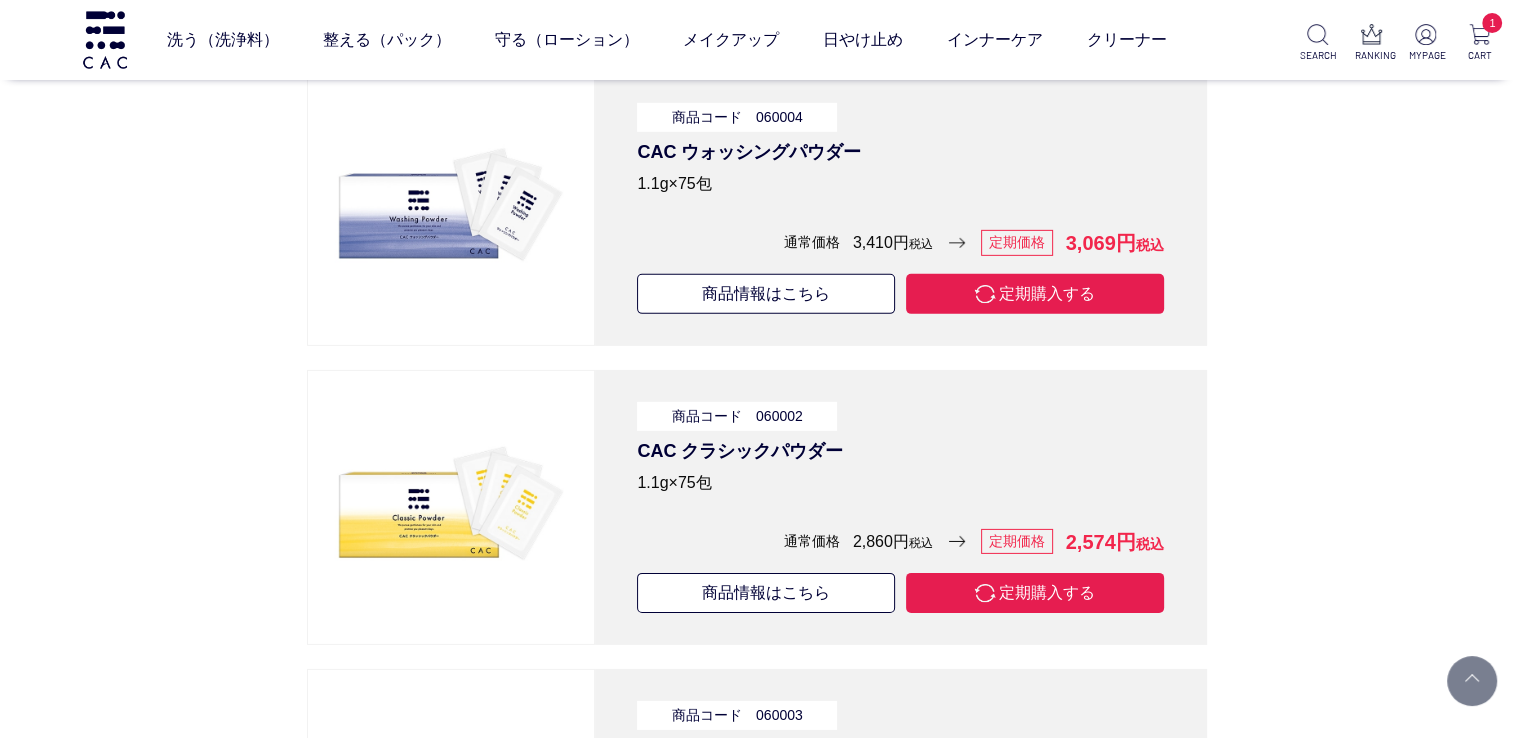 scroll, scrollTop: 6232, scrollLeft: 0, axis: vertical 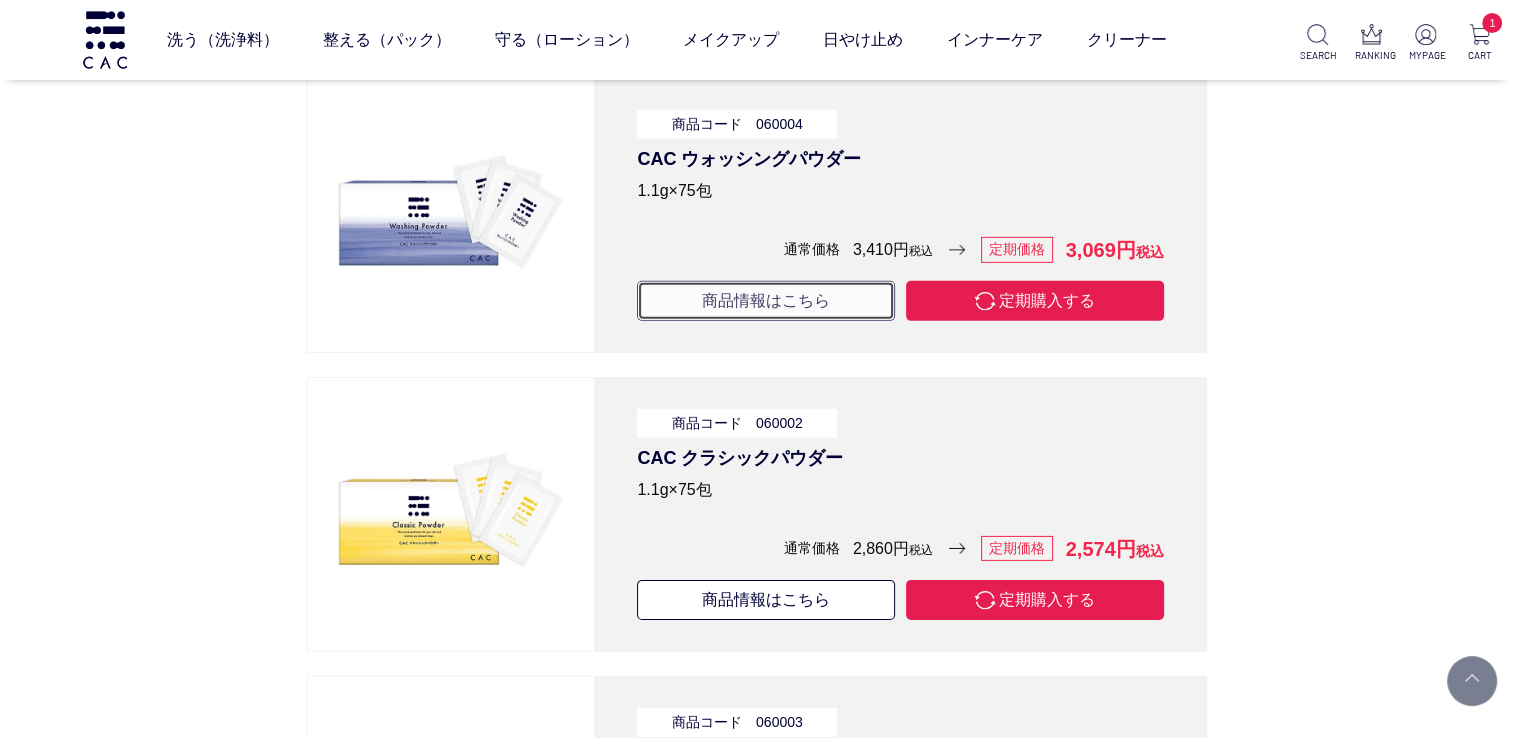 click on "商品情報はこちら" at bounding box center [766, 301] 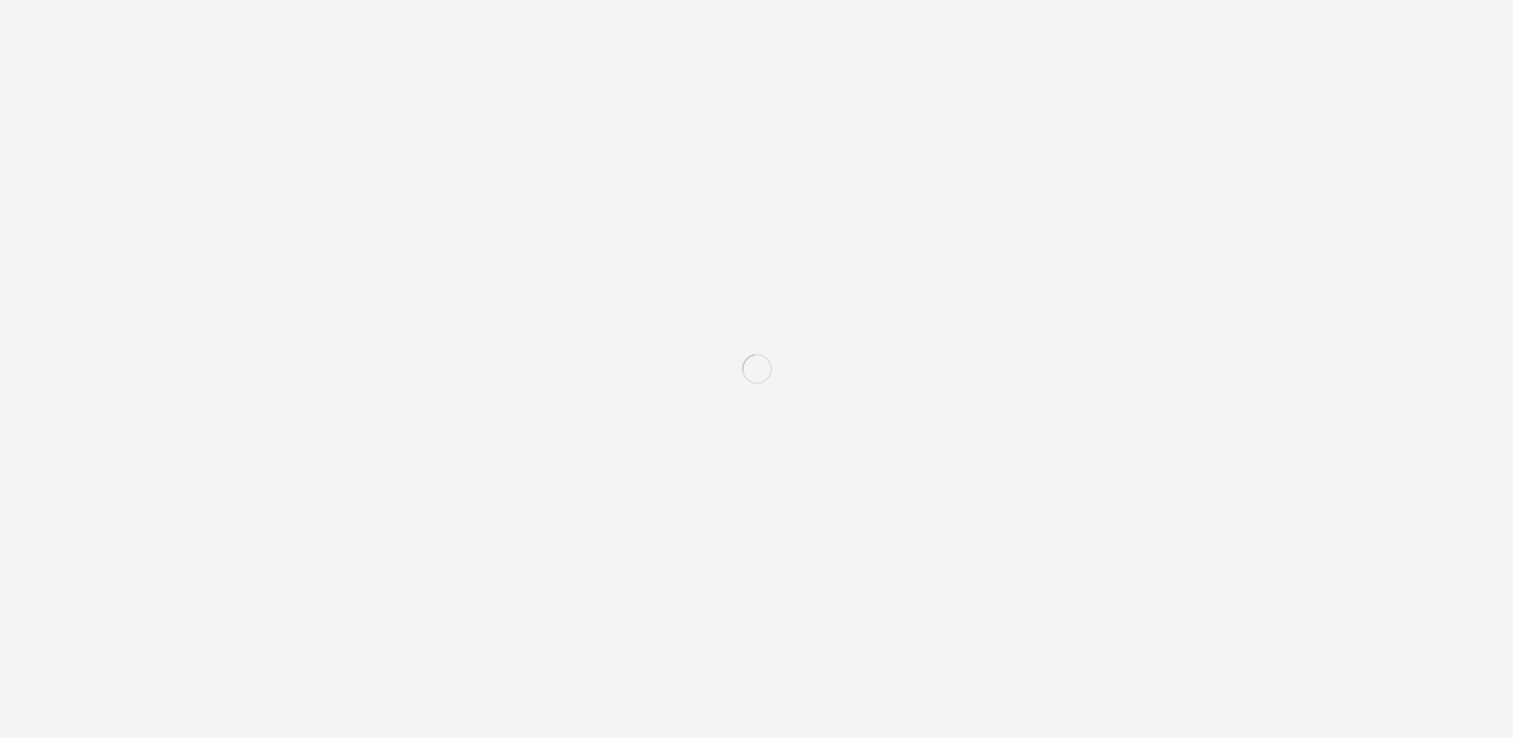 scroll, scrollTop: 0, scrollLeft: 0, axis: both 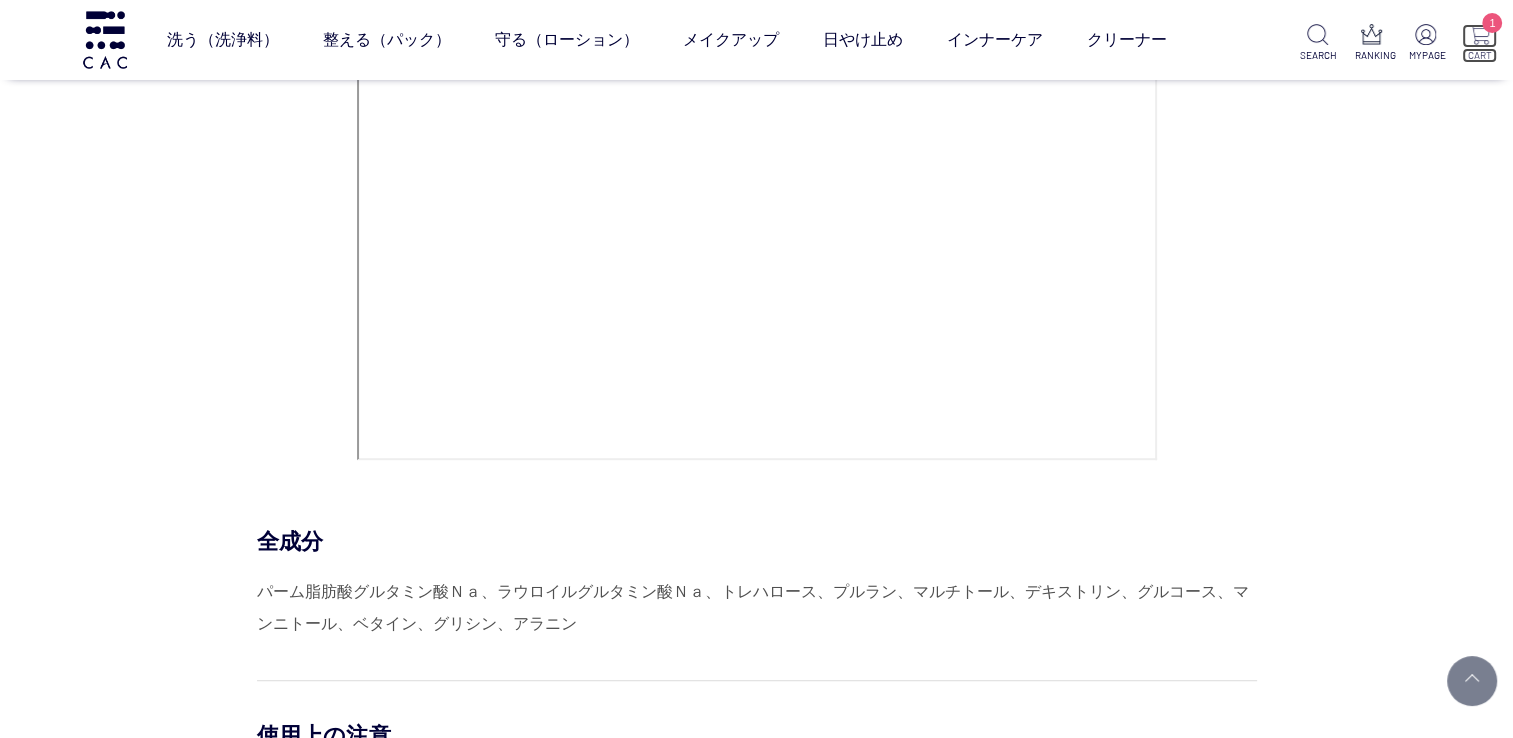 click at bounding box center (1479, 34) 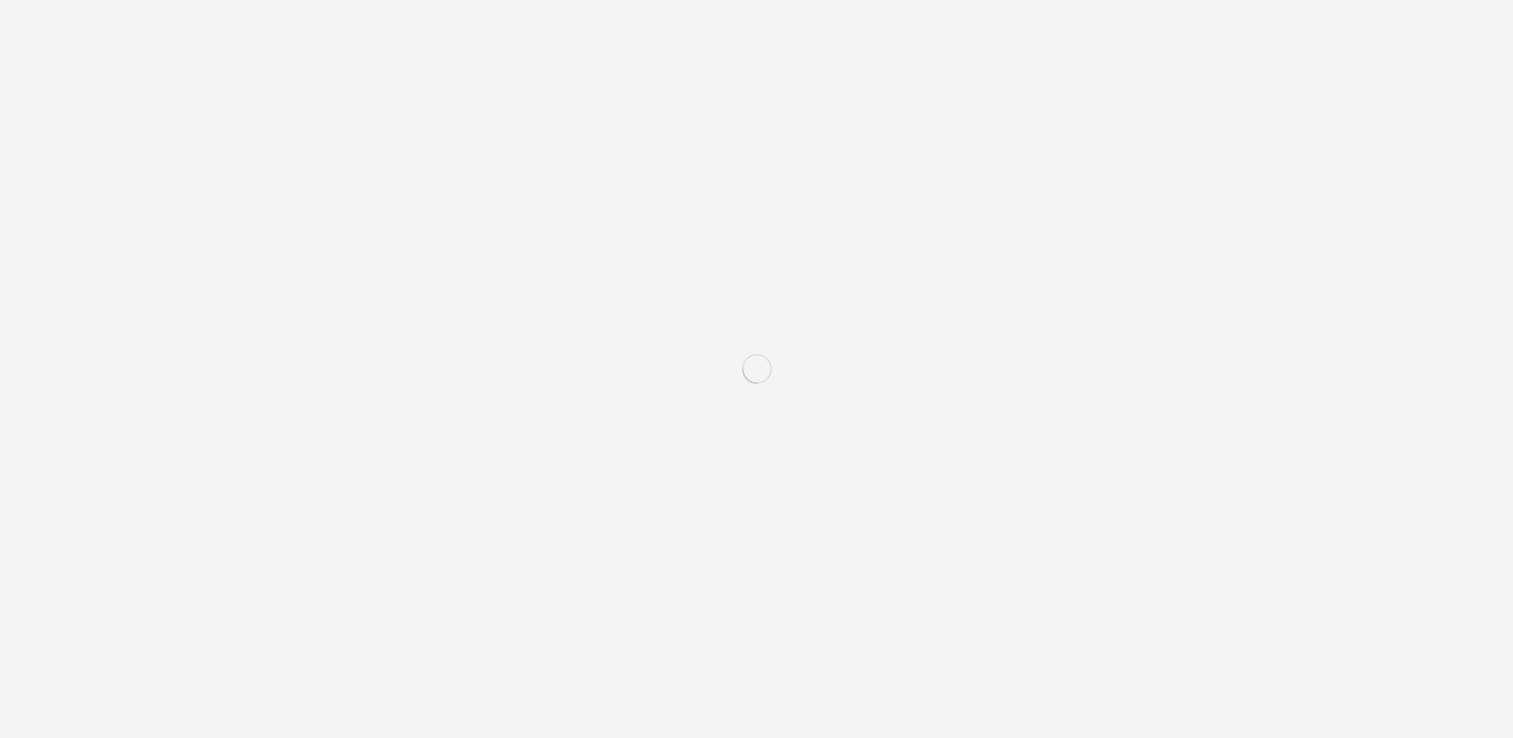 scroll, scrollTop: 0, scrollLeft: 0, axis: both 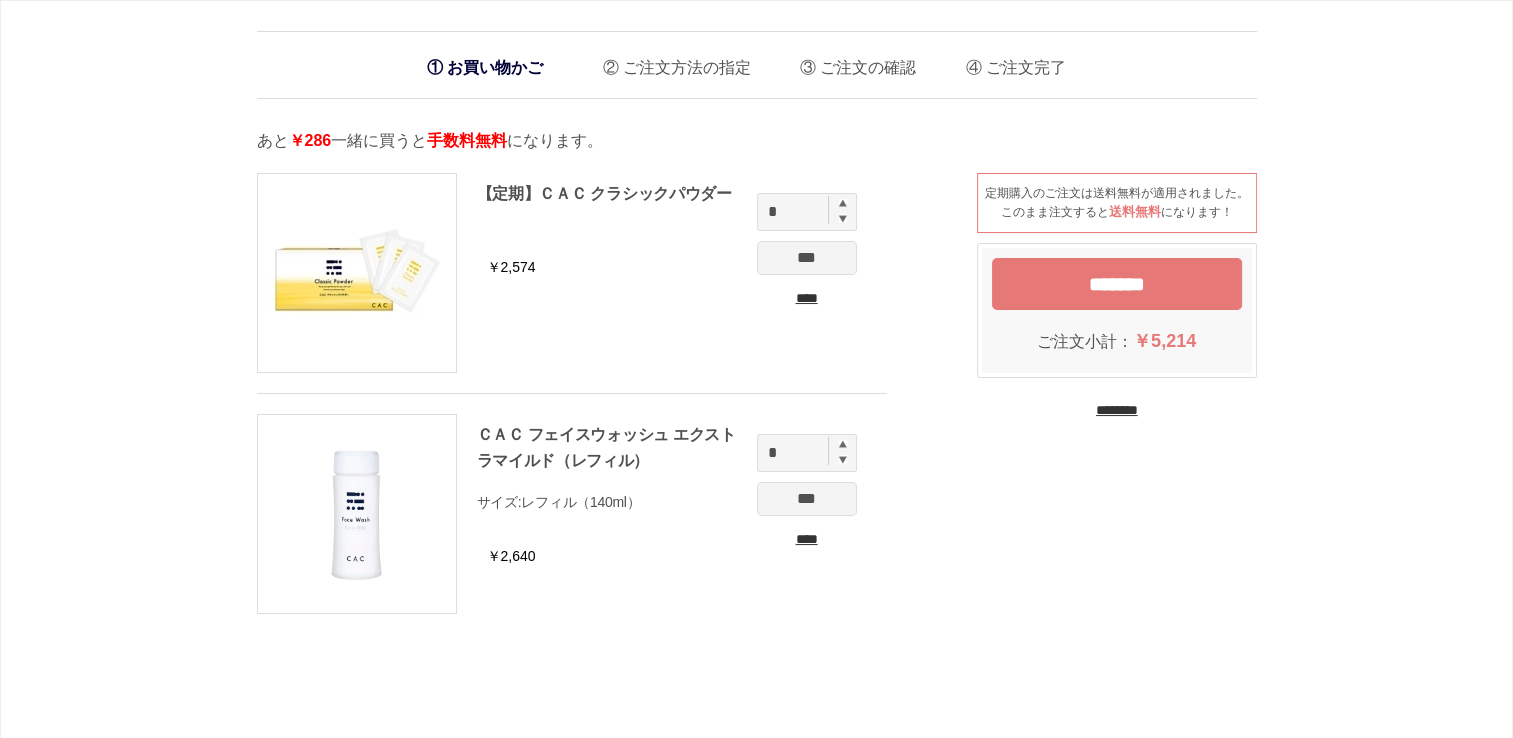 click on "****" at bounding box center [807, 539] 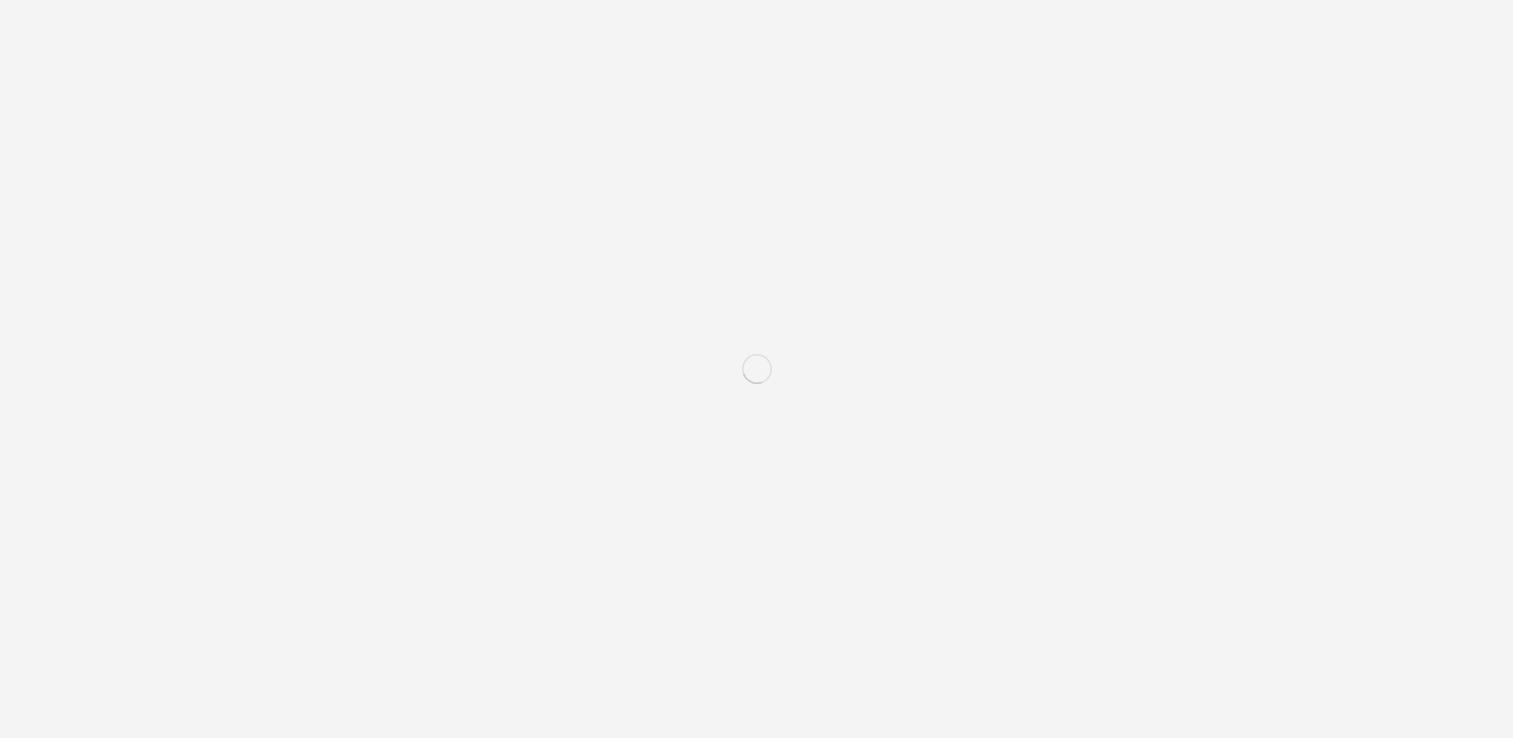 scroll, scrollTop: 0, scrollLeft: 0, axis: both 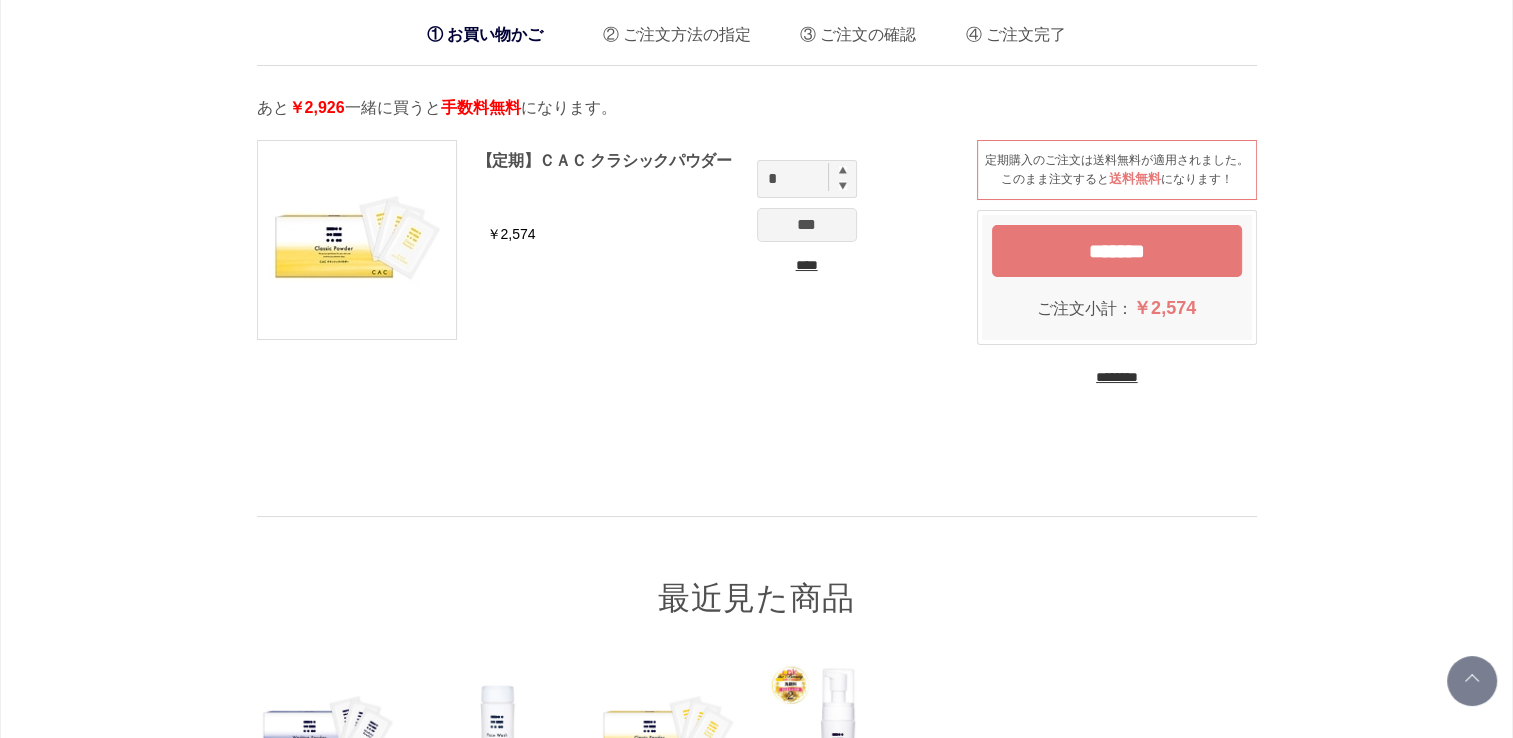 click on "*******" at bounding box center [1117, 251] 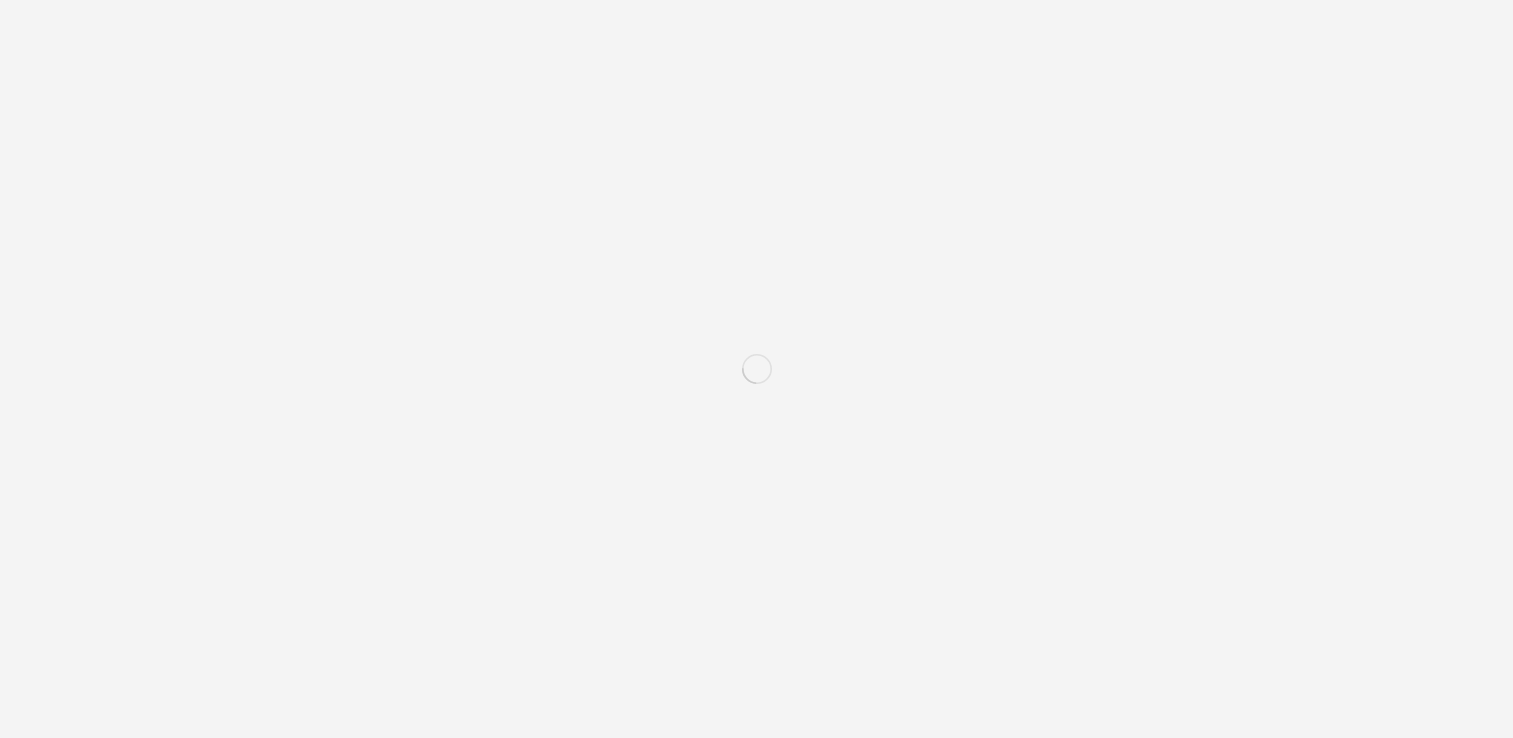 scroll, scrollTop: 0, scrollLeft: 0, axis: both 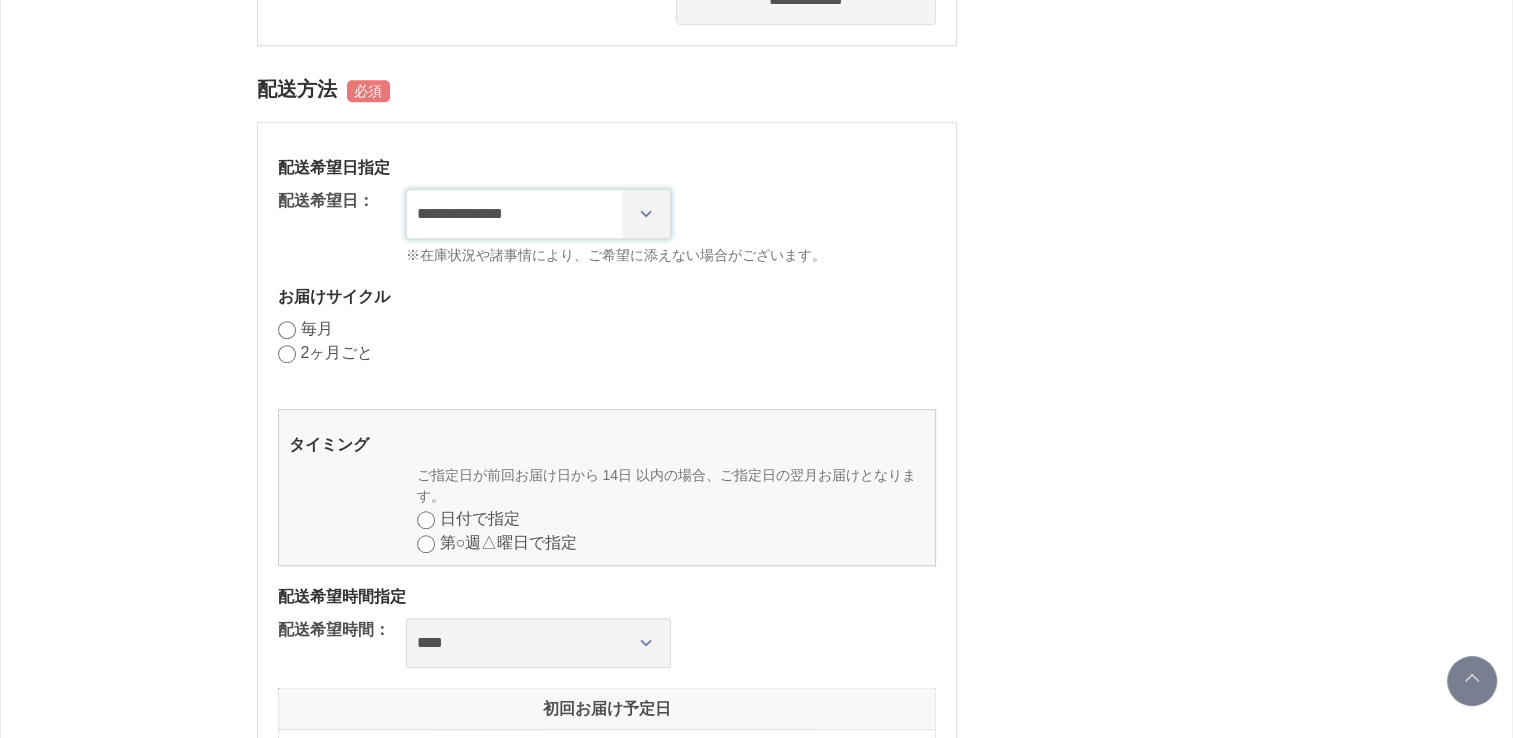 click on "**********" at bounding box center (538, 214) 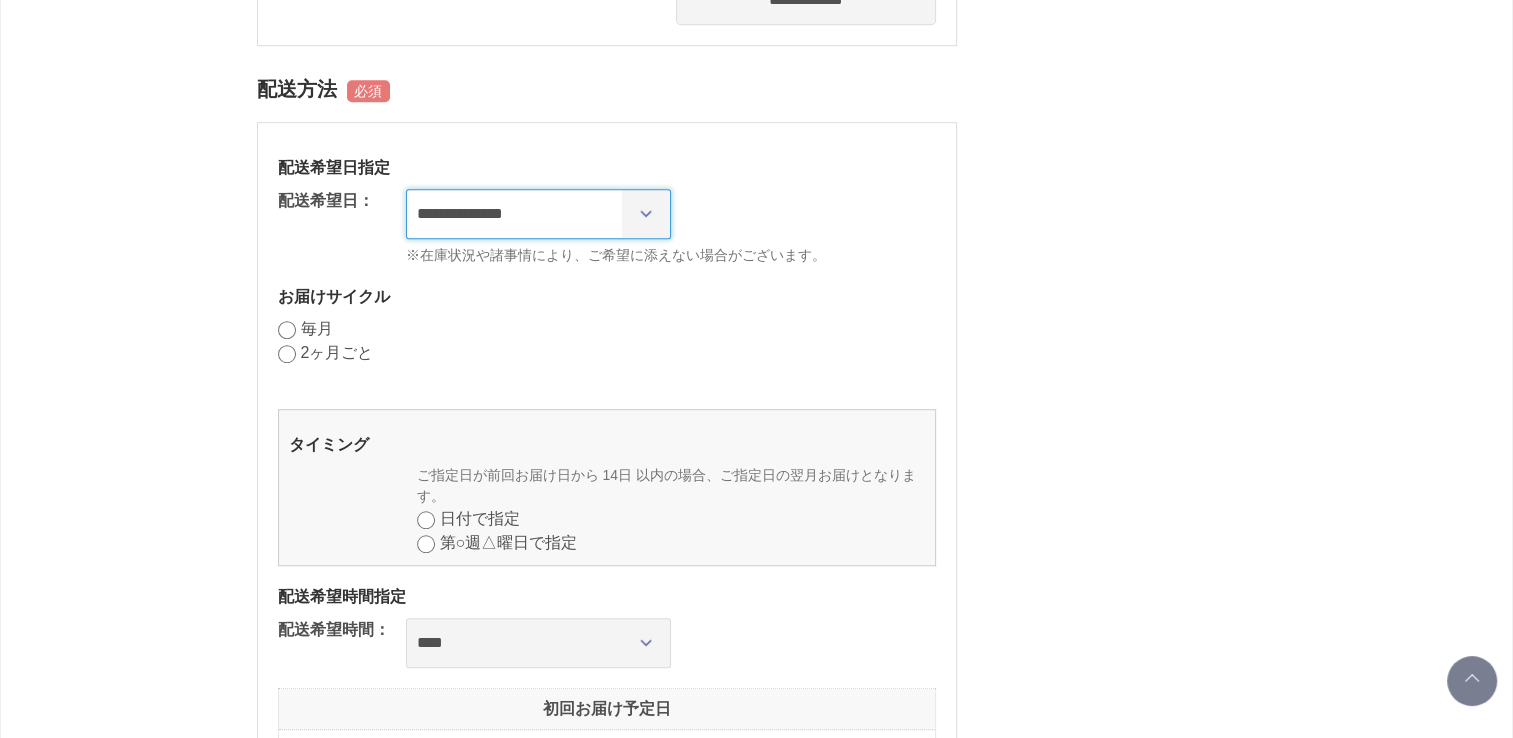 select on "********" 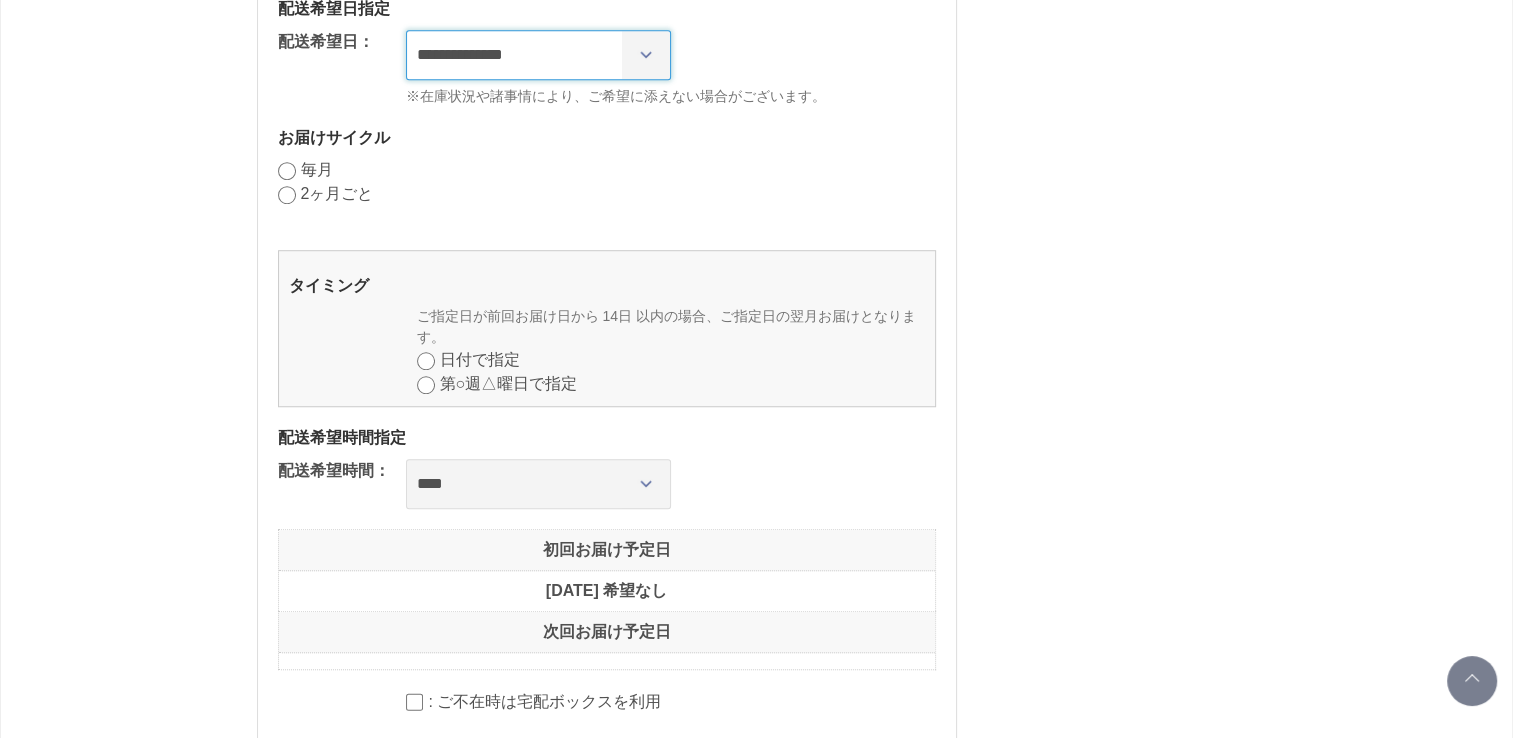 scroll, scrollTop: 1466, scrollLeft: 0, axis: vertical 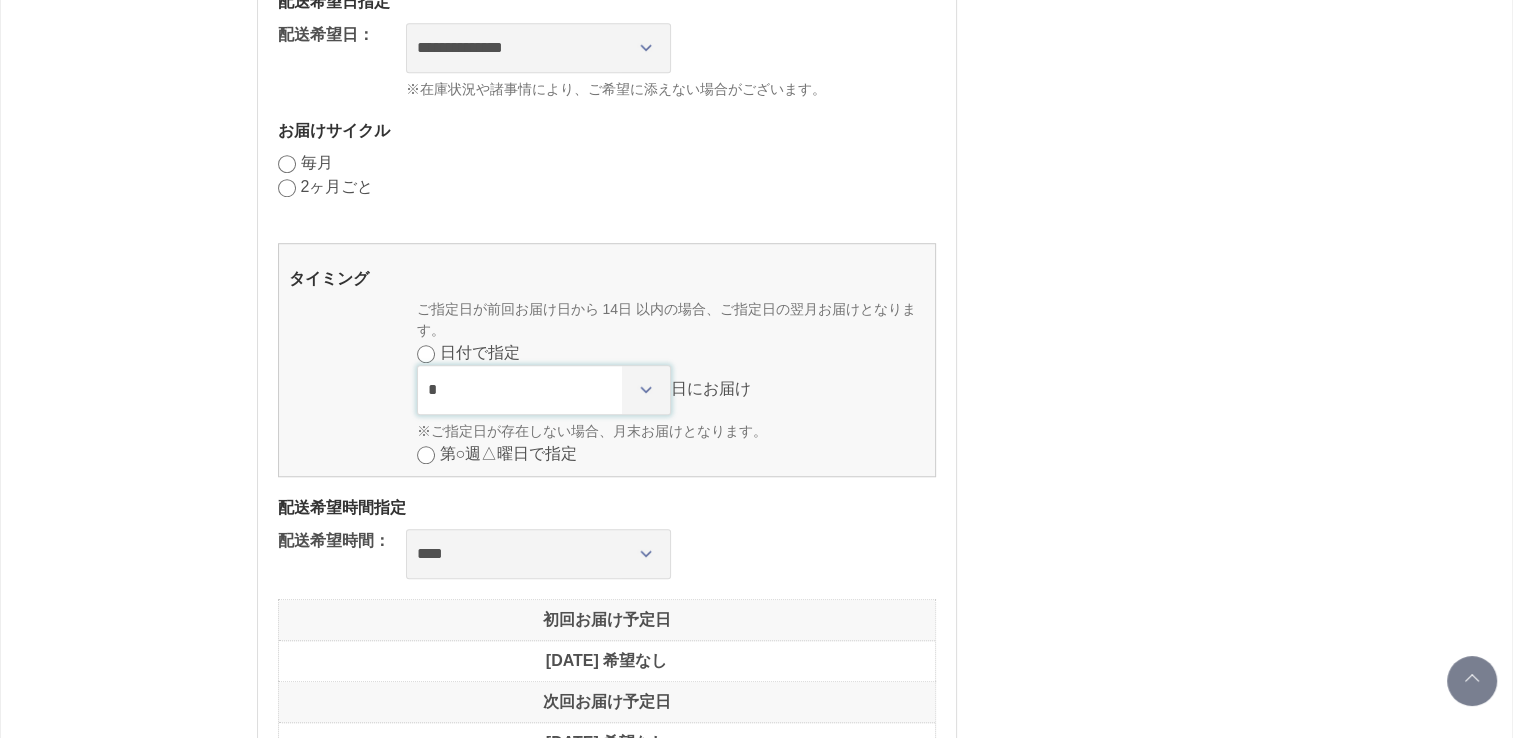 click on "* * * * * * * * * ** ** ** ** ** ** ** ** ** ** ** ** ** ** ** ** ** ** ** ** ** **" at bounding box center [544, 390] 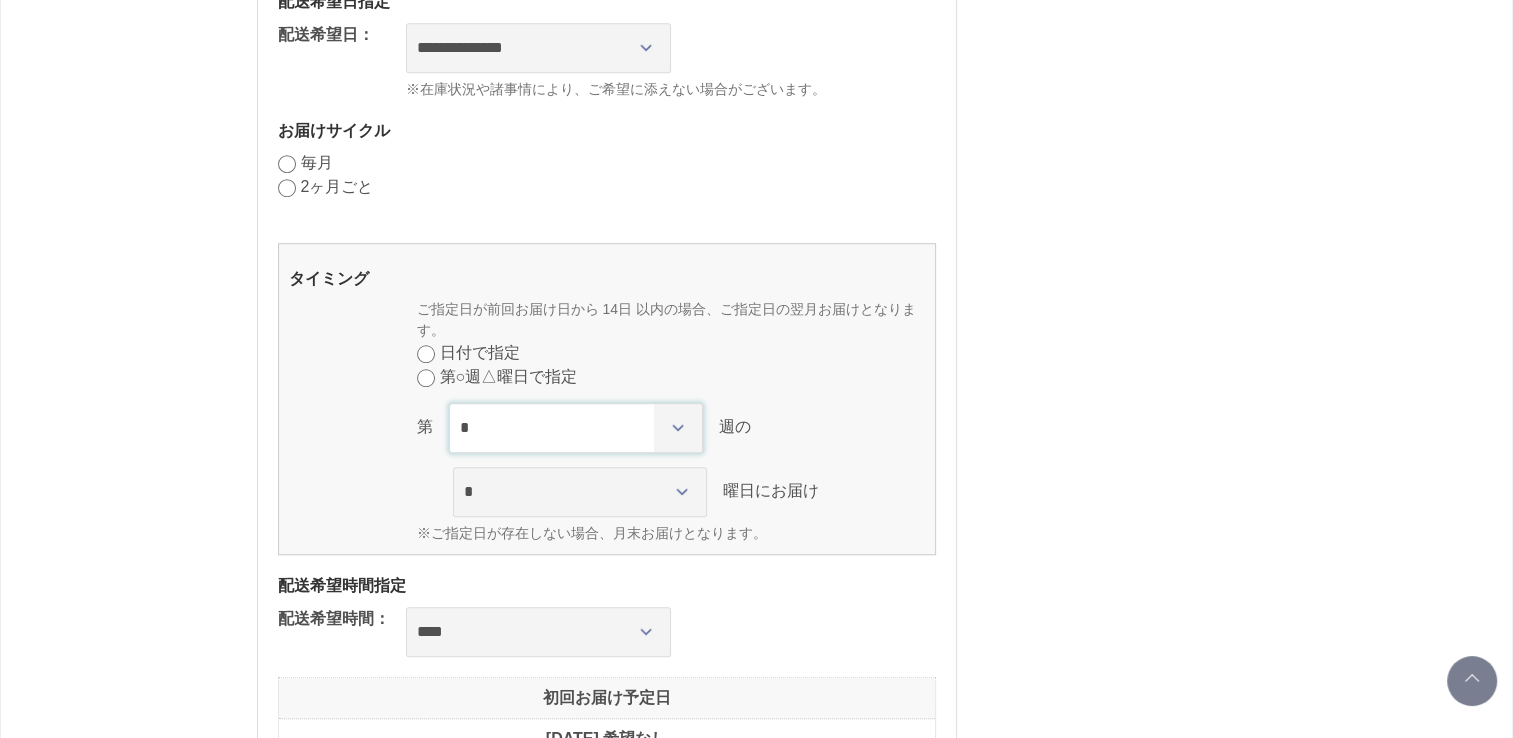click on "* * * * *" at bounding box center [576, 428] 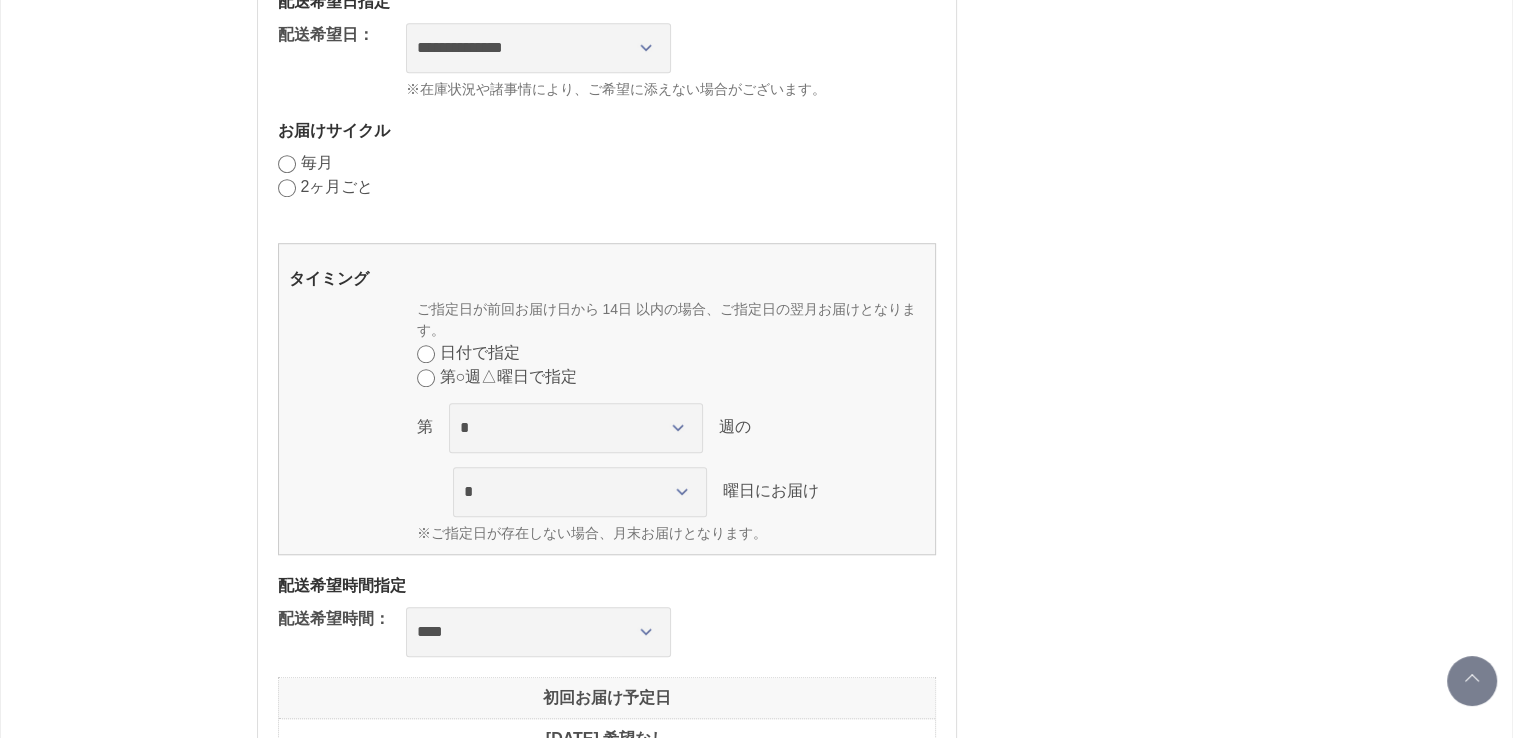 click on "タイミング" at bounding box center (607, 278) 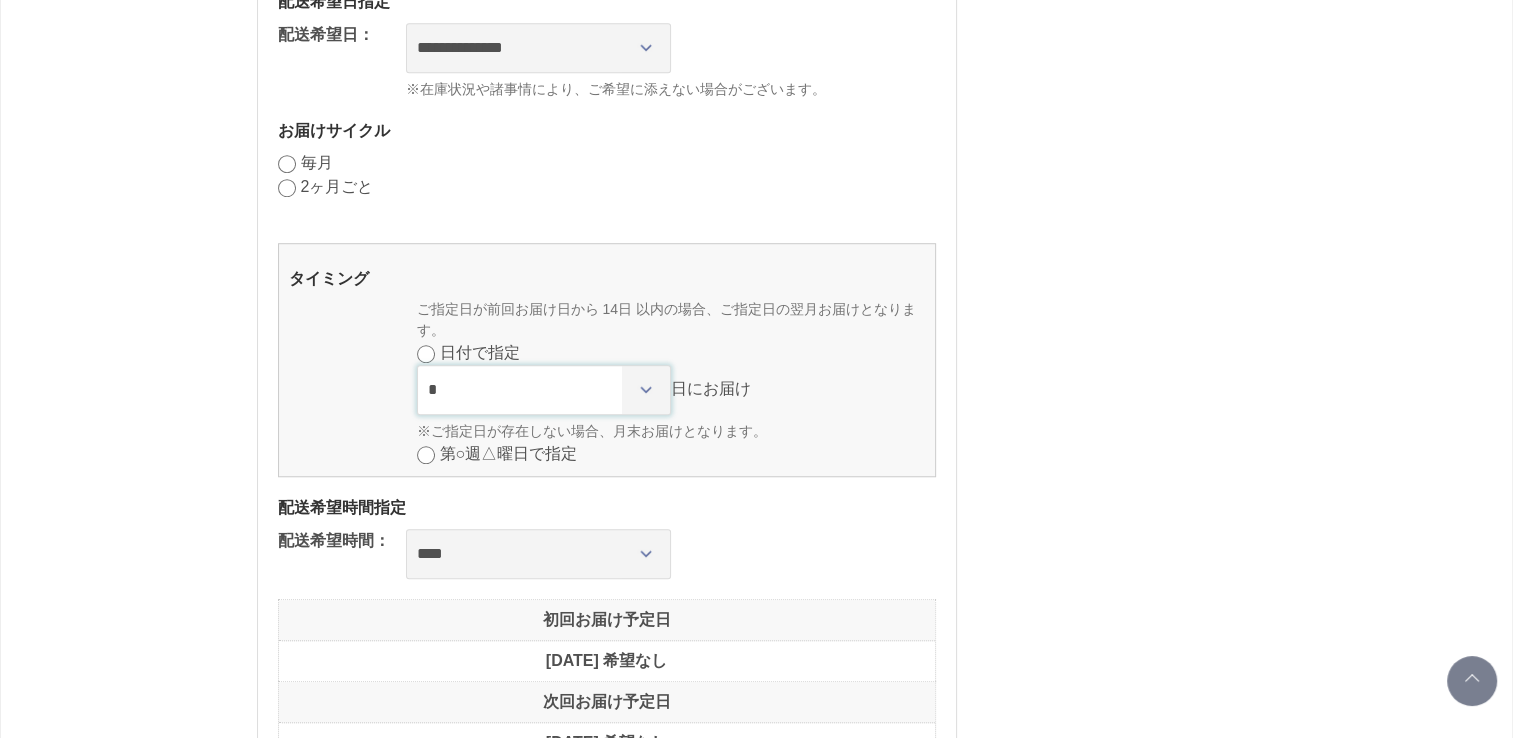 click on "* * * * * * * * * ** ** ** ** ** ** ** ** ** ** ** ** ** ** ** ** ** ** ** ** ** **" at bounding box center [544, 390] 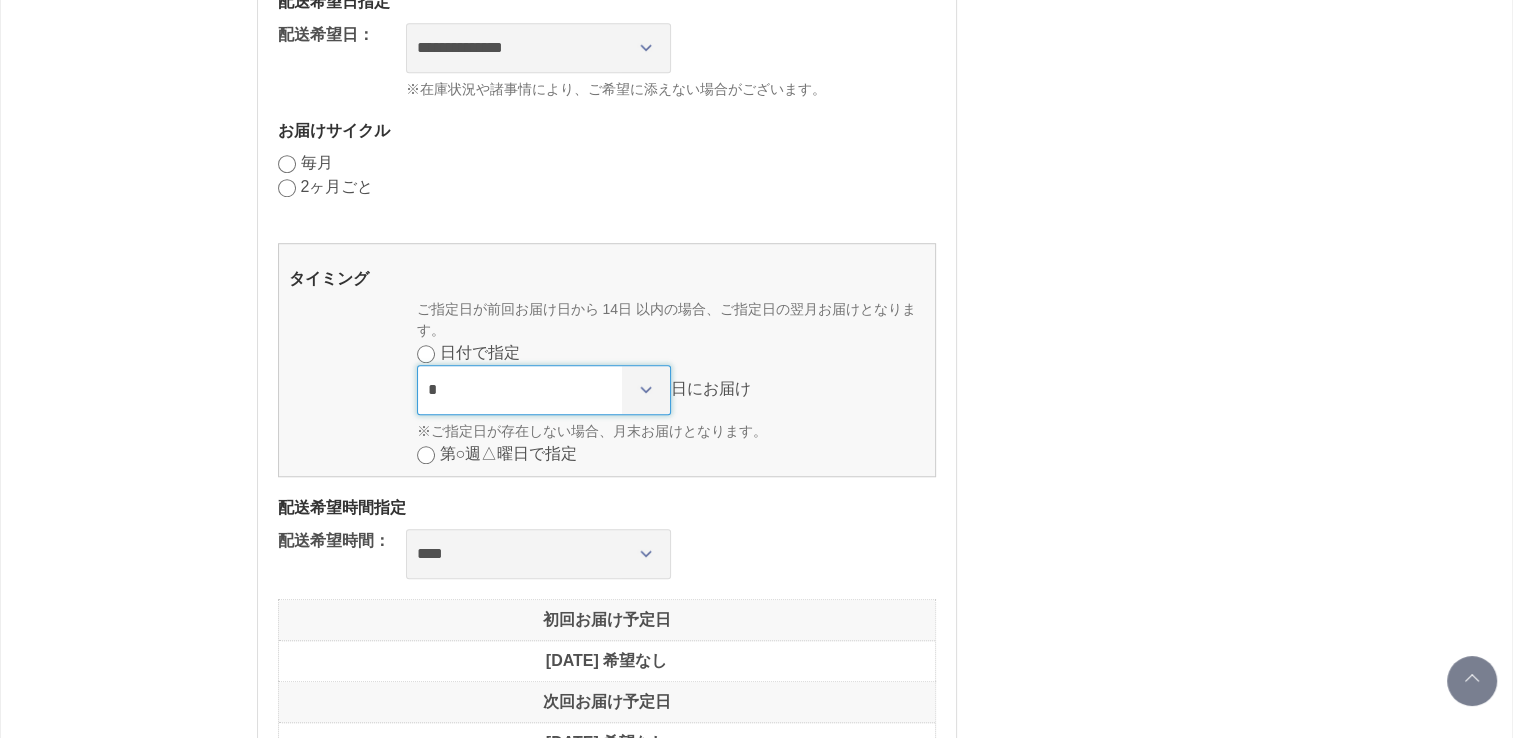 select on "*" 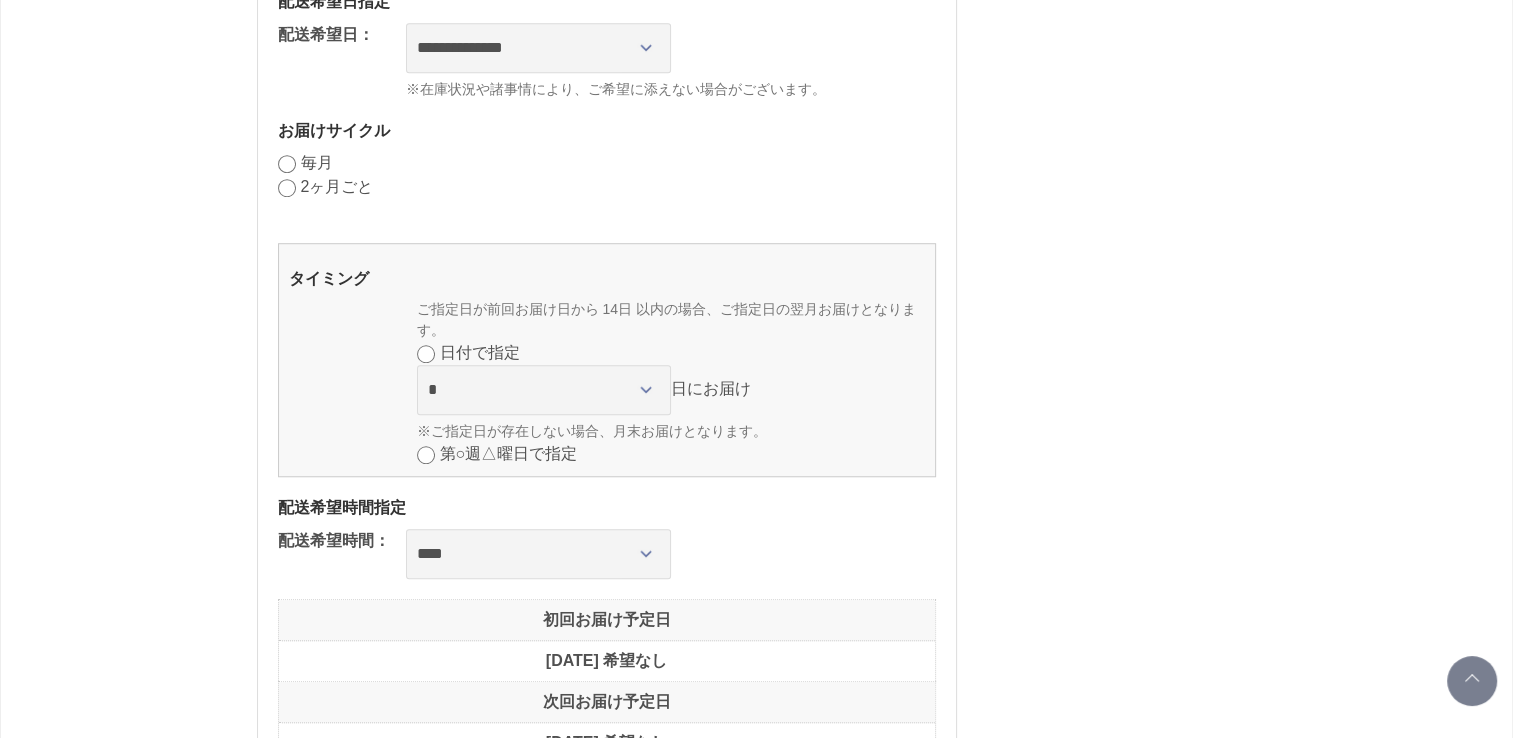 click on "**********" at bounding box center (757, 154) 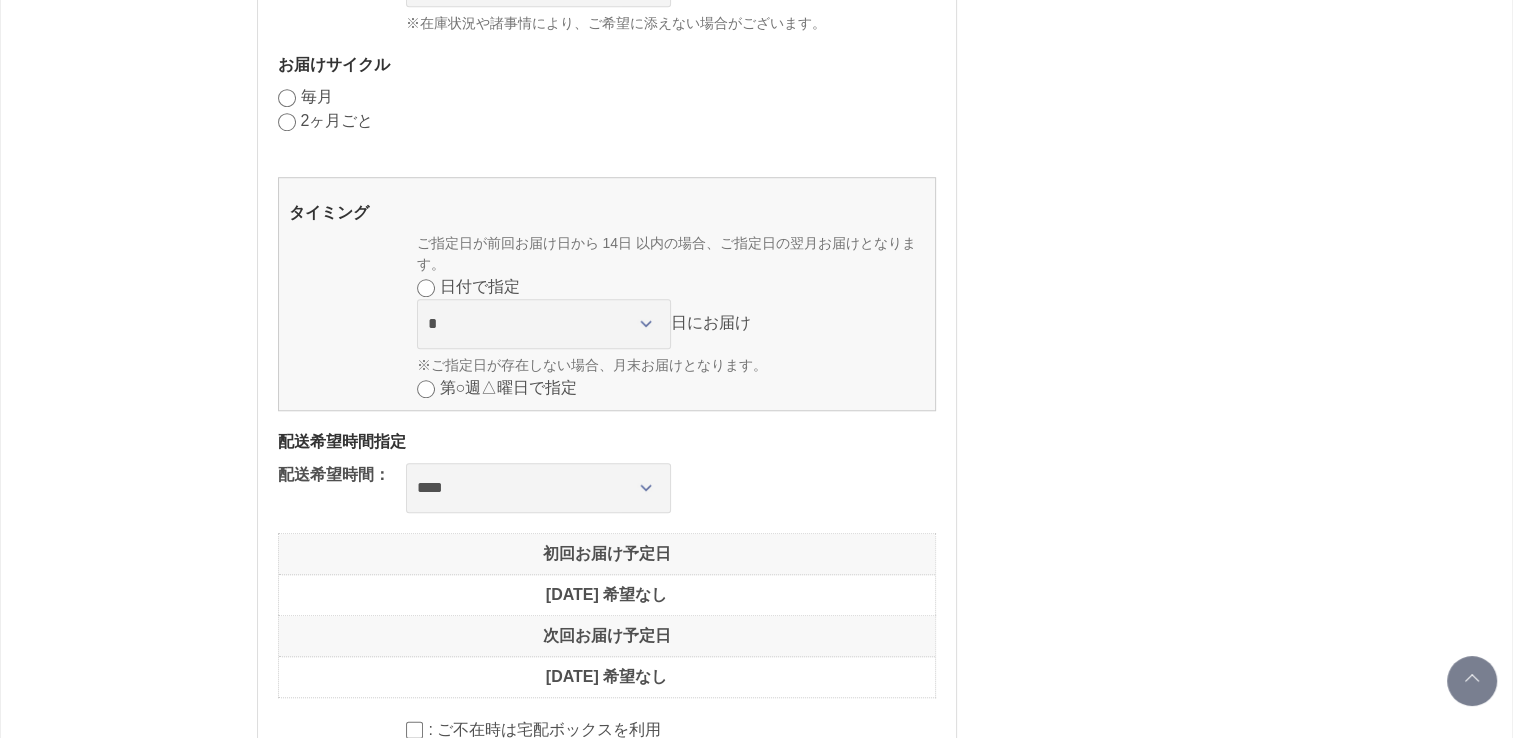 scroll, scrollTop: 1533, scrollLeft: 0, axis: vertical 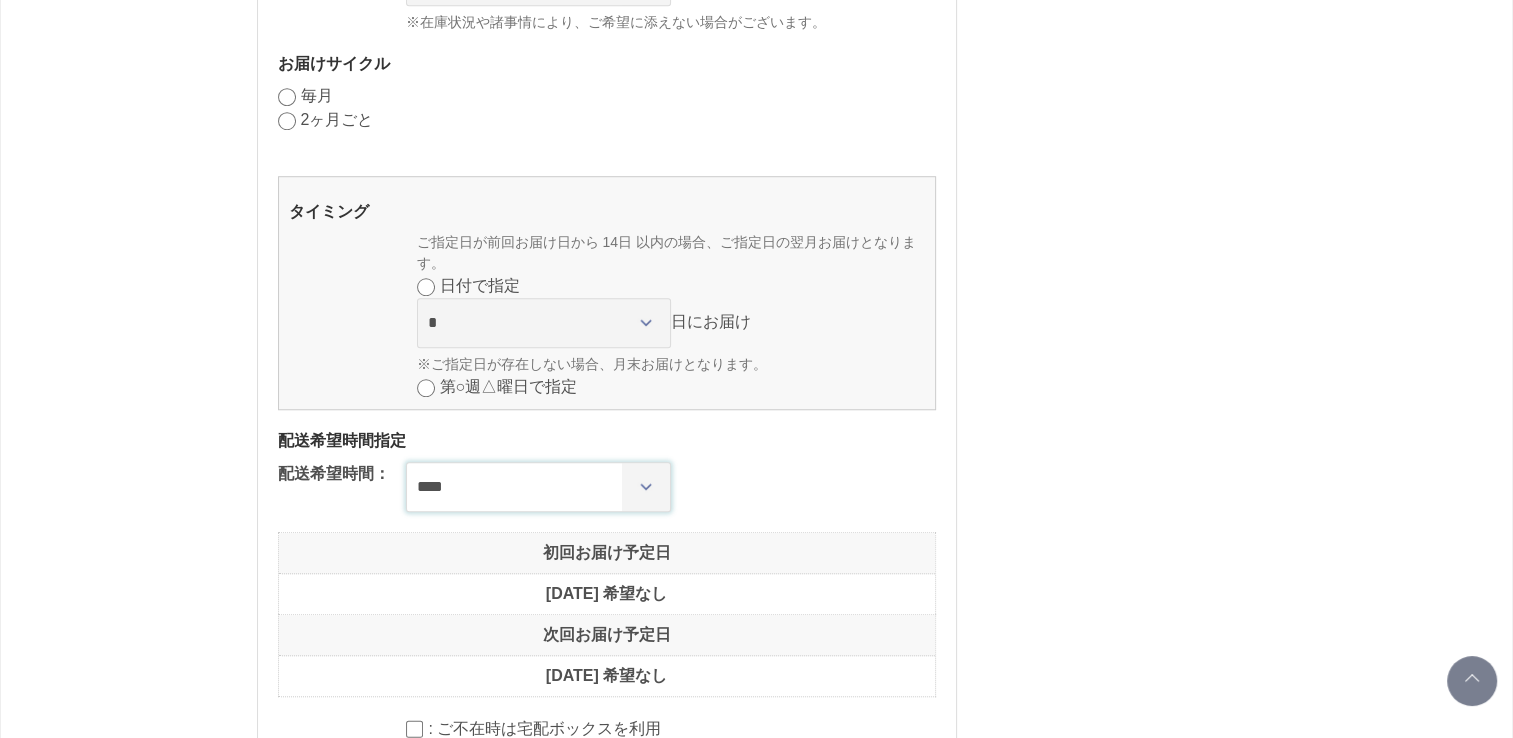 click on "**** *** ****** ****** ****** ******" at bounding box center [538, 487] 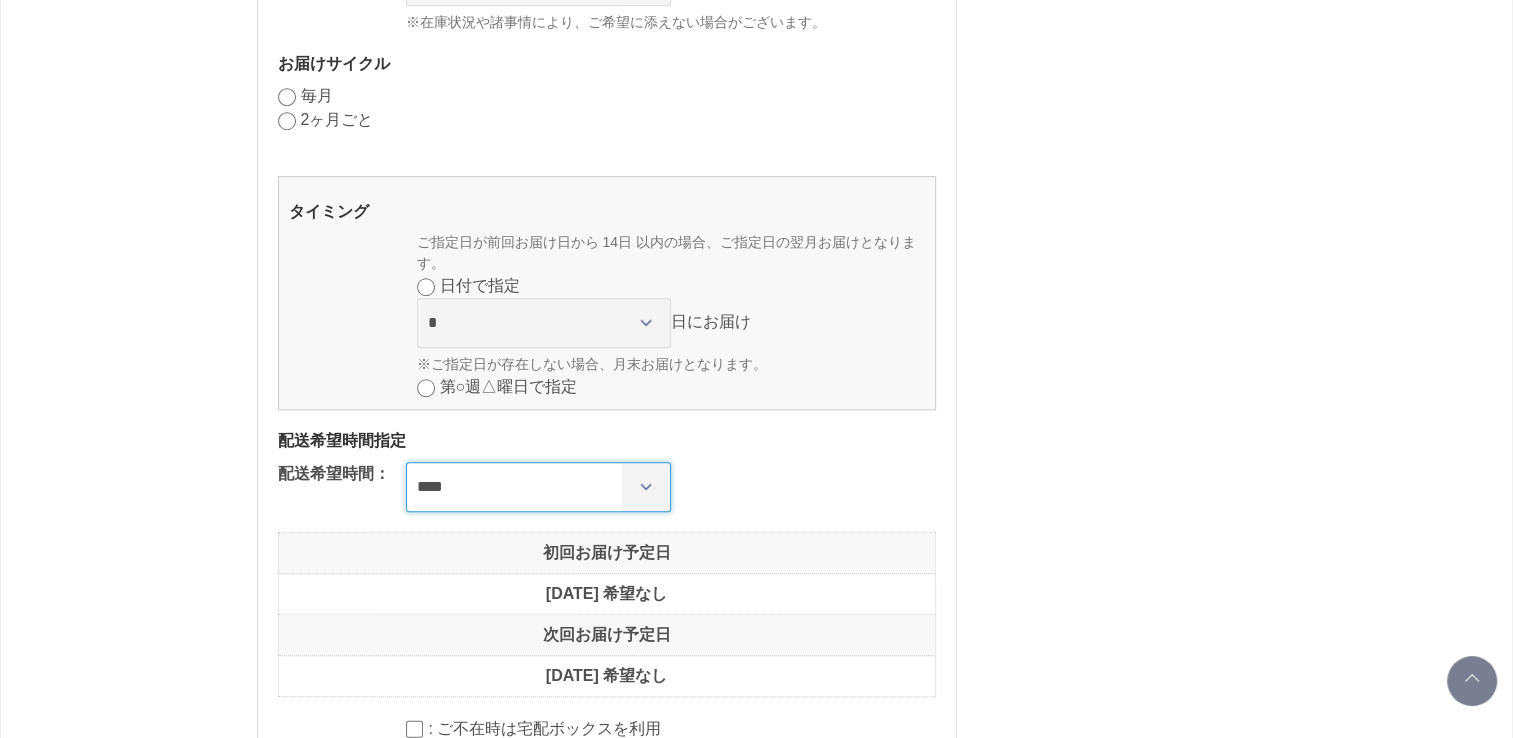 select on "**" 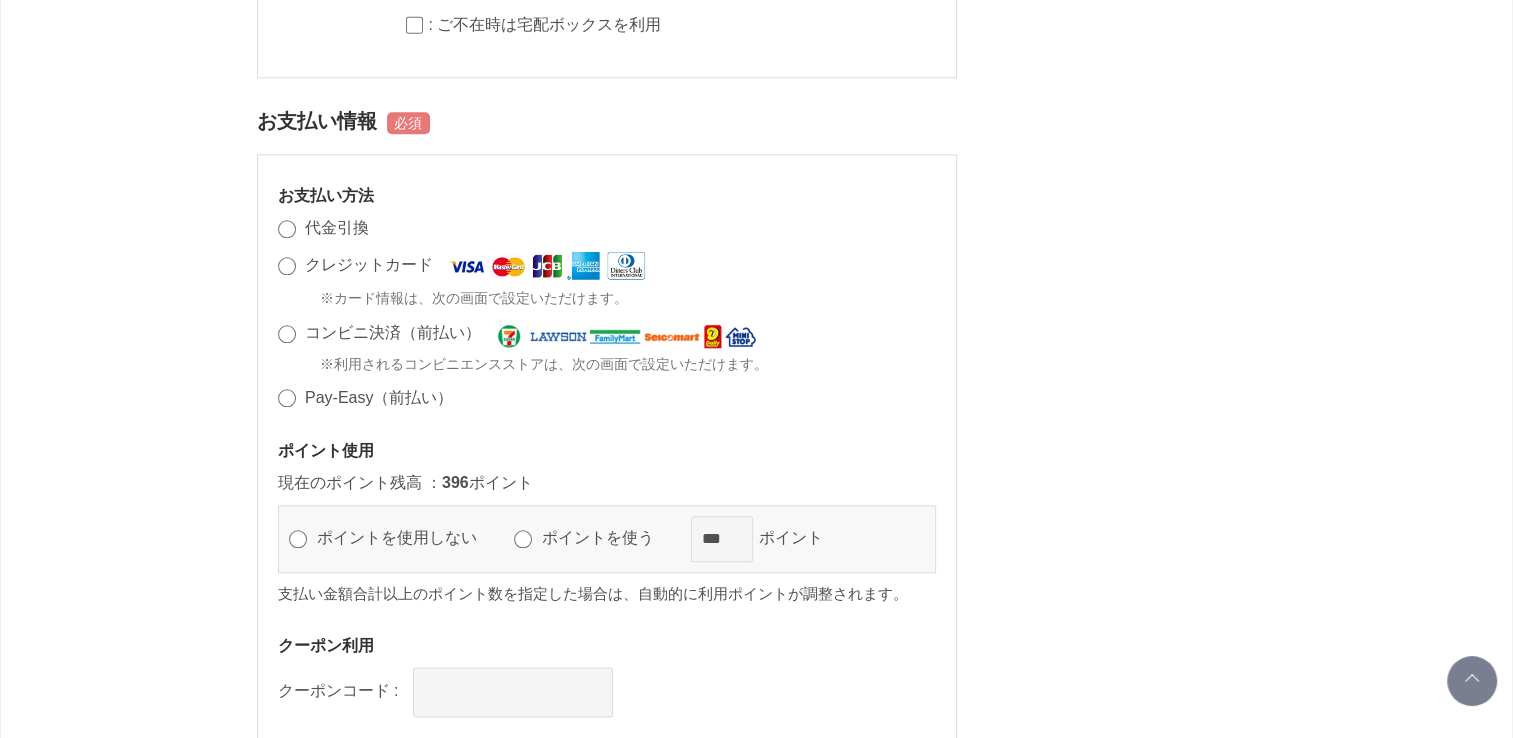 scroll, scrollTop: 2266, scrollLeft: 0, axis: vertical 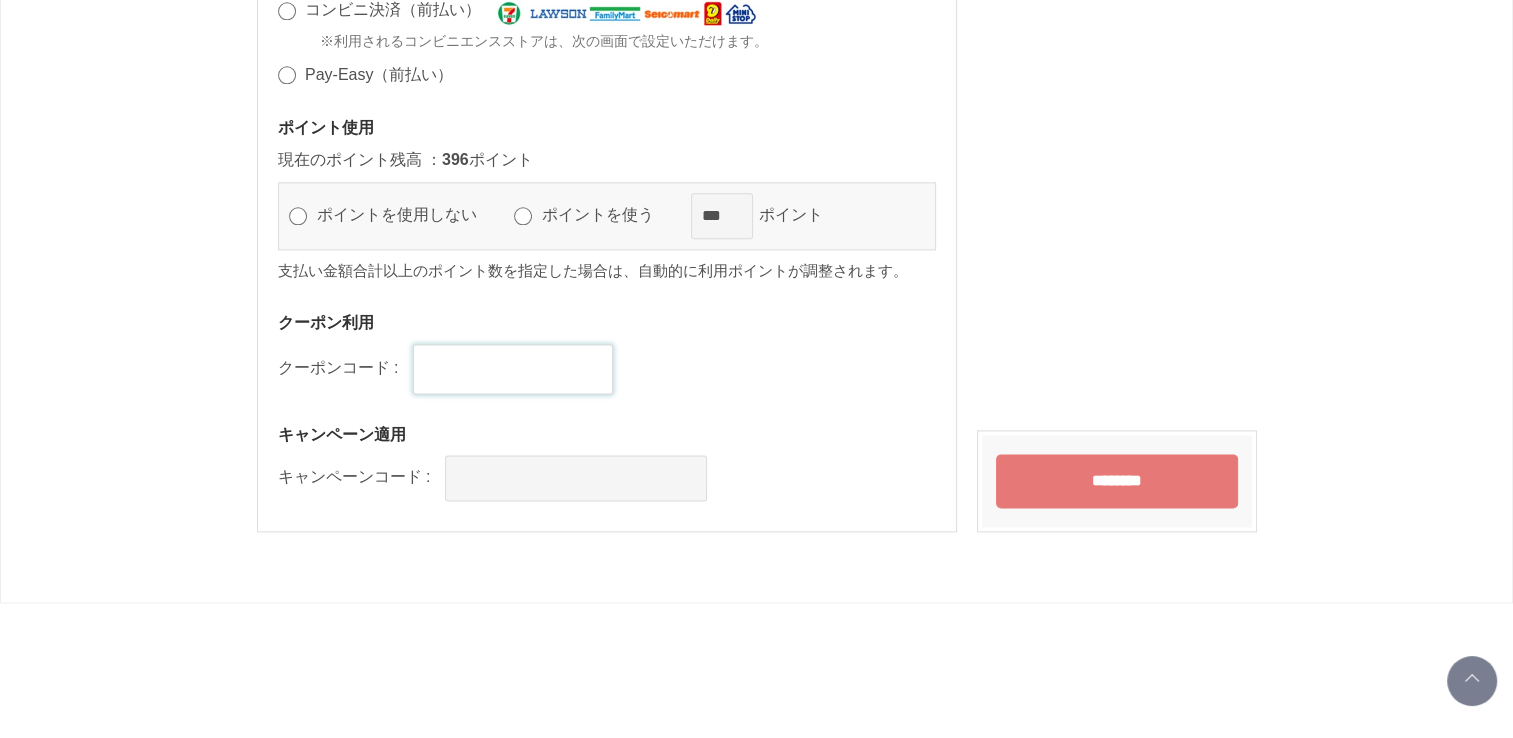 click at bounding box center [513, 369] 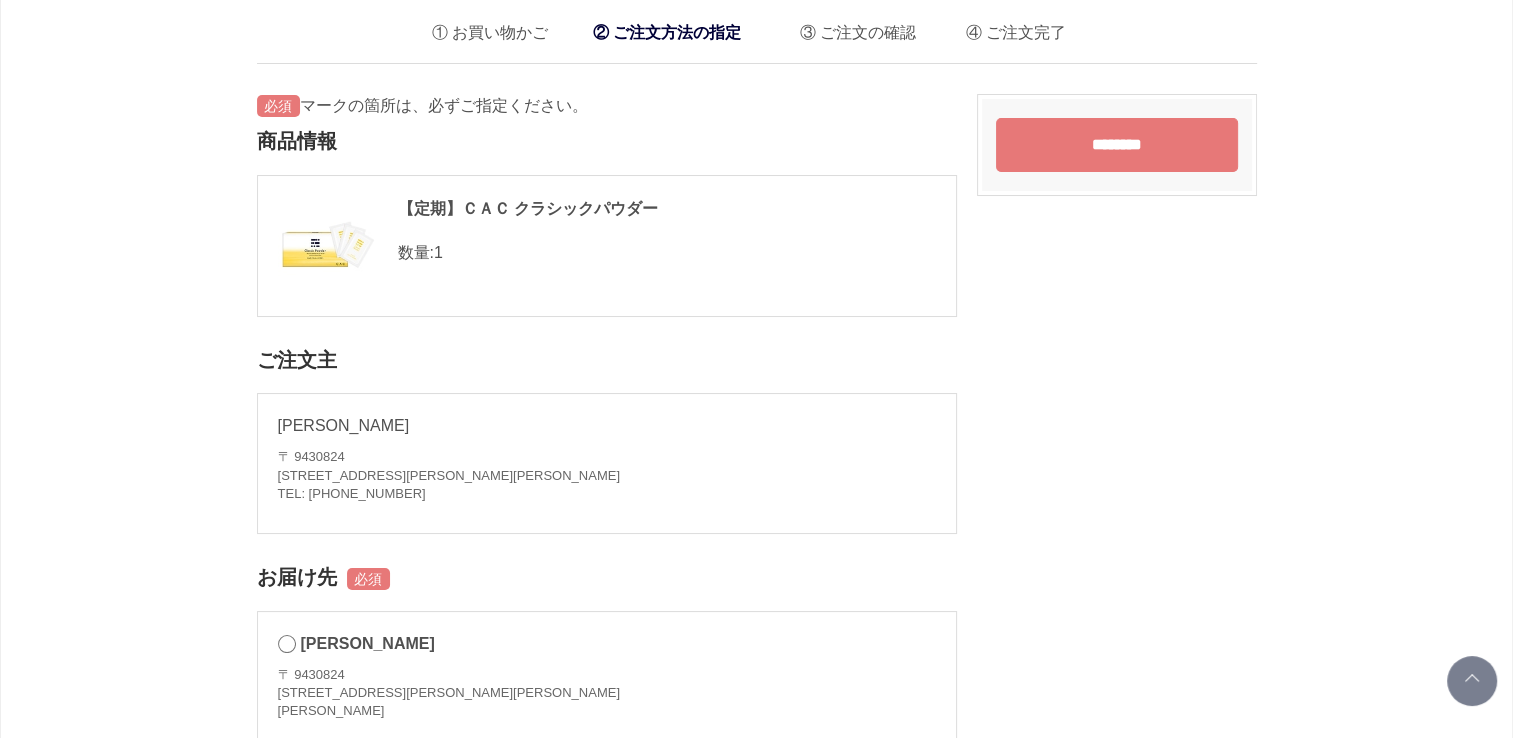 scroll, scrollTop: 0, scrollLeft: 0, axis: both 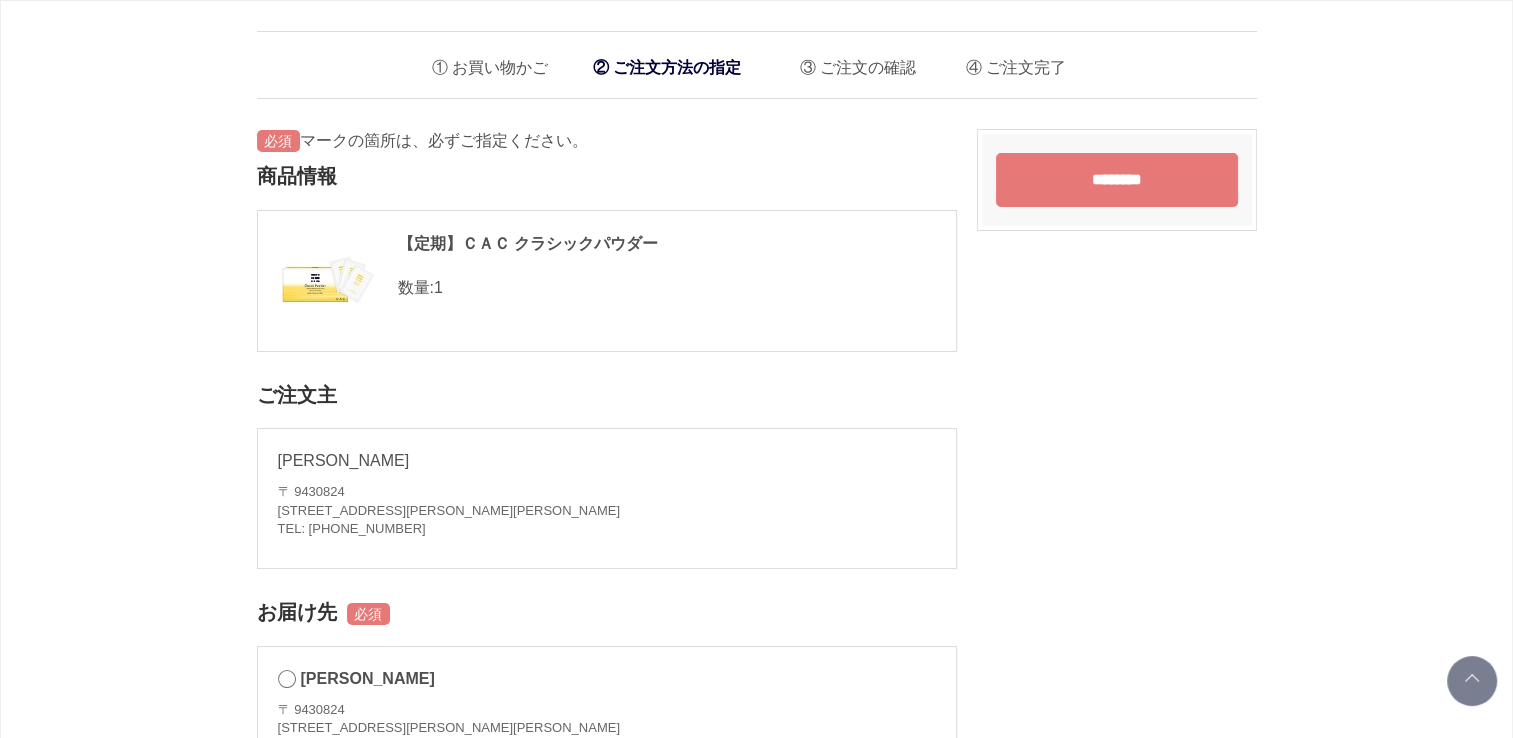 click on "お買い物かご" at bounding box center [482, 62] 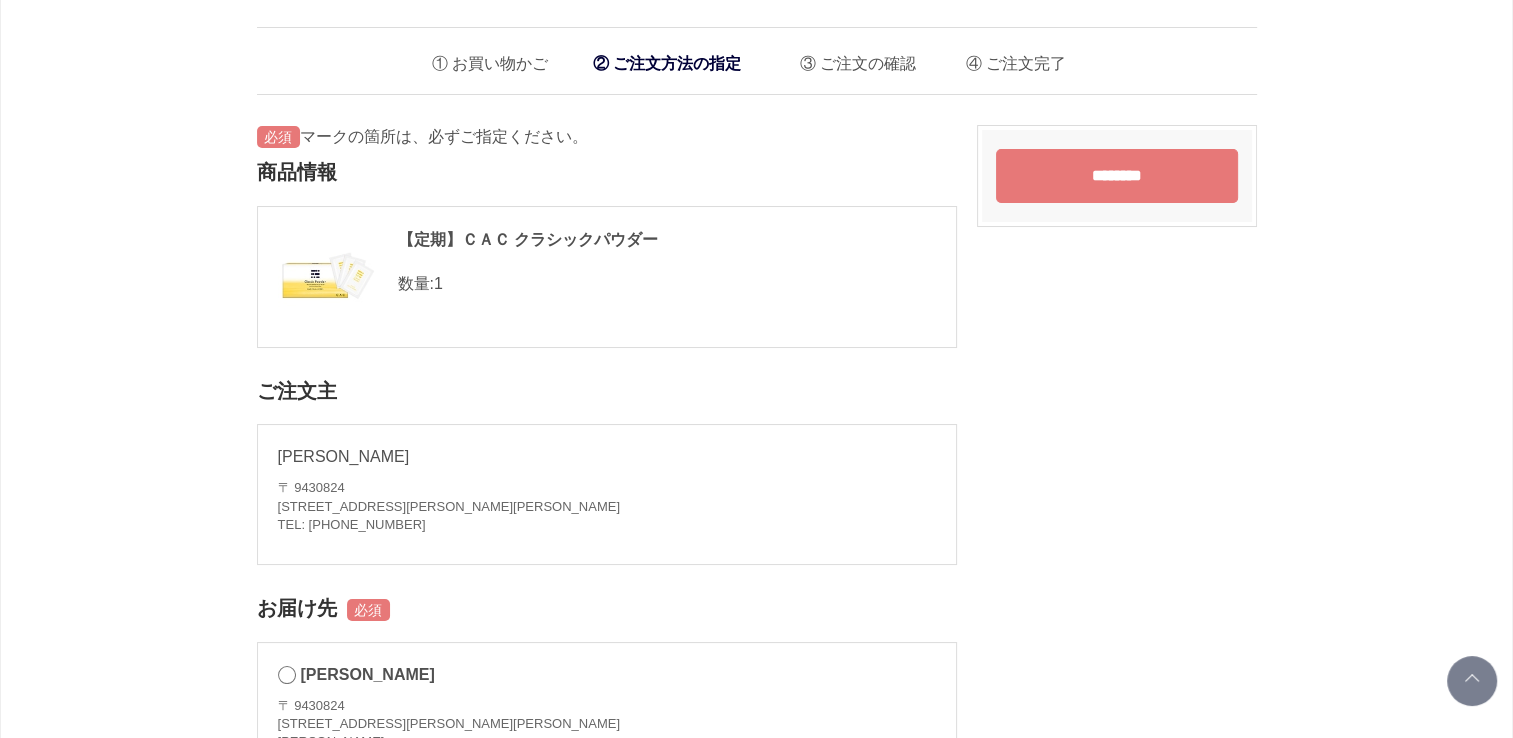 scroll, scrollTop: 0, scrollLeft: 0, axis: both 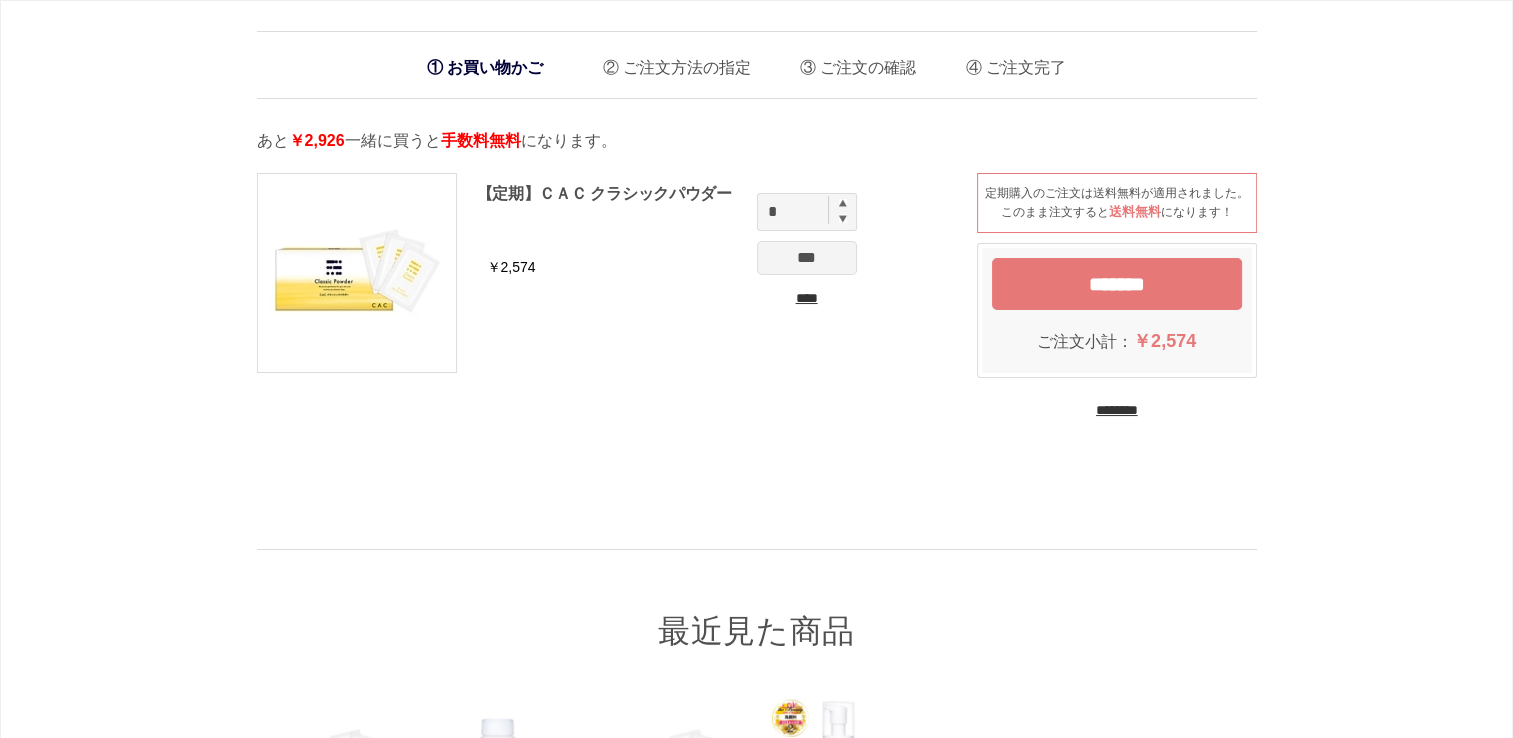 click on "****" at bounding box center (807, 298) 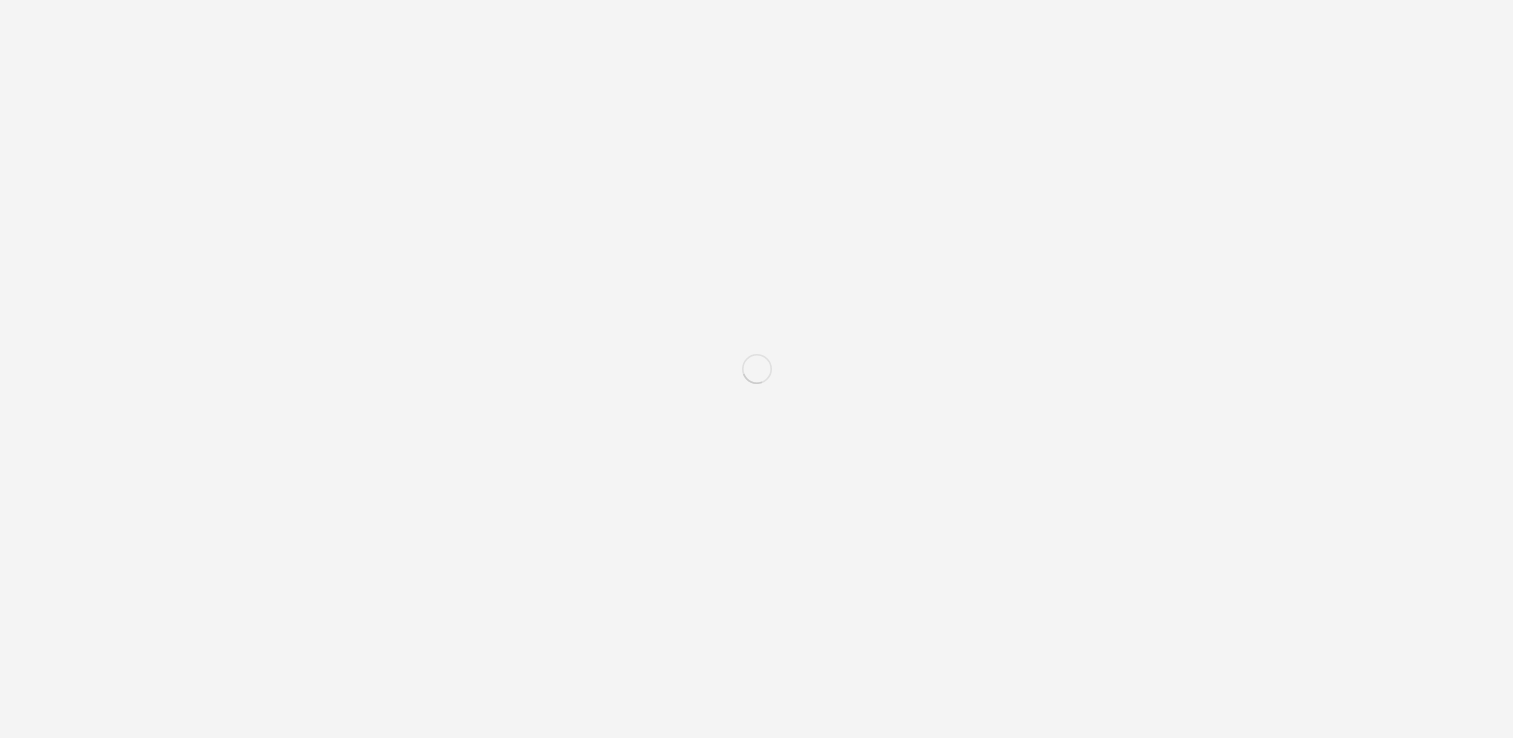scroll, scrollTop: 0, scrollLeft: 0, axis: both 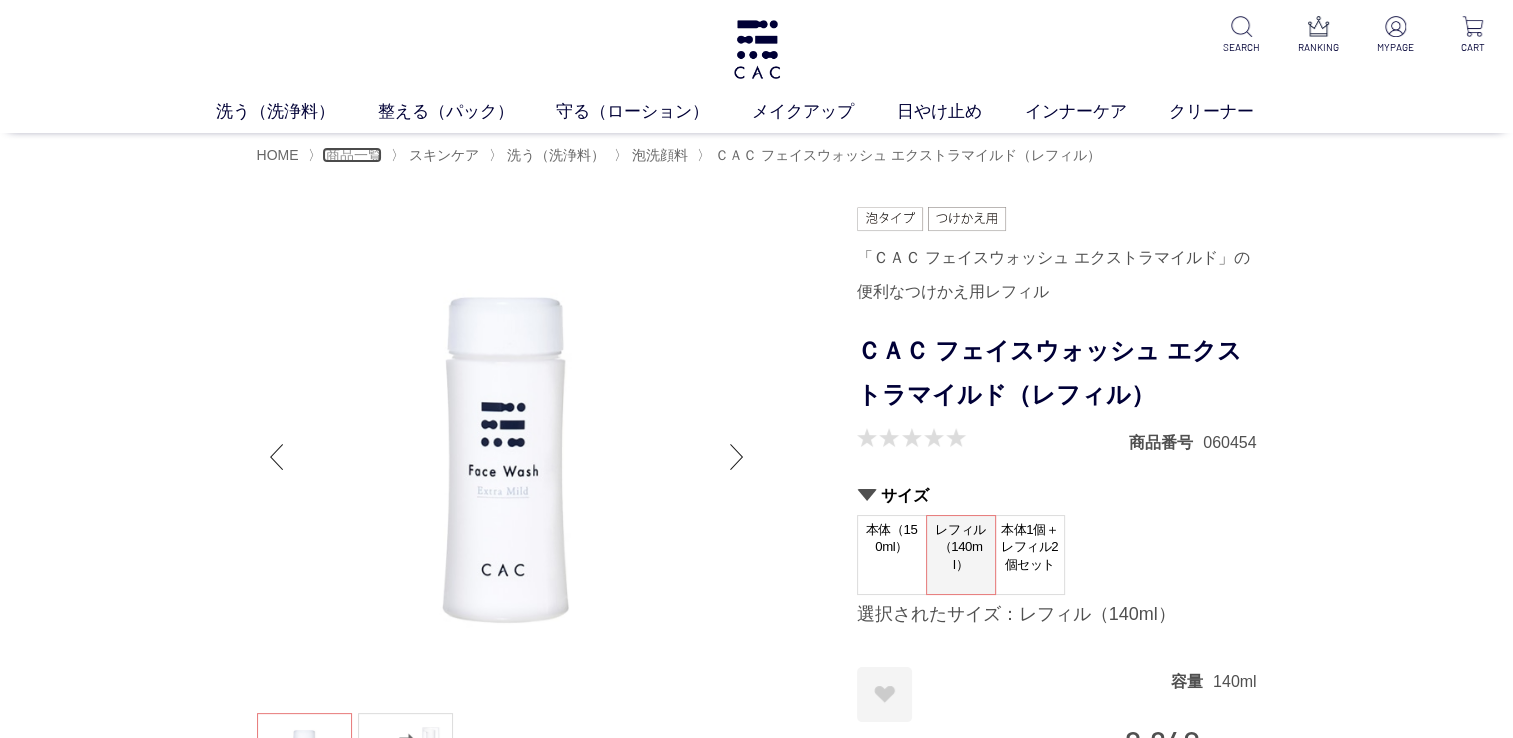 click on "商品一覧" at bounding box center (354, 155) 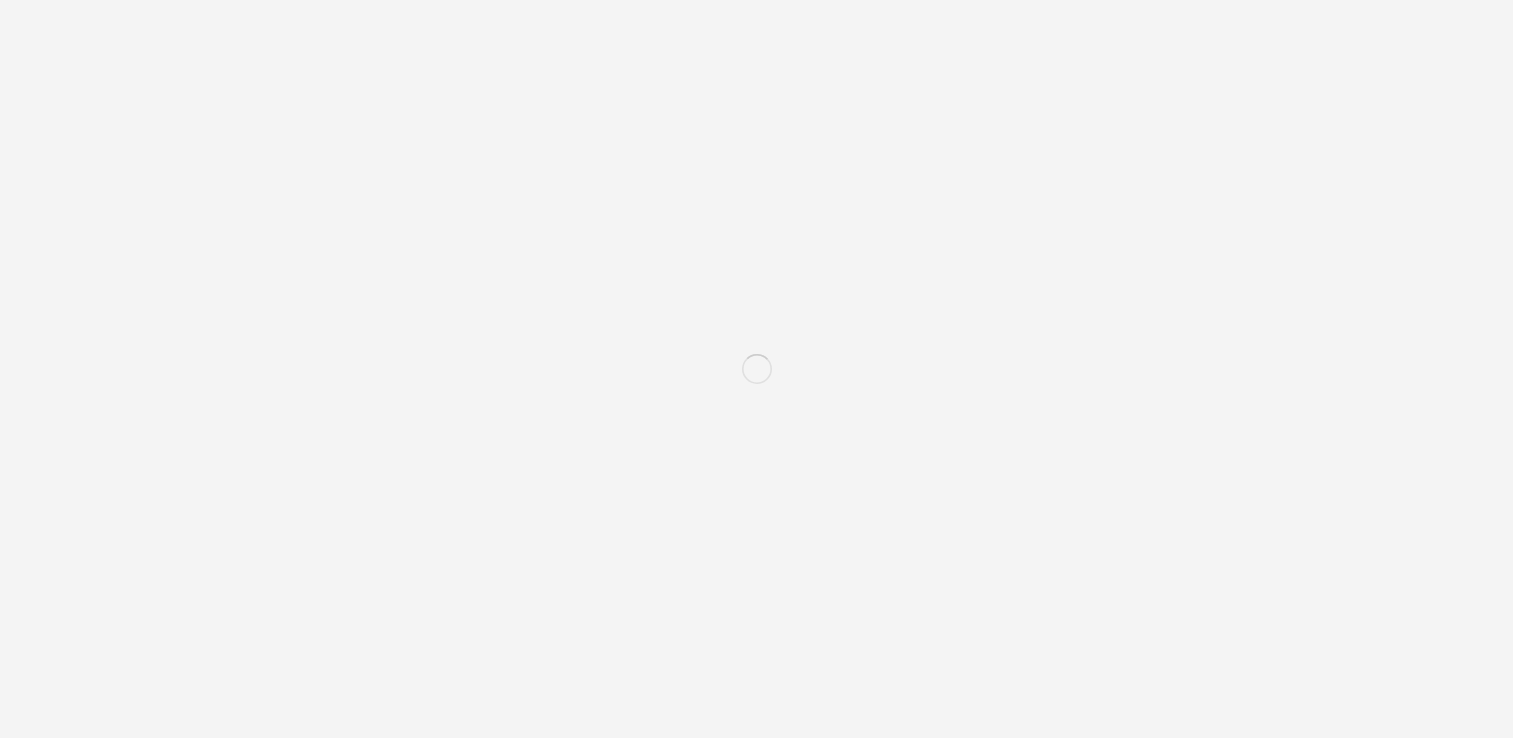 scroll, scrollTop: 0, scrollLeft: 0, axis: both 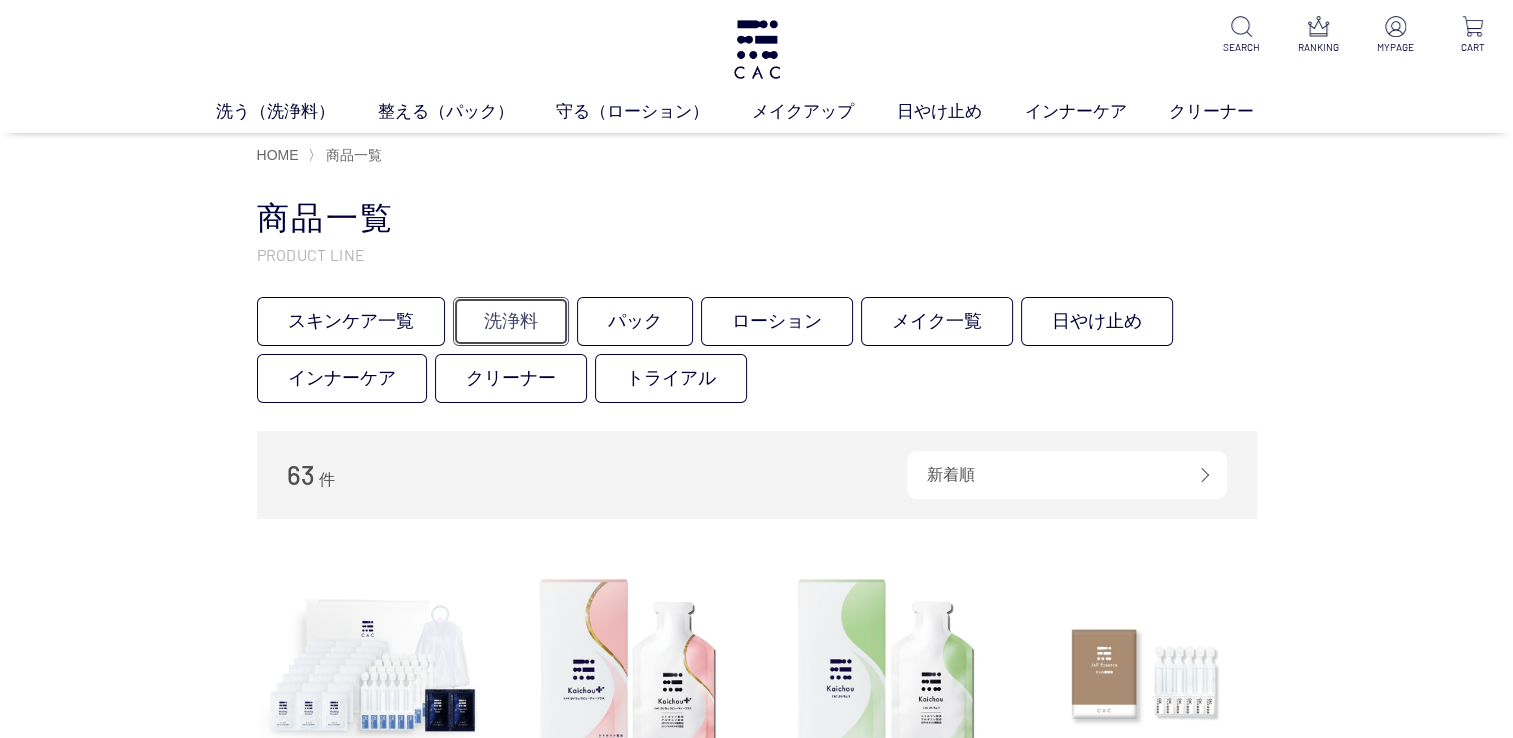 click on "洗浄料" at bounding box center [511, 321] 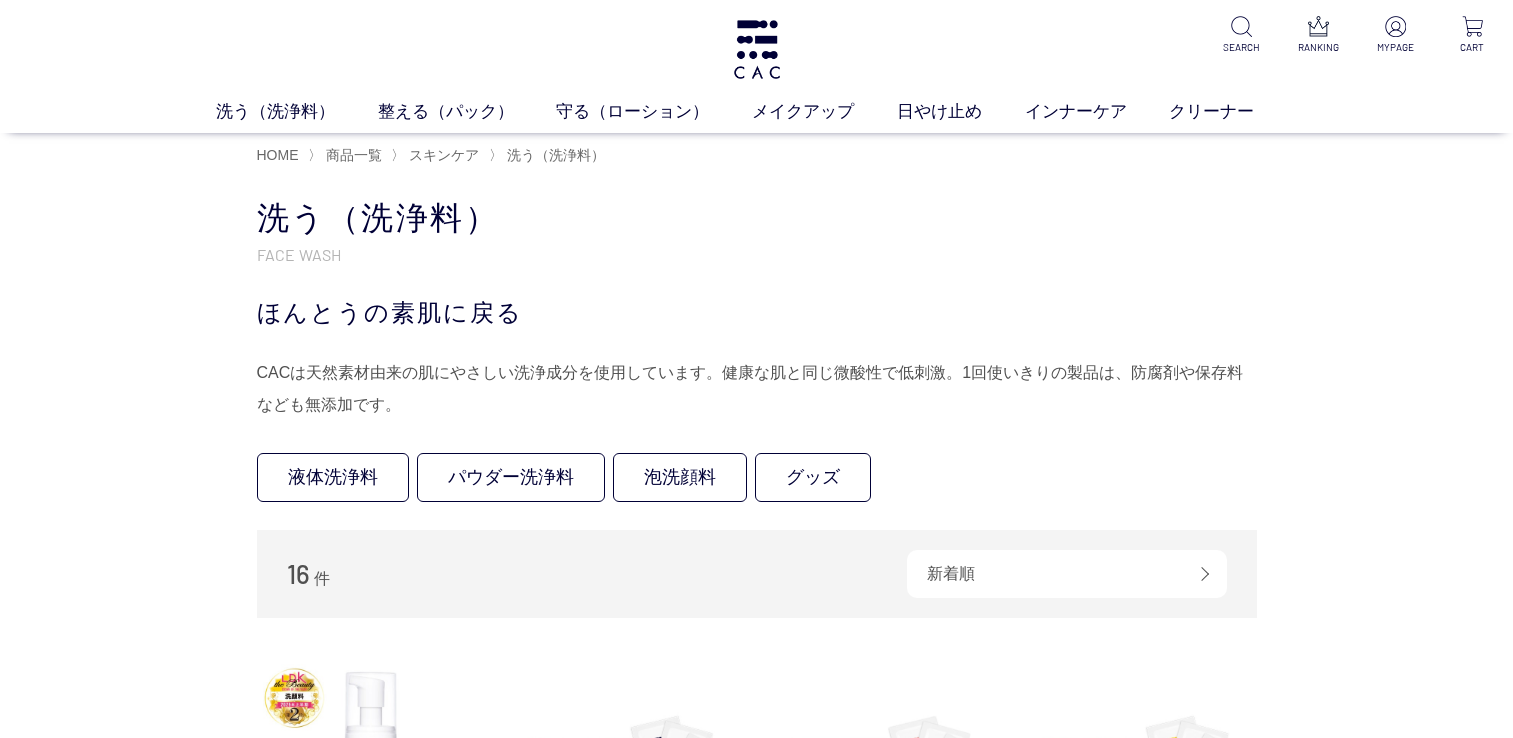scroll, scrollTop: 0, scrollLeft: 0, axis: both 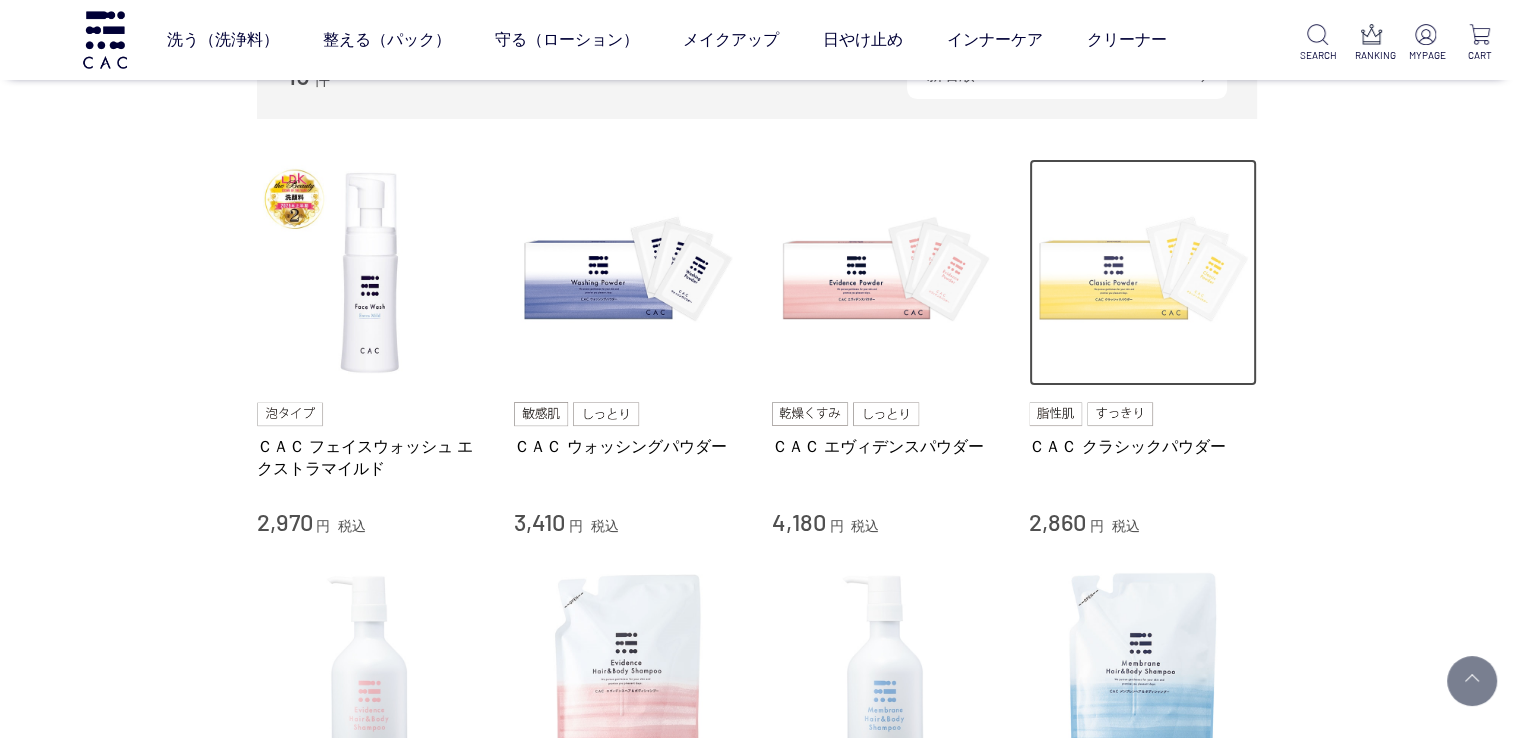 click at bounding box center (1143, 273) 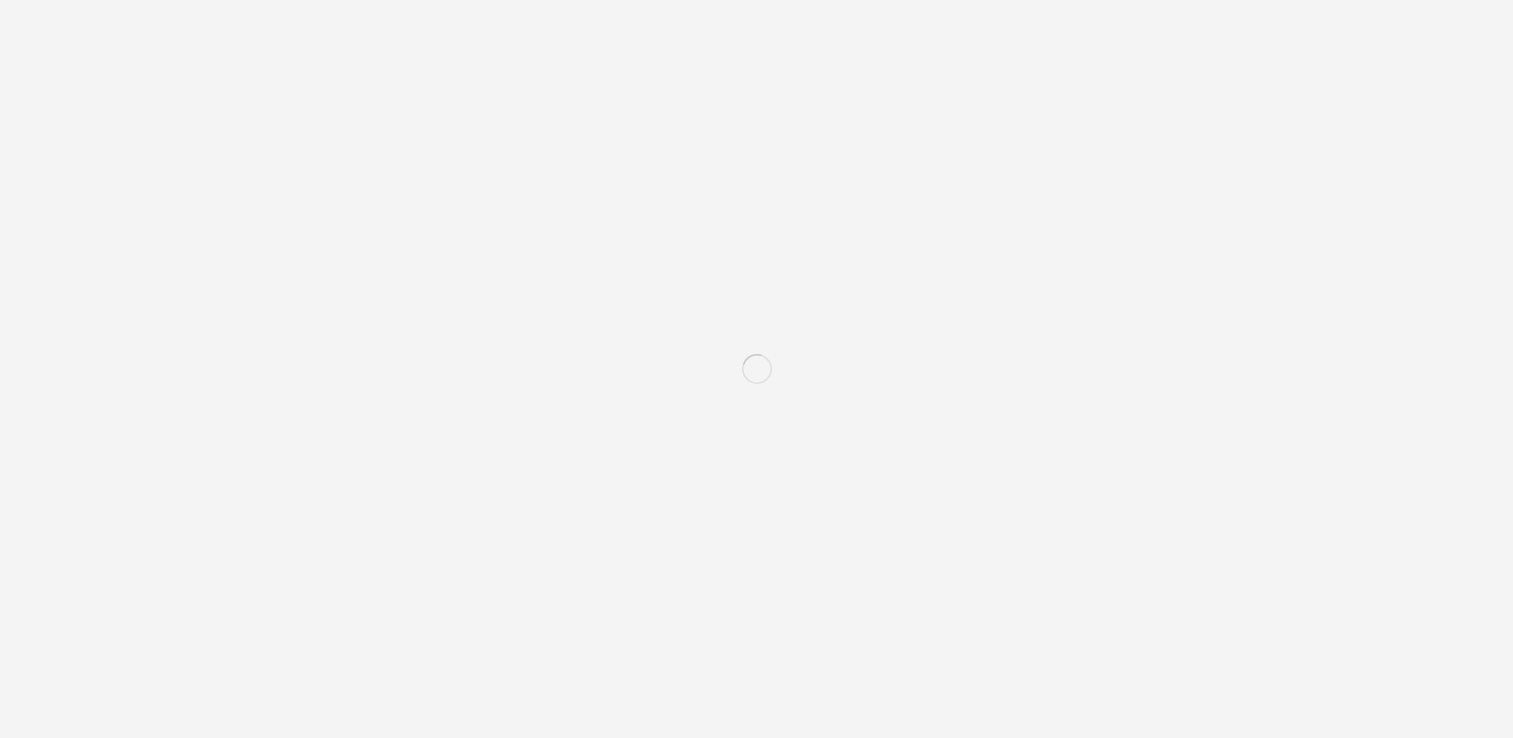 scroll, scrollTop: 0, scrollLeft: 0, axis: both 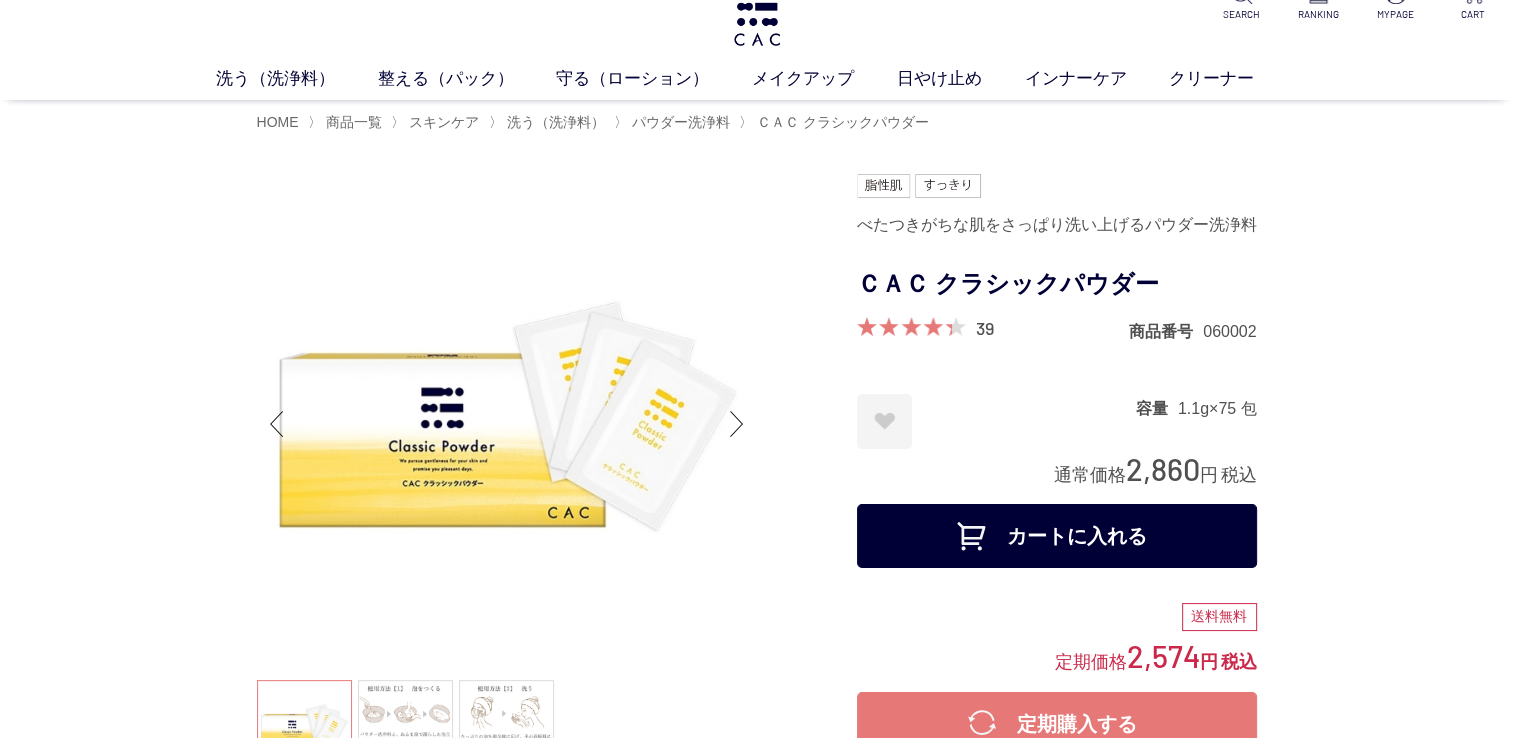 click on "カートに入れる" at bounding box center [1057, 536] 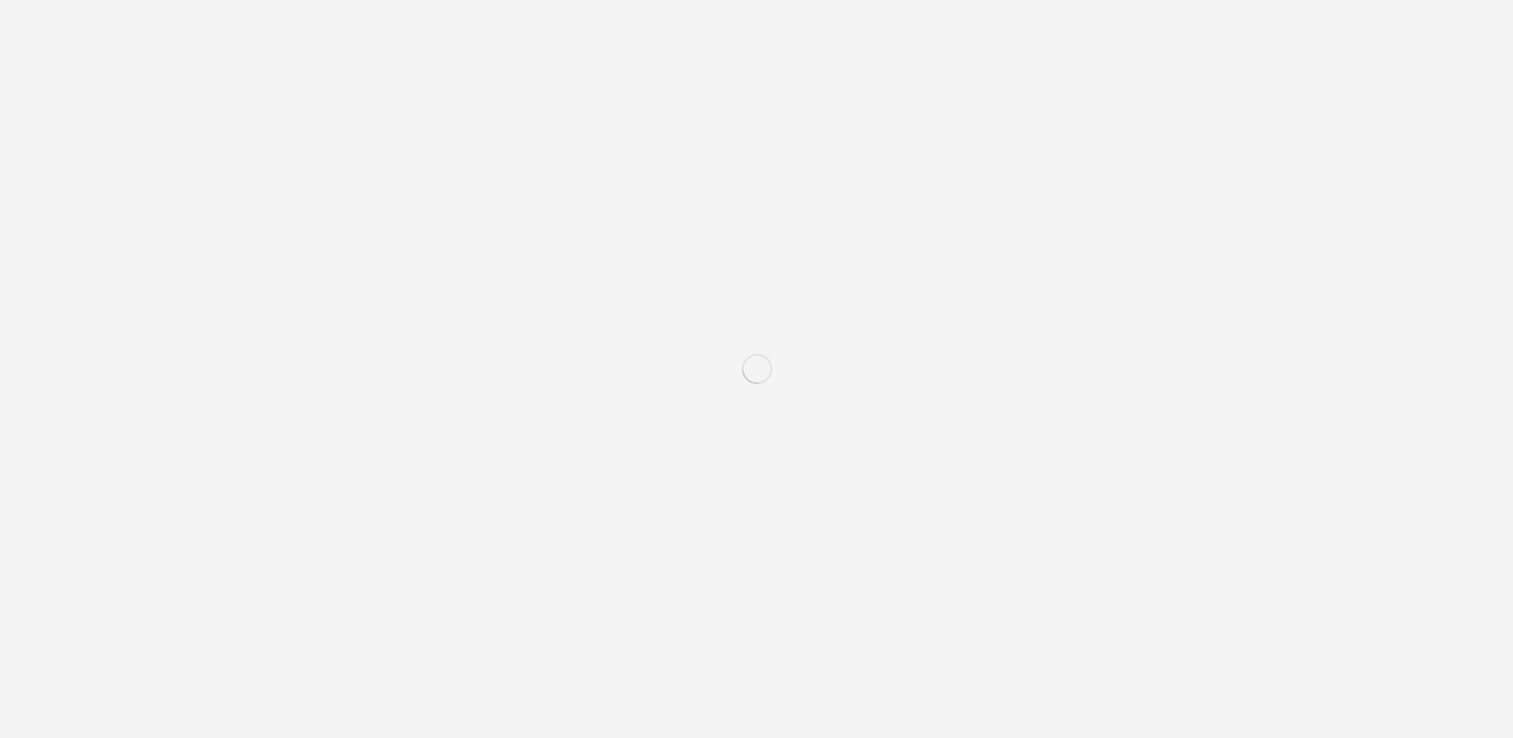 scroll, scrollTop: 0, scrollLeft: 0, axis: both 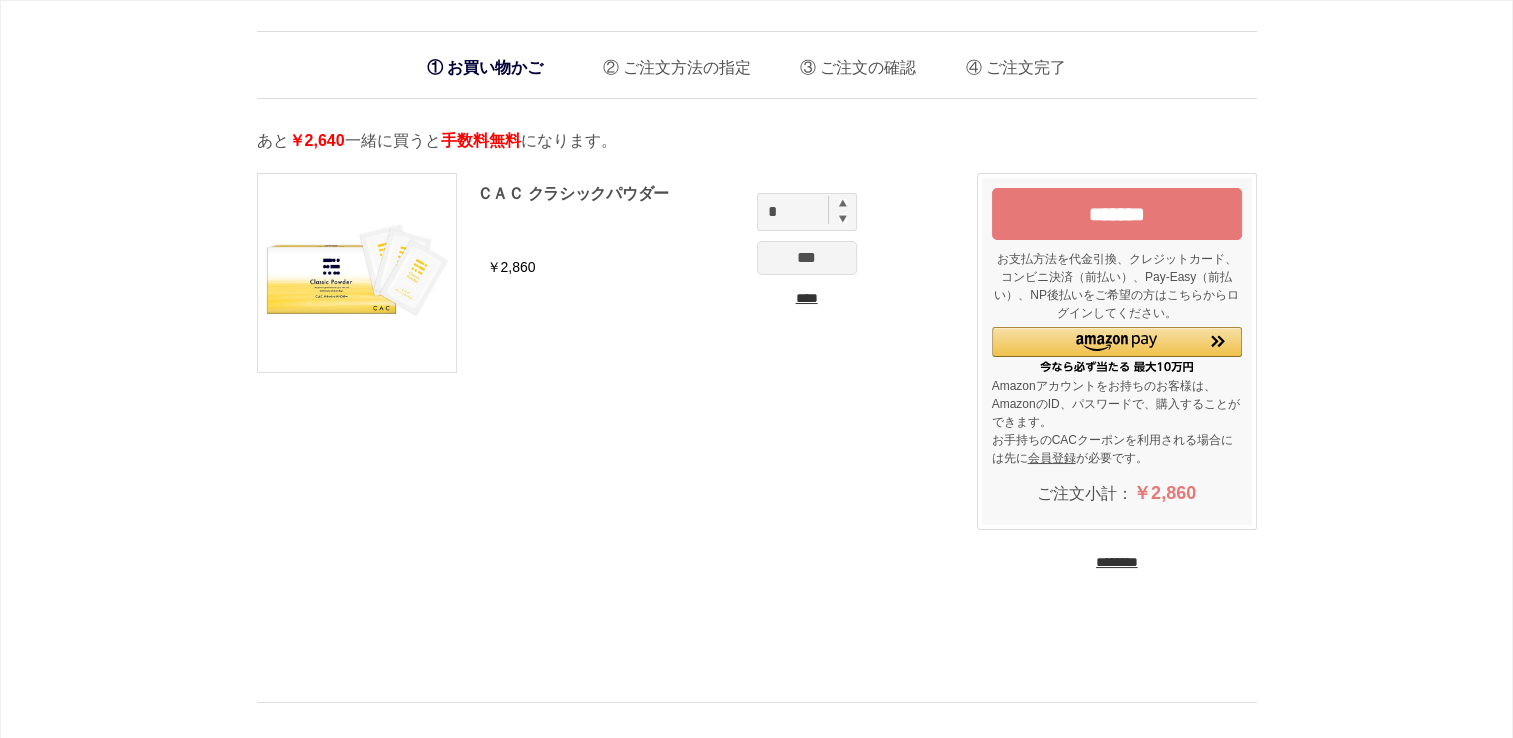 click at bounding box center [843, 203] 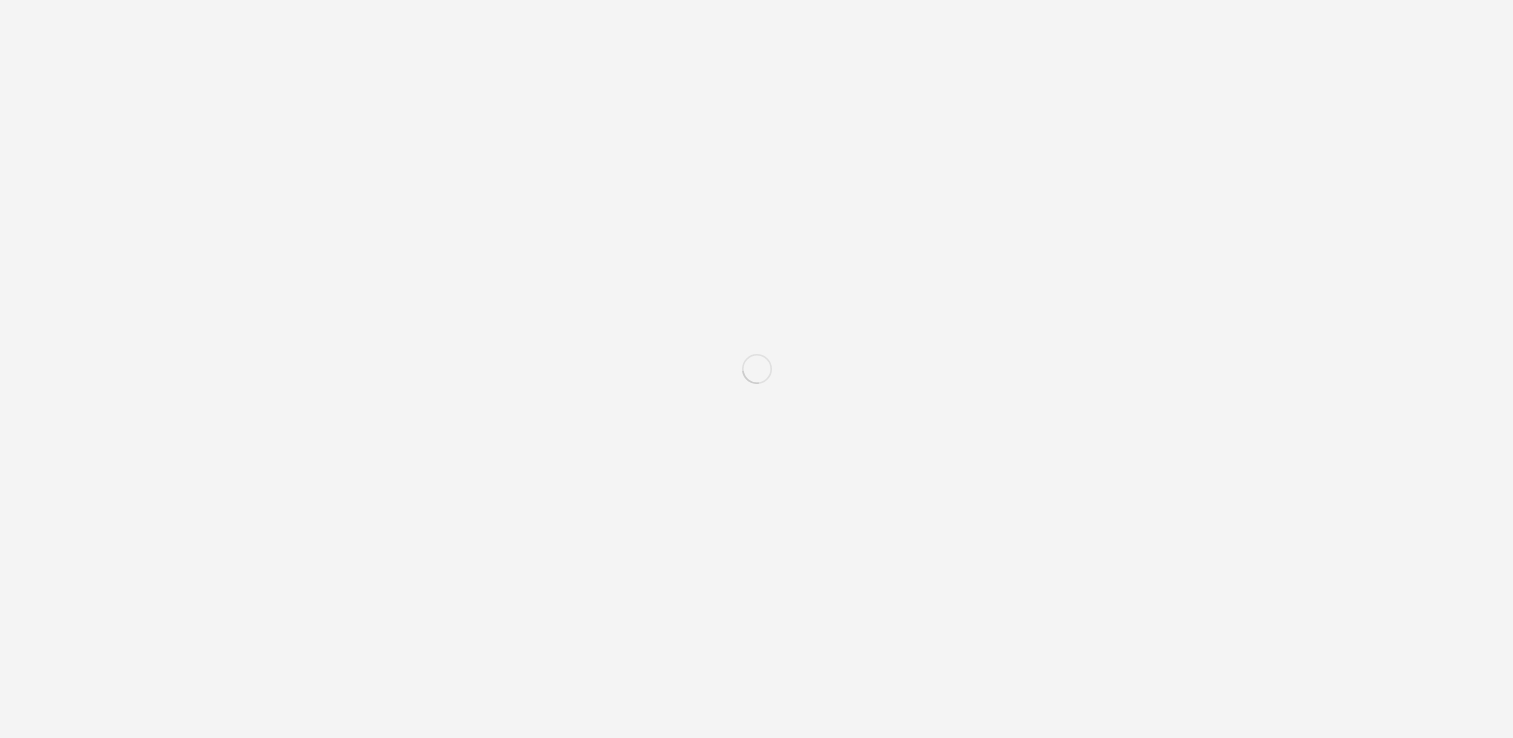 scroll, scrollTop: 0, scrollLeft: 0, axis: both 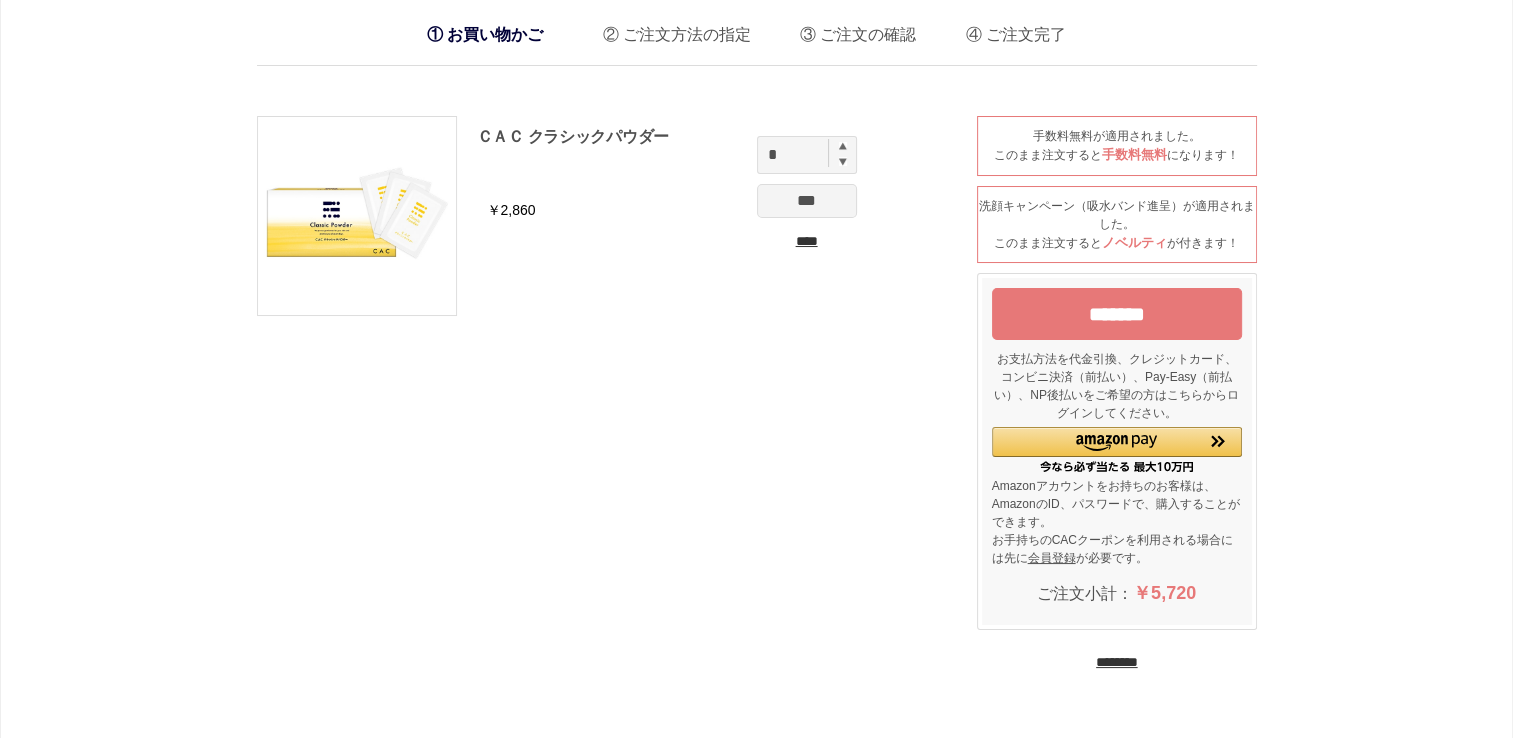 click at bounding box center [843, 146] 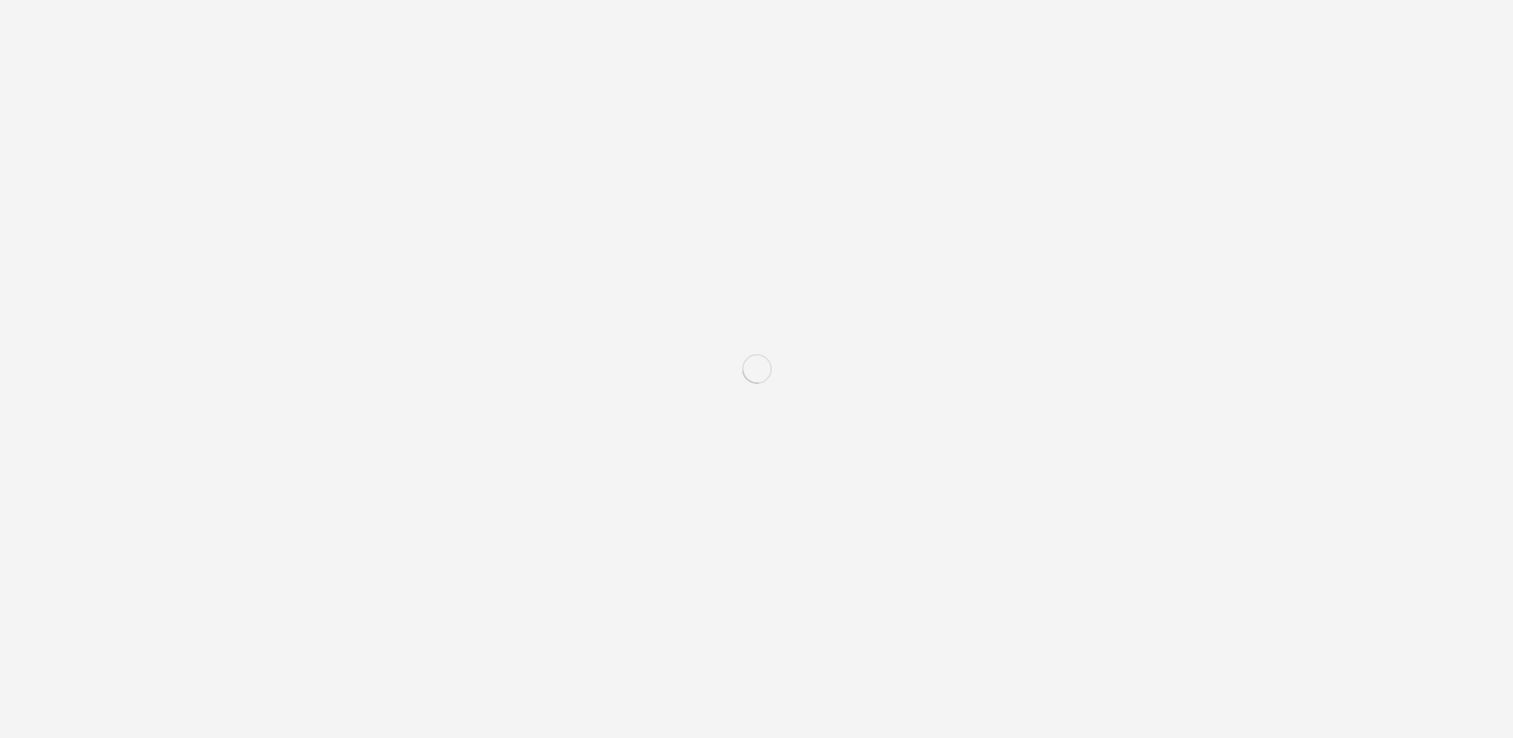 scroll, scrollTop: 0, scrollLeft: 0, axis: both 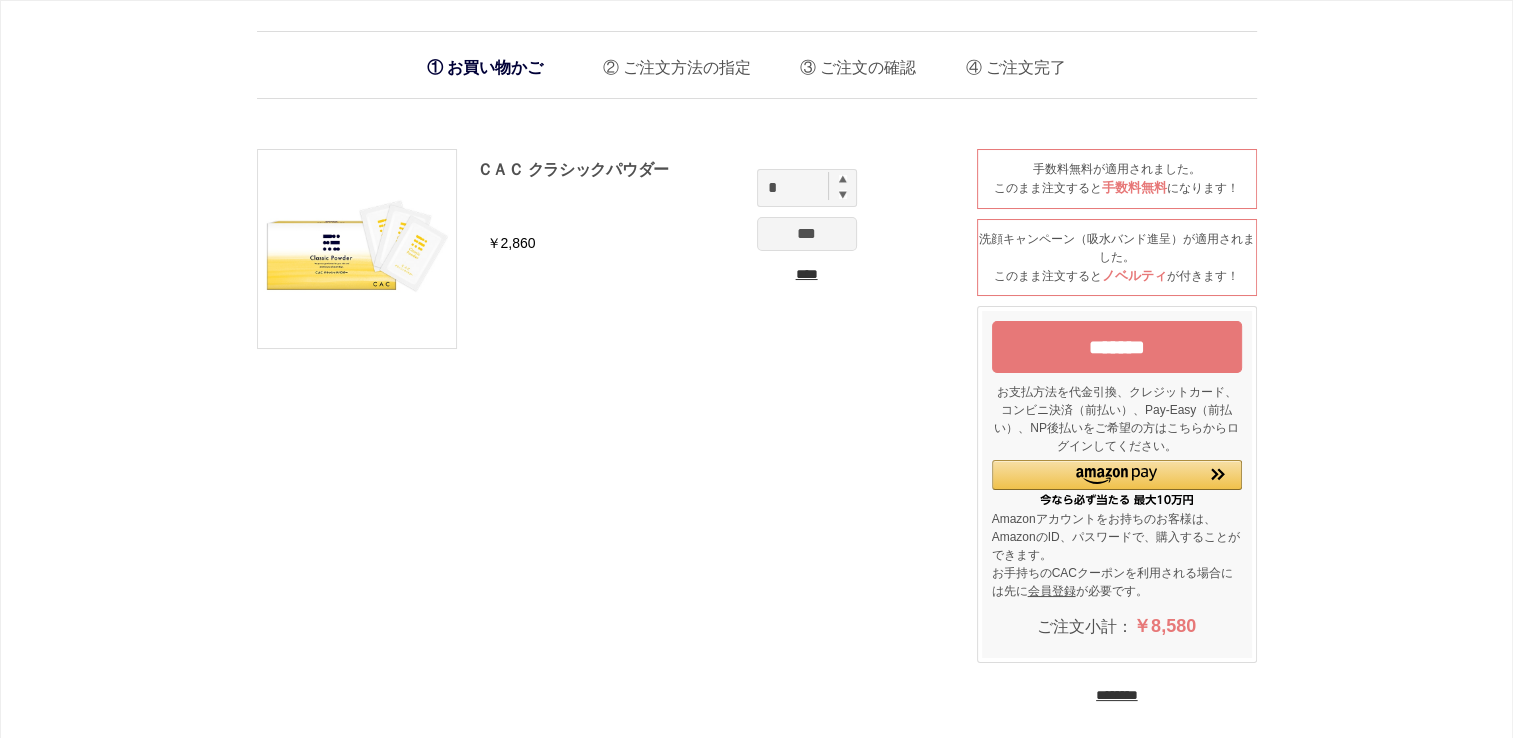 click at bounding box center (843, 194) 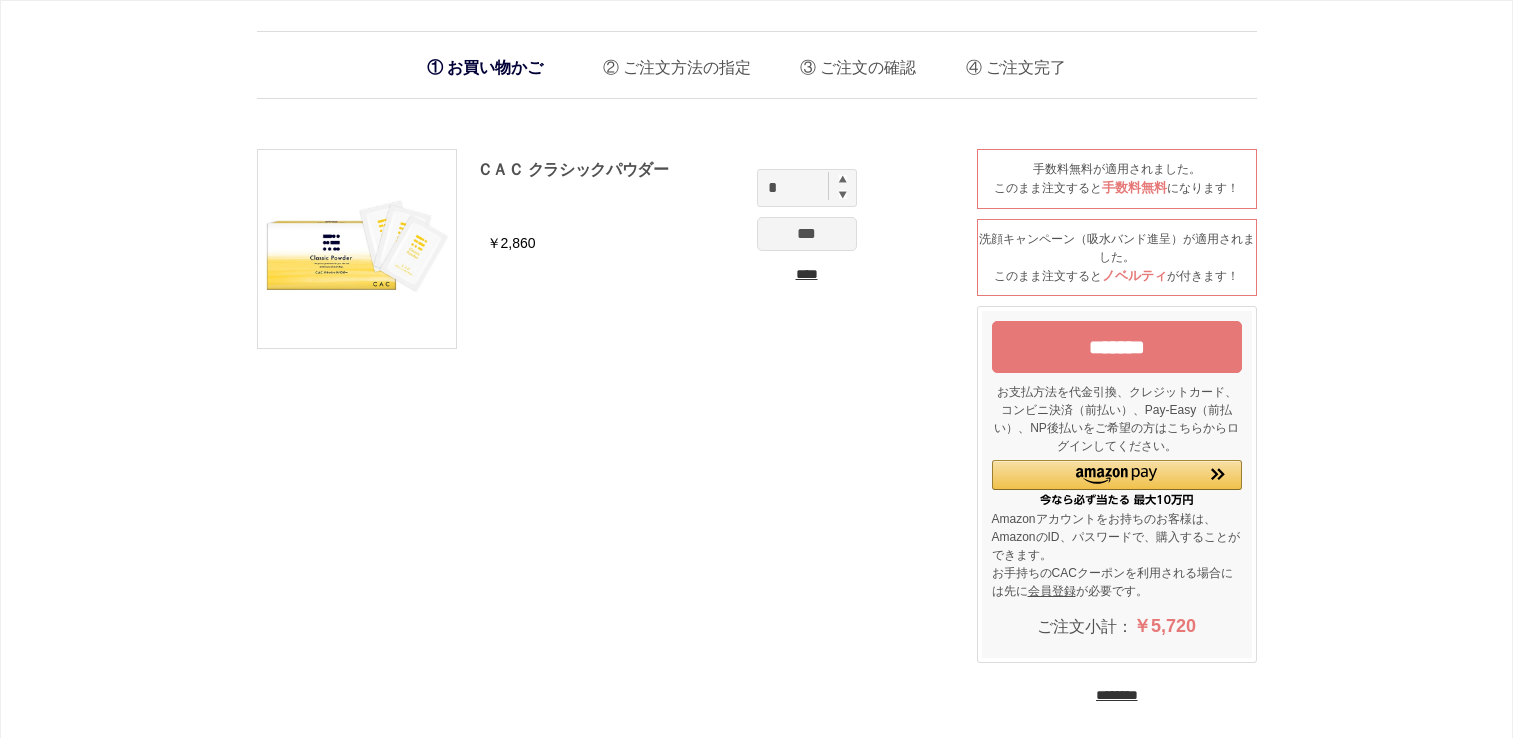 scroll, scrollTop: 0, scrollLeft: 0, axis: both 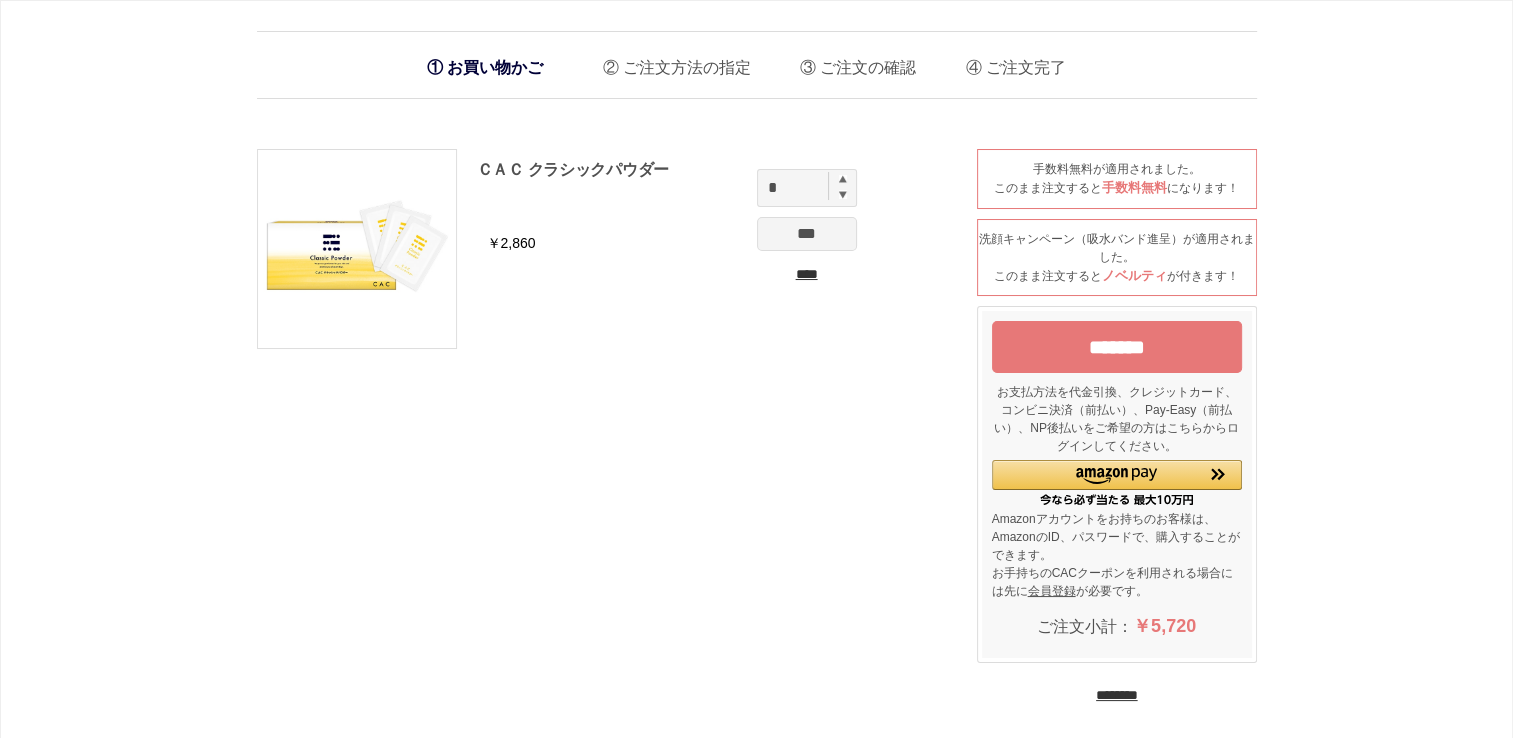 click on "*******" at bounding box center [1117, 347] 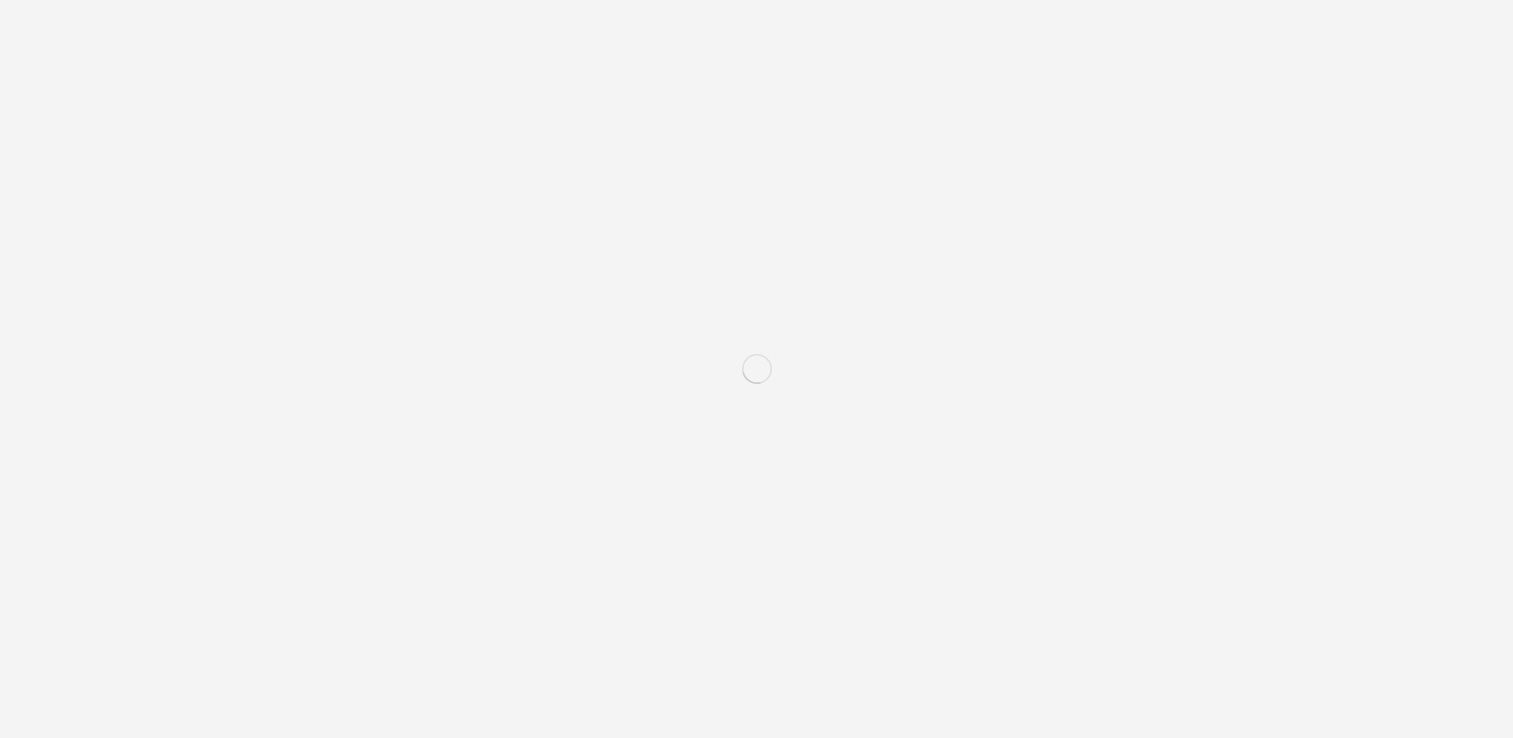 scroll, scrollTop: 0, scrollLeft: 0, axis: both 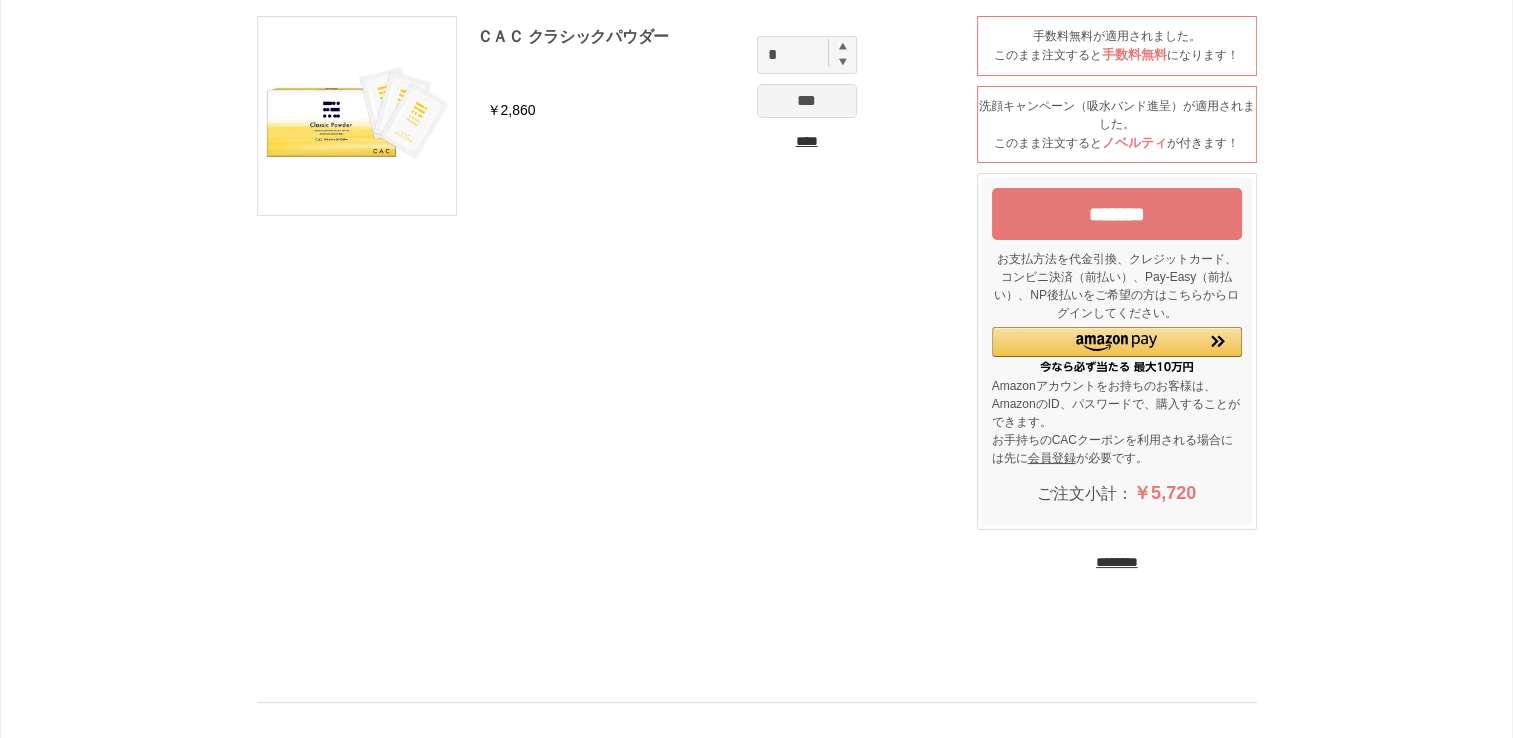 click on "********" at bounding box center (1117, 562) 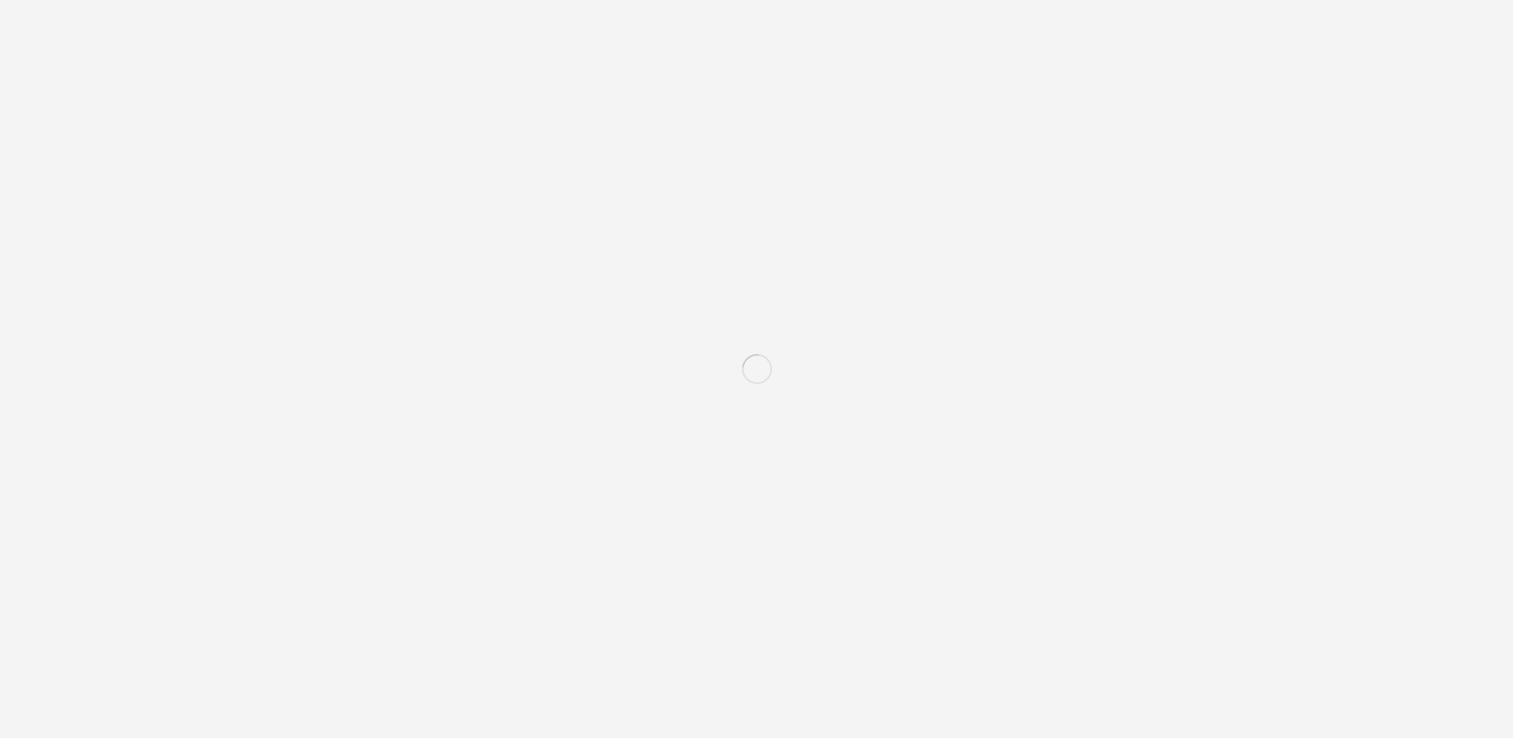 scroll, scrollTop: 0, scrollLeft: 0, axis: both 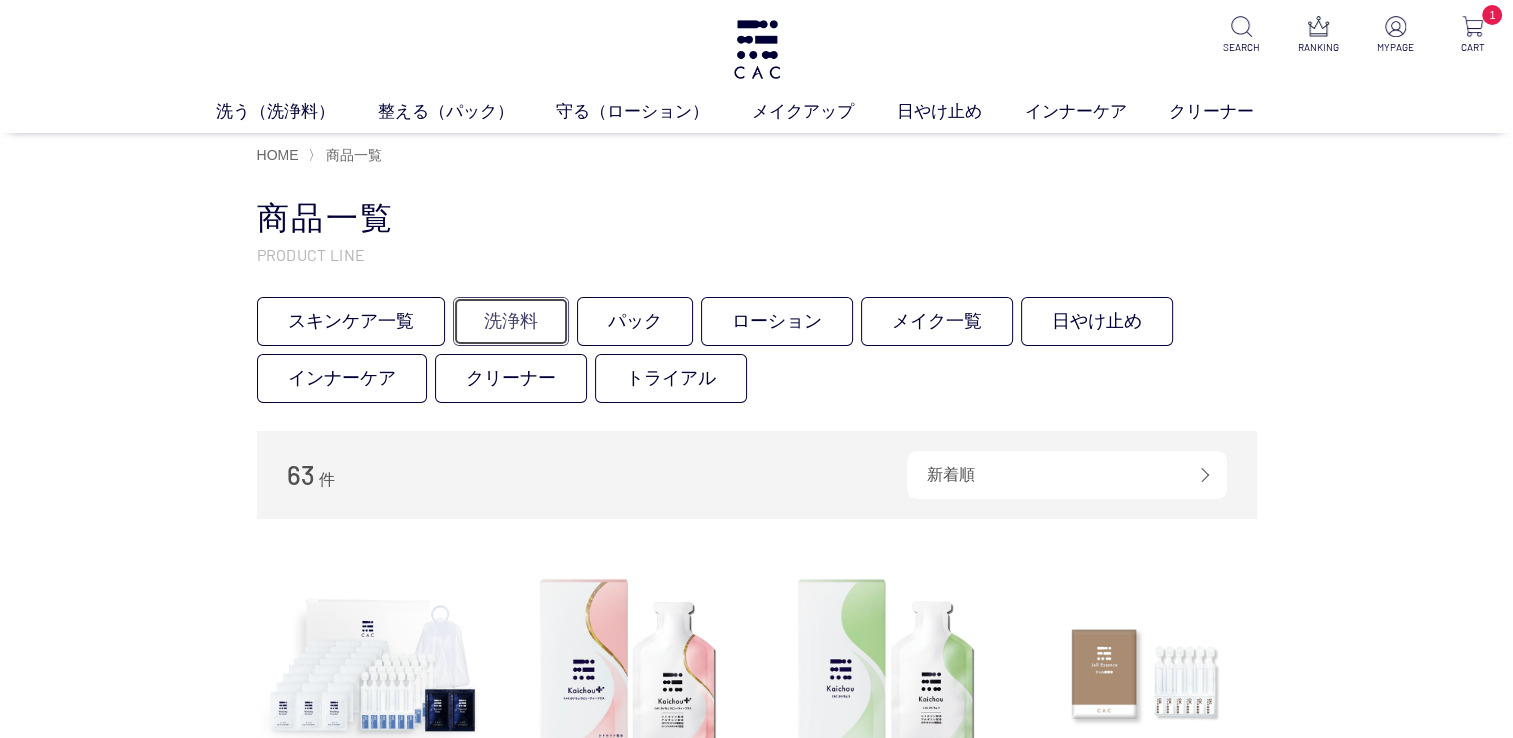 click on "洗浄料" at bounding box center [511, 321] 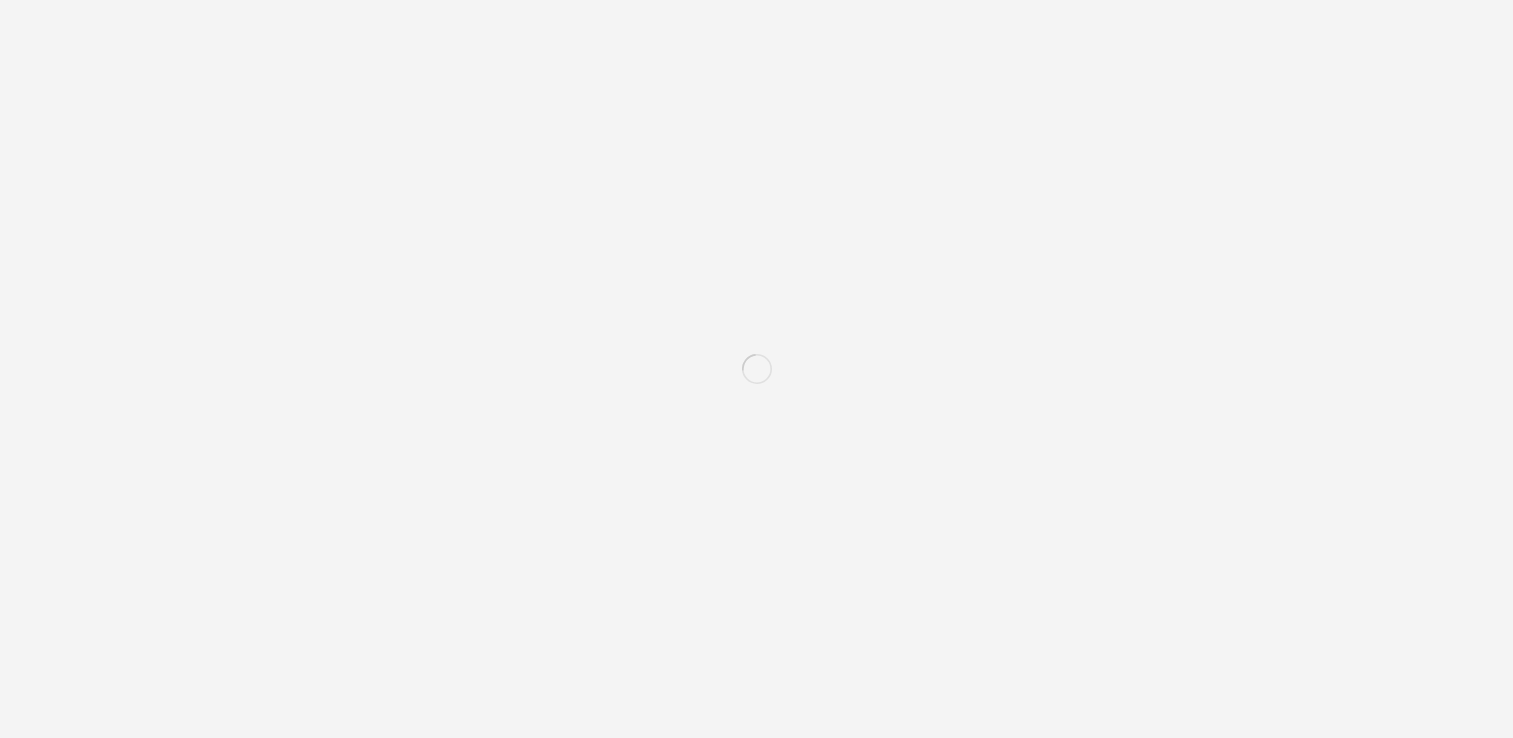 scroll, scrollTop: 0, scrollLeft: 0, axis: both 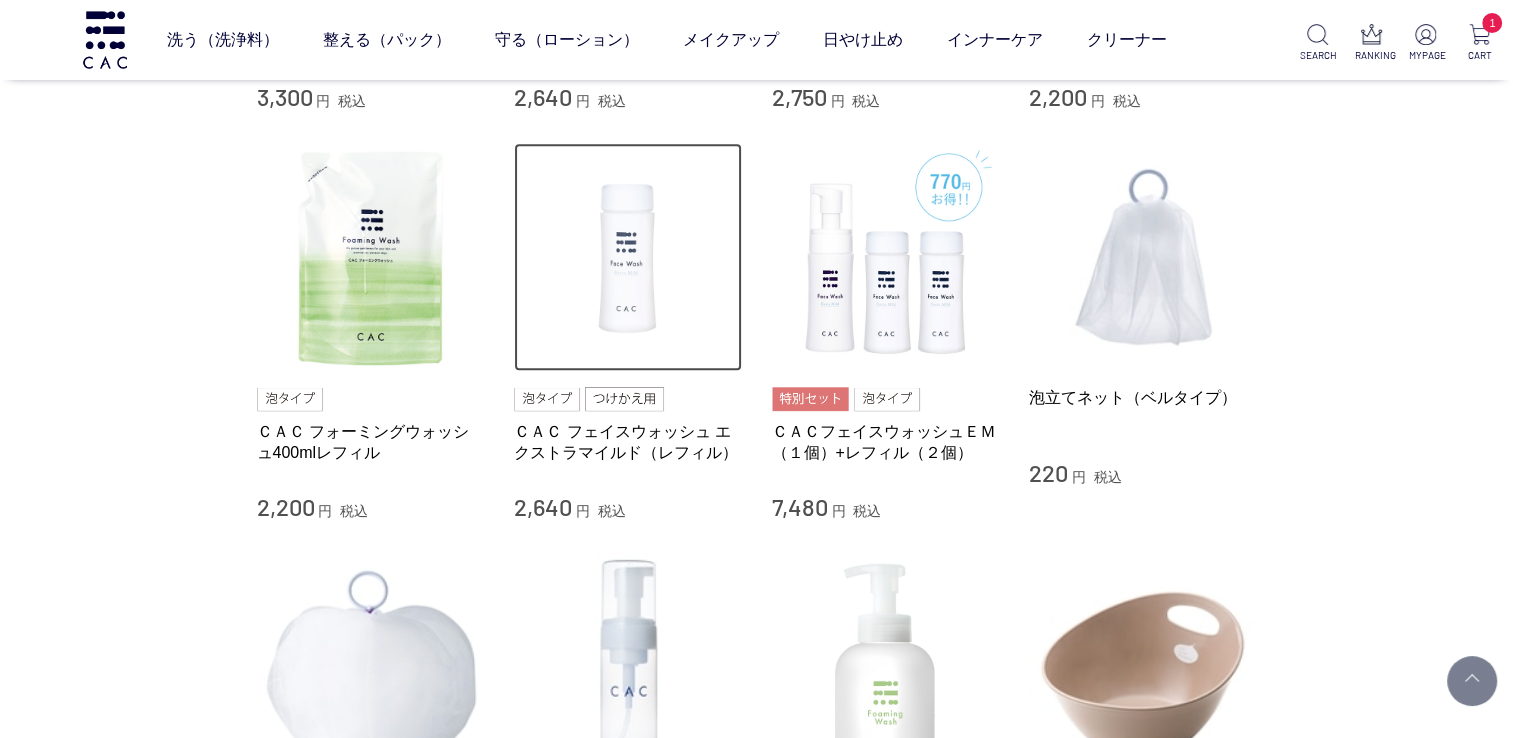 click at bounding box center (628, 257) 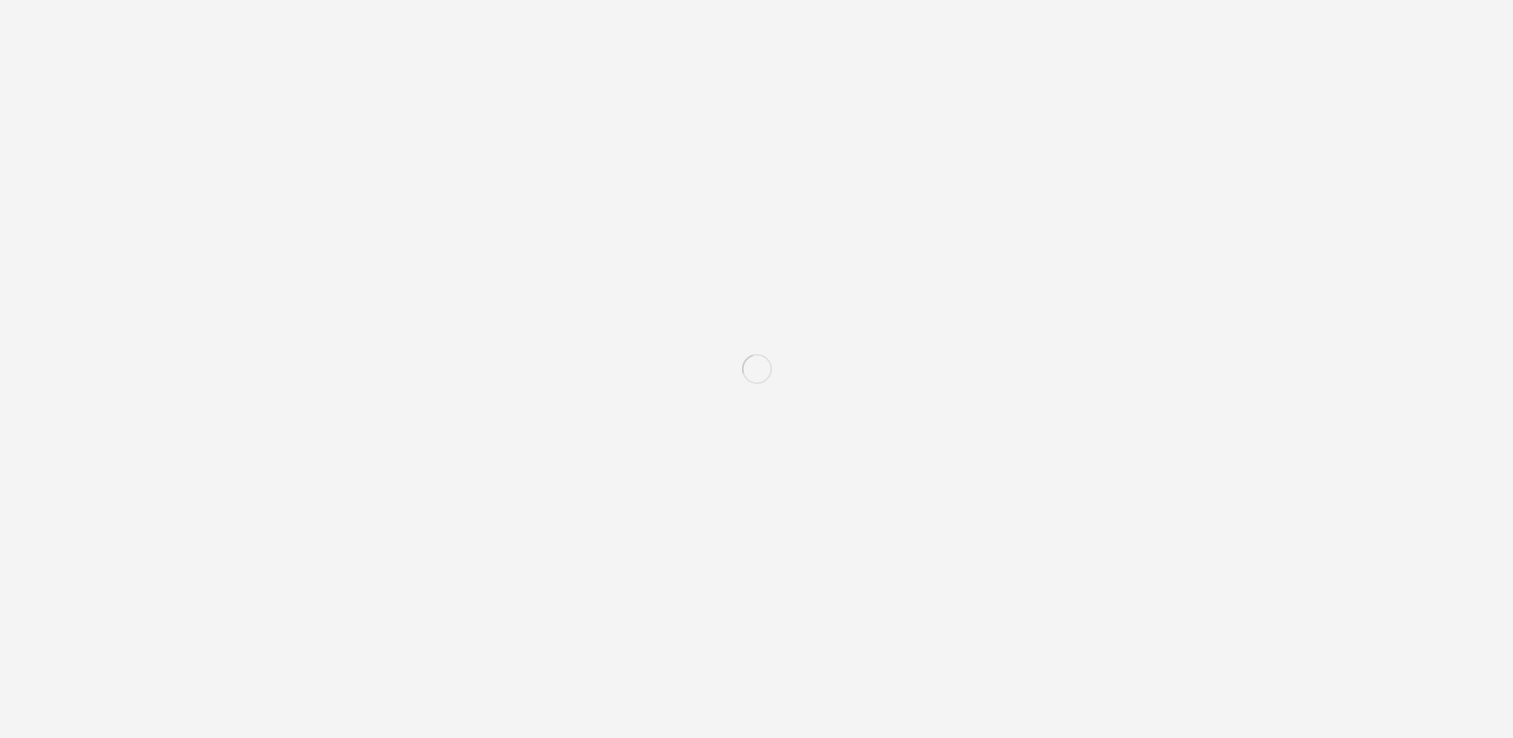 scroll, scrollTop: 0, scrollLeft: 0, axis: both 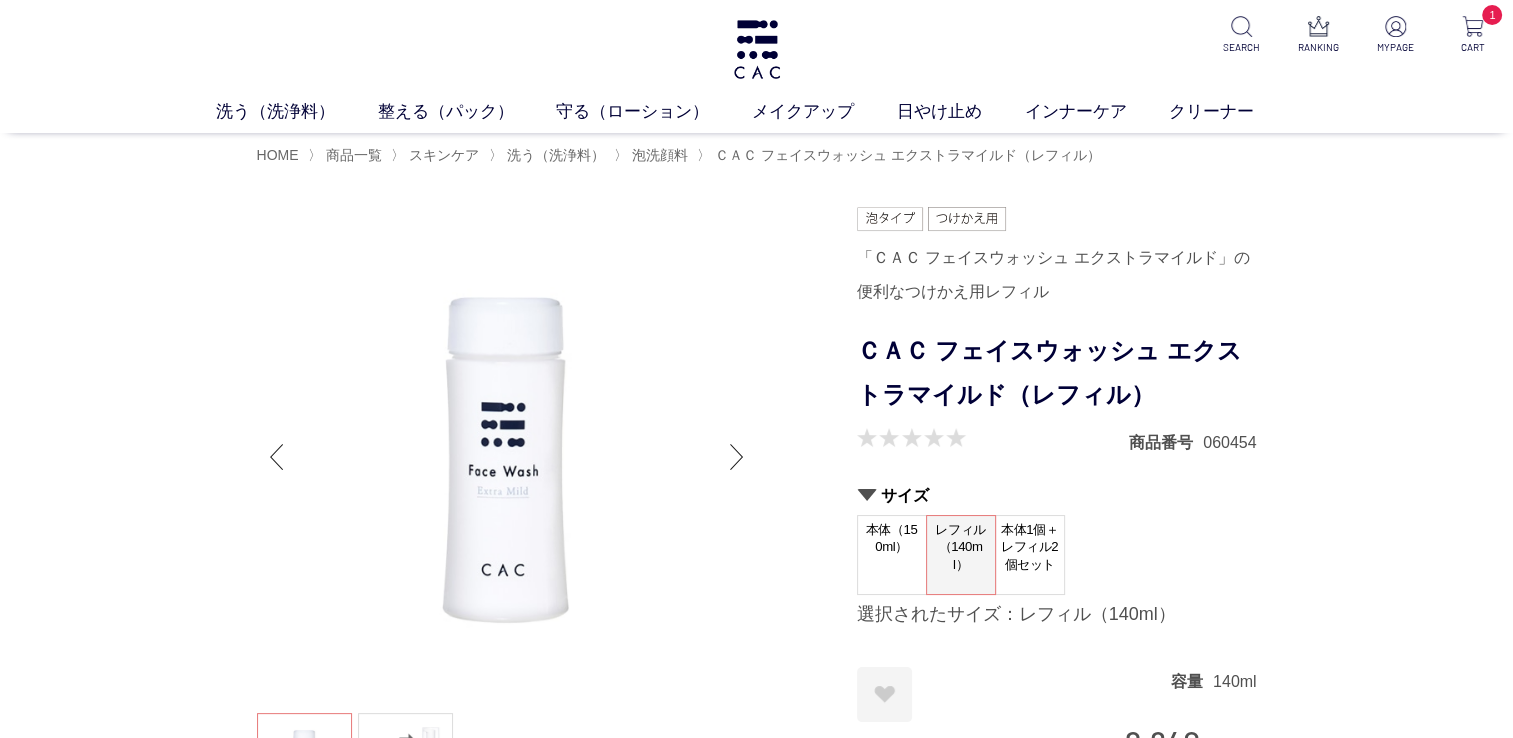click on "レフィル（140ml）" at bounding box center [961, 547] 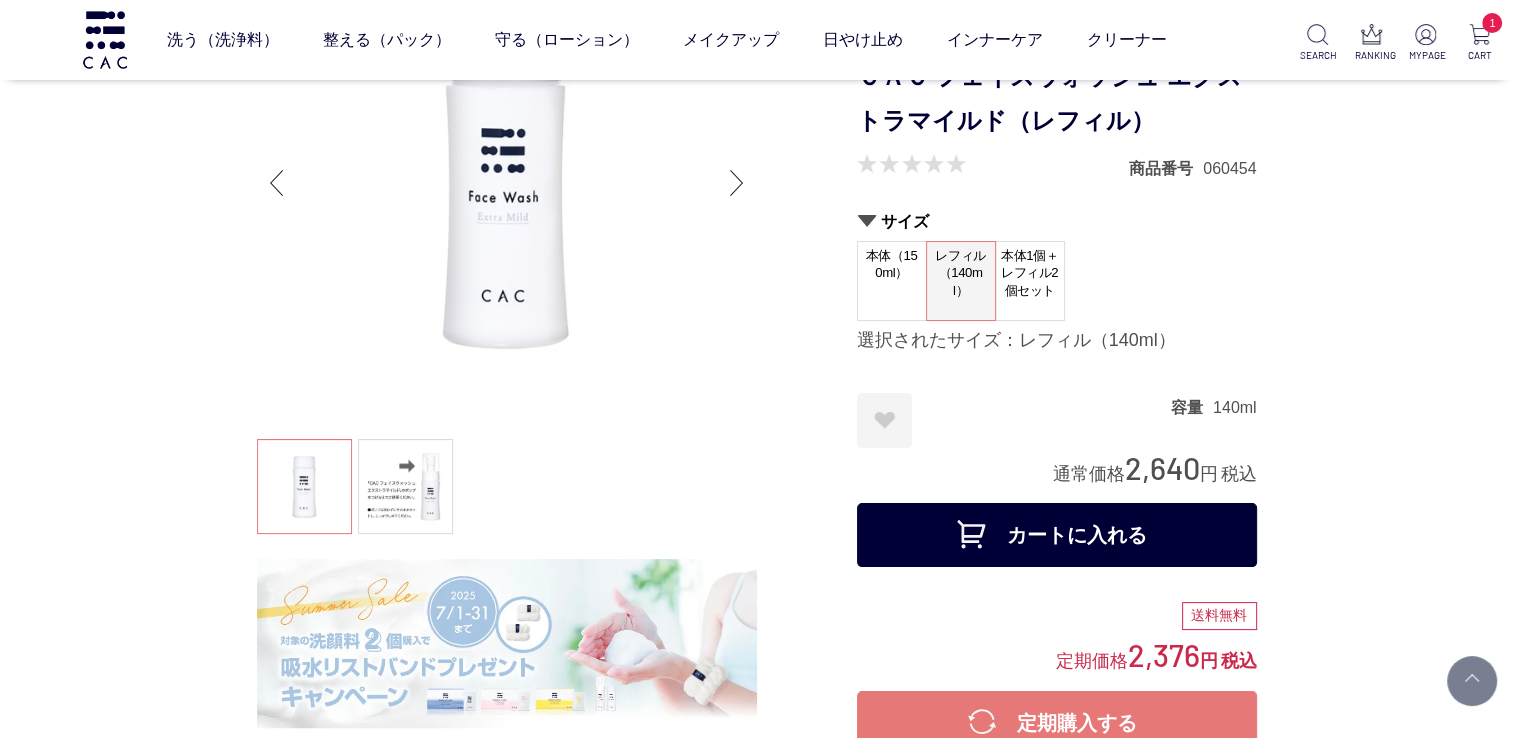 scroll, scrollTop: 166, scrollLeft: 0, axis: vertical 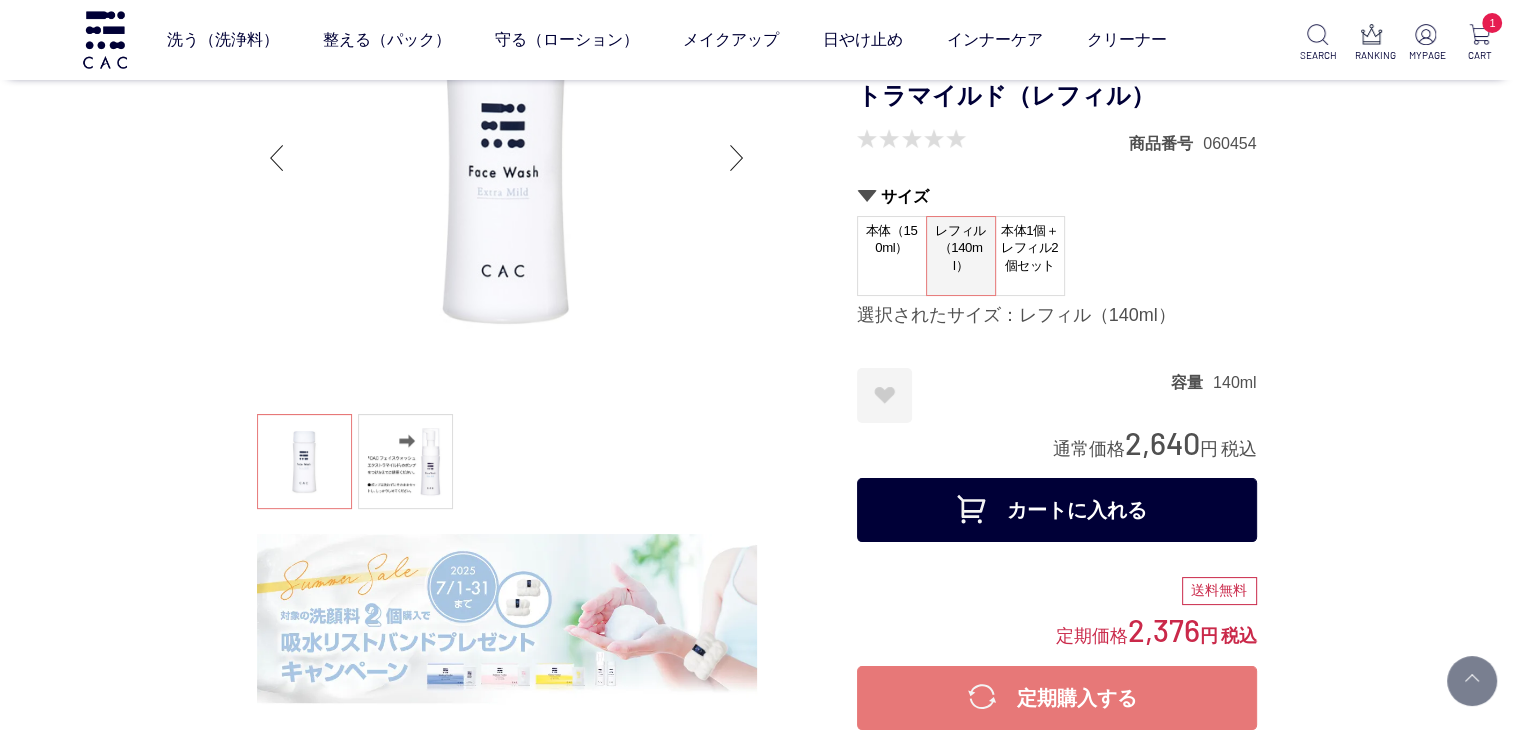 click on "カートに入れる" at bounding box center (1057, 510) 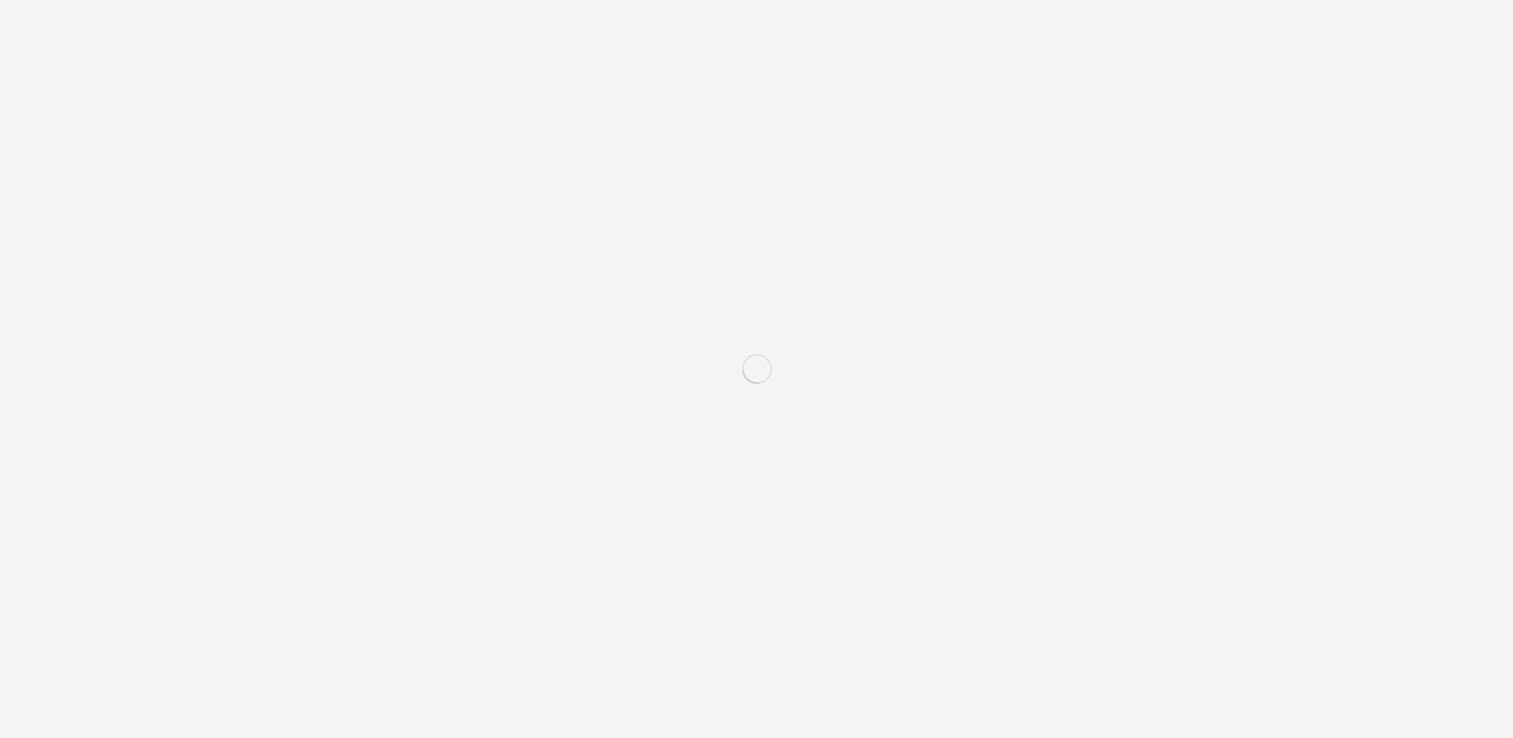 scroll, scrollTop: 0, scrollLeft: 0, axis: both 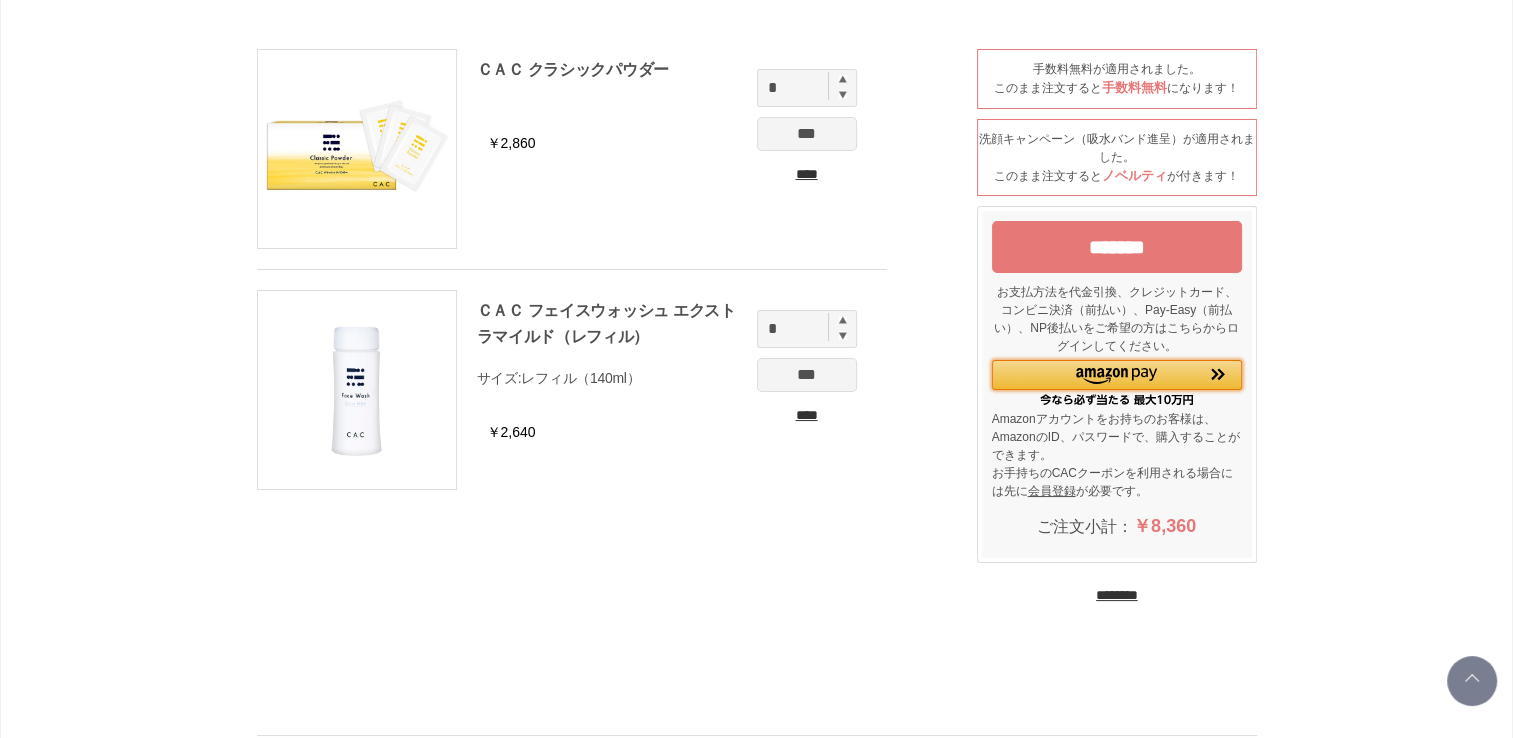 click at bounding box center (1116, 376) 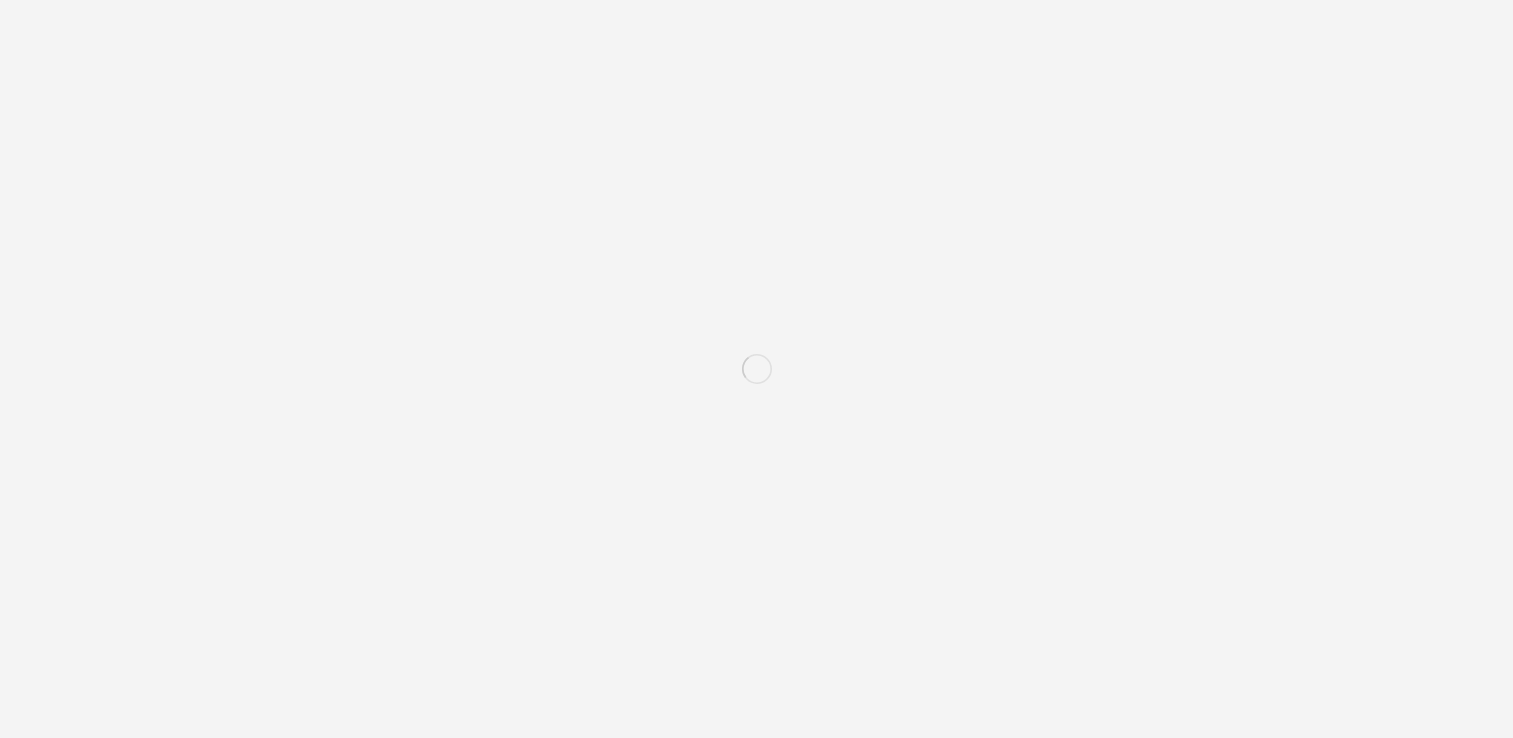 scroll, scrollTop: 0, scrollLeft: 0, axis: both 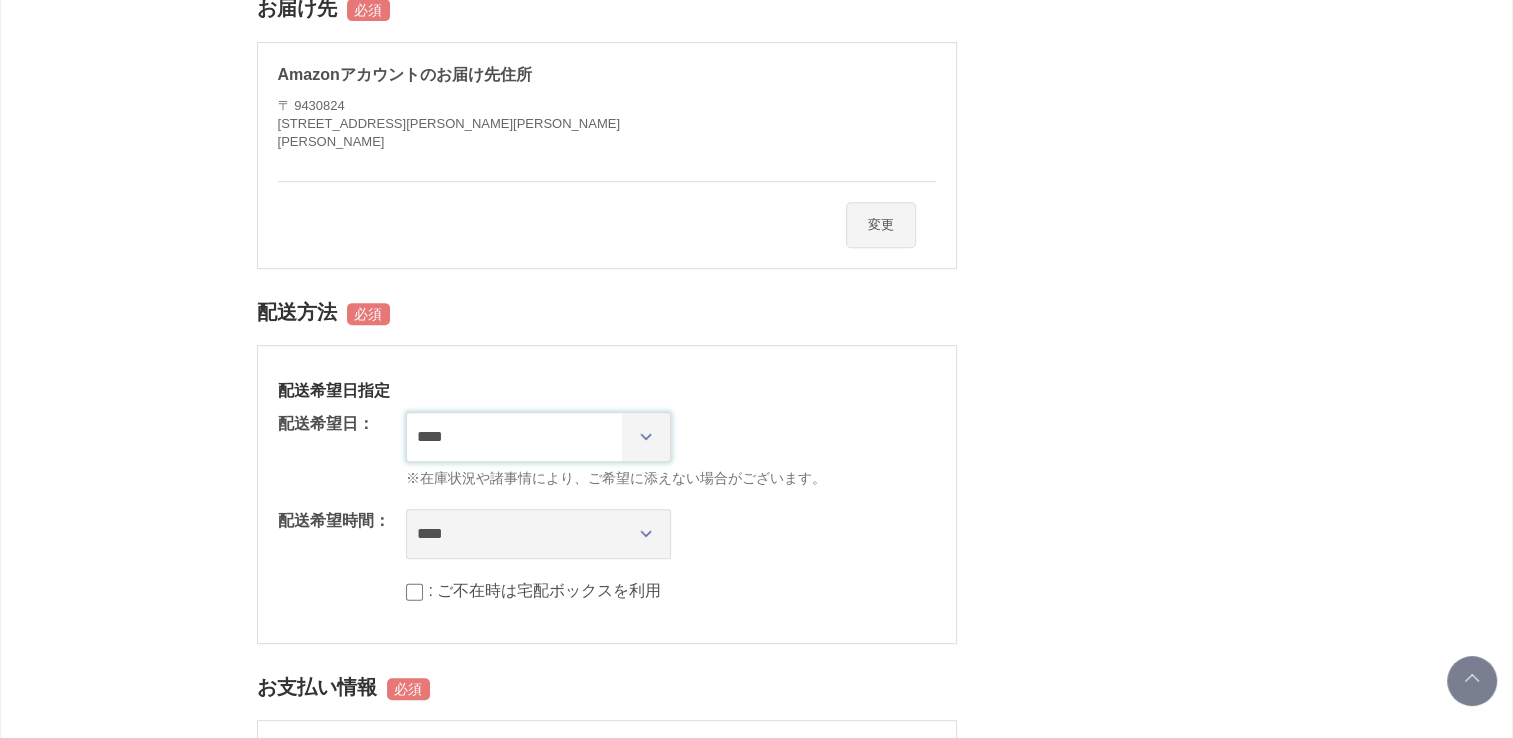 click on "**********" at bounding box center [538, 437] 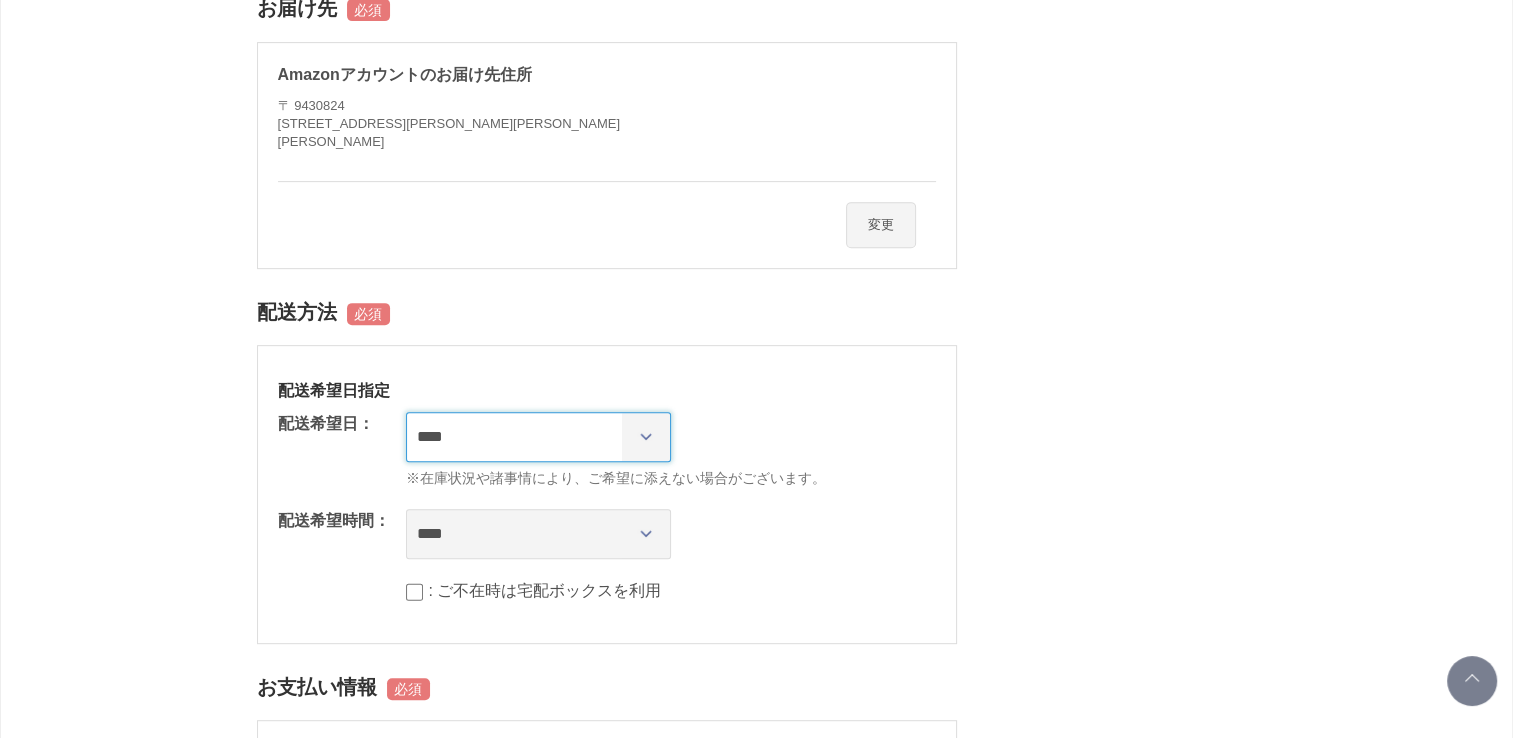 select on "********" 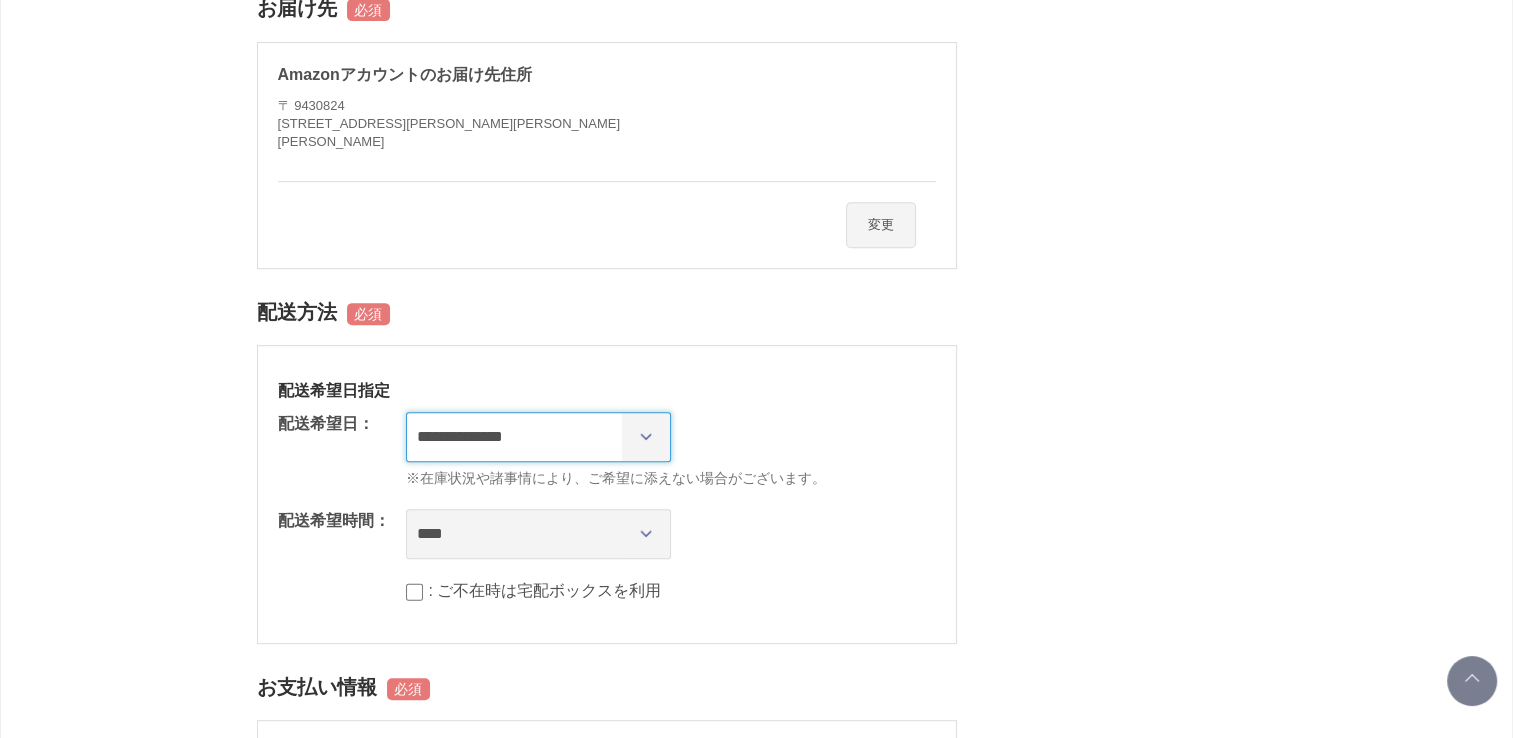 click on "**********" at bounding box center (538, 437) 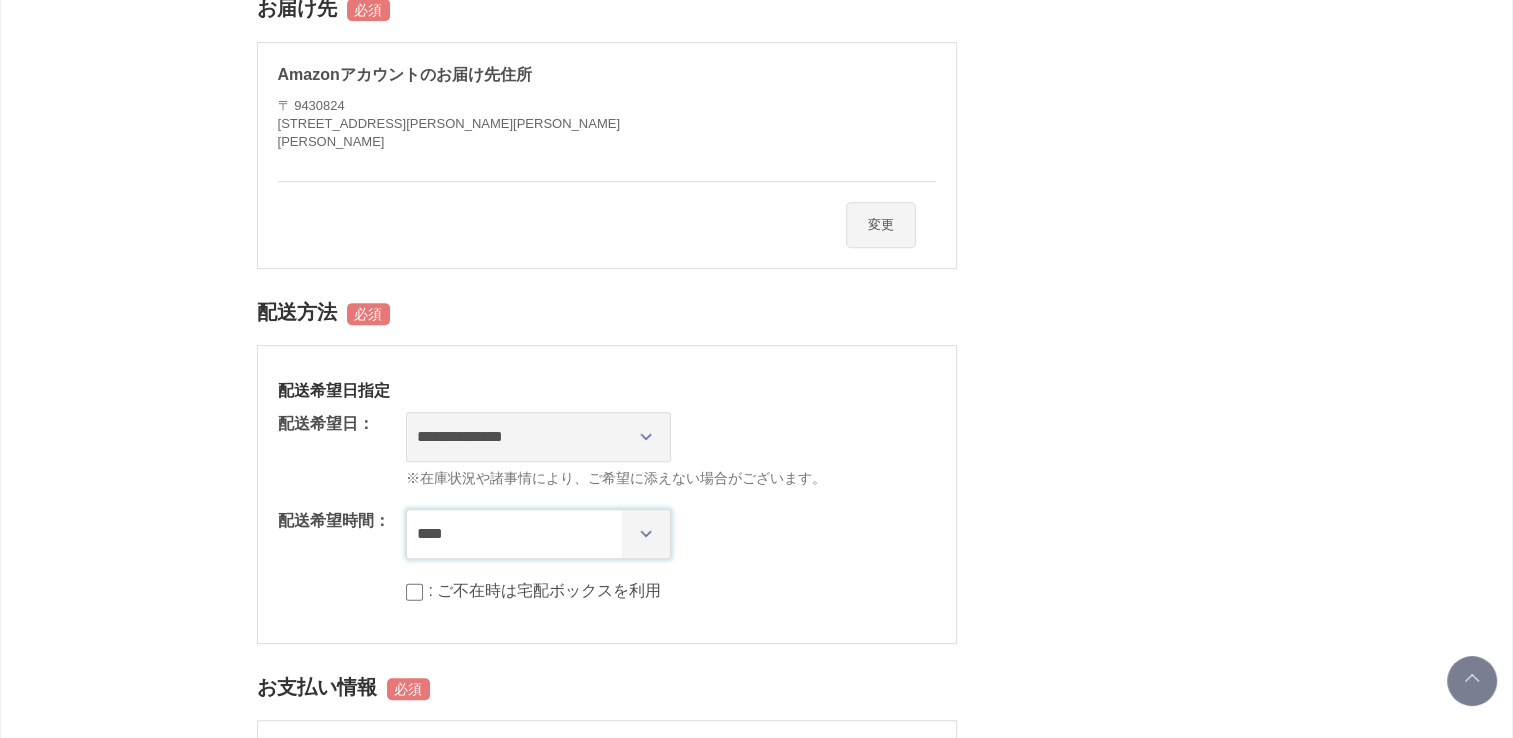 click on "**** *** ****** ****** ****** ******" at bounding box center (538, 534) 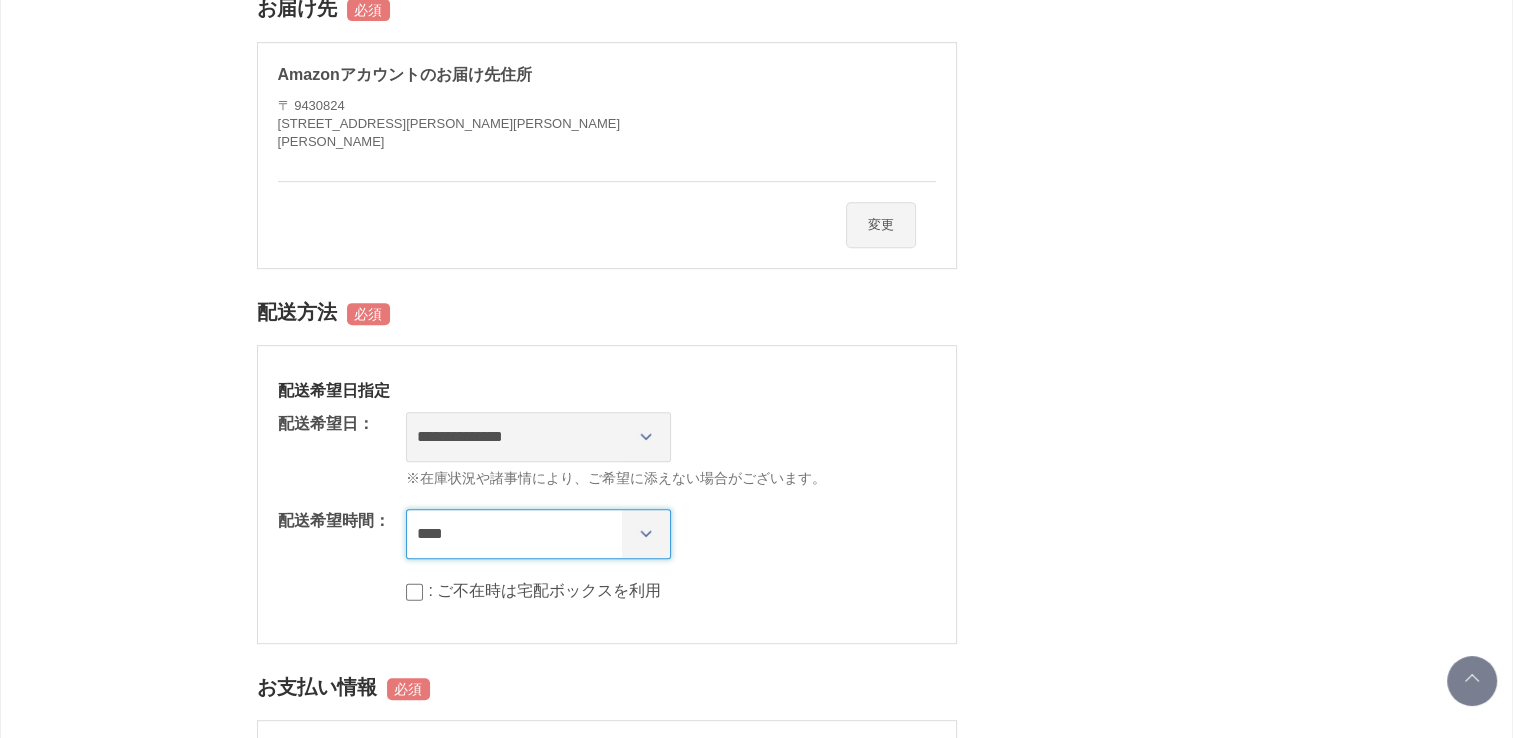 select on "**" 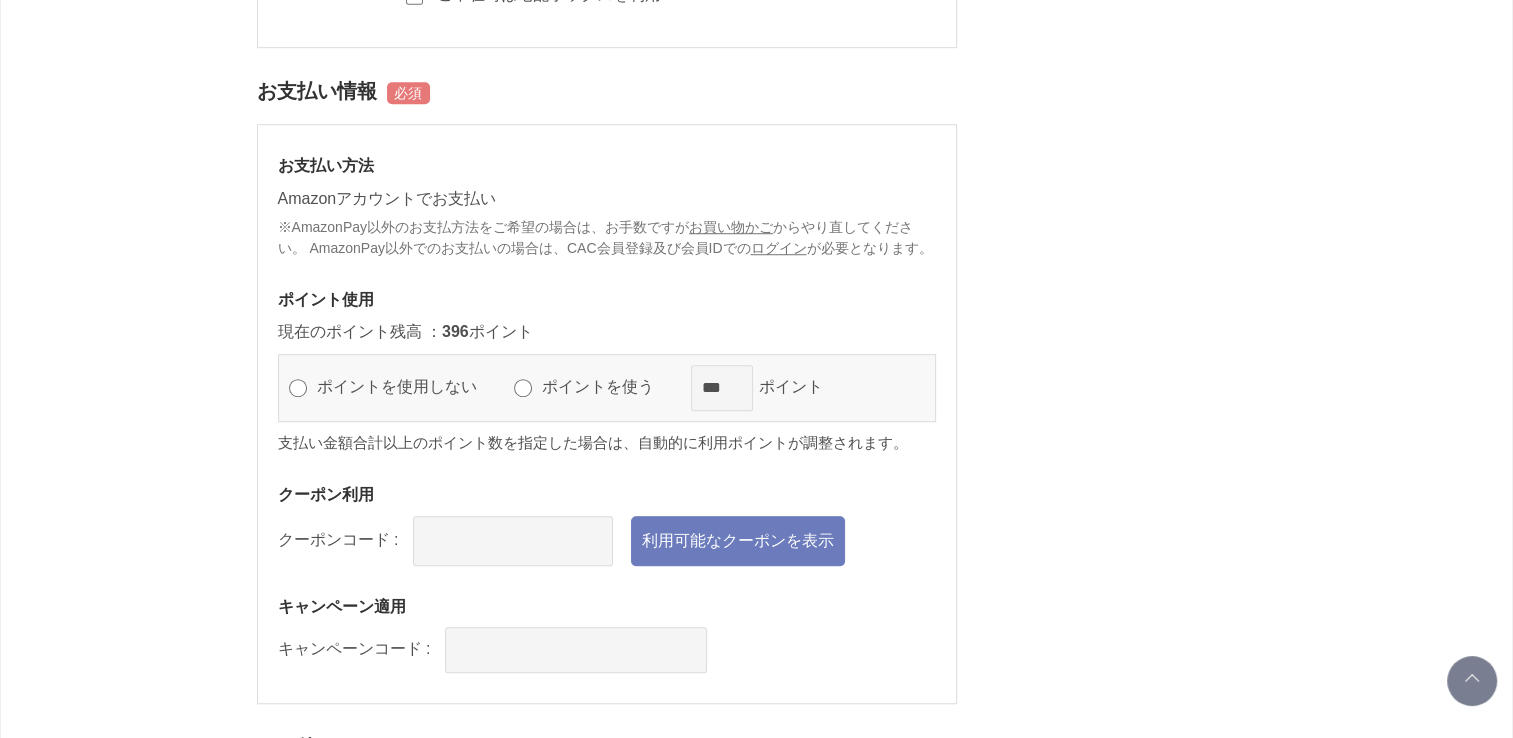scroll, scrollTop: 1400, scrollLeft: 0, axis: vertical 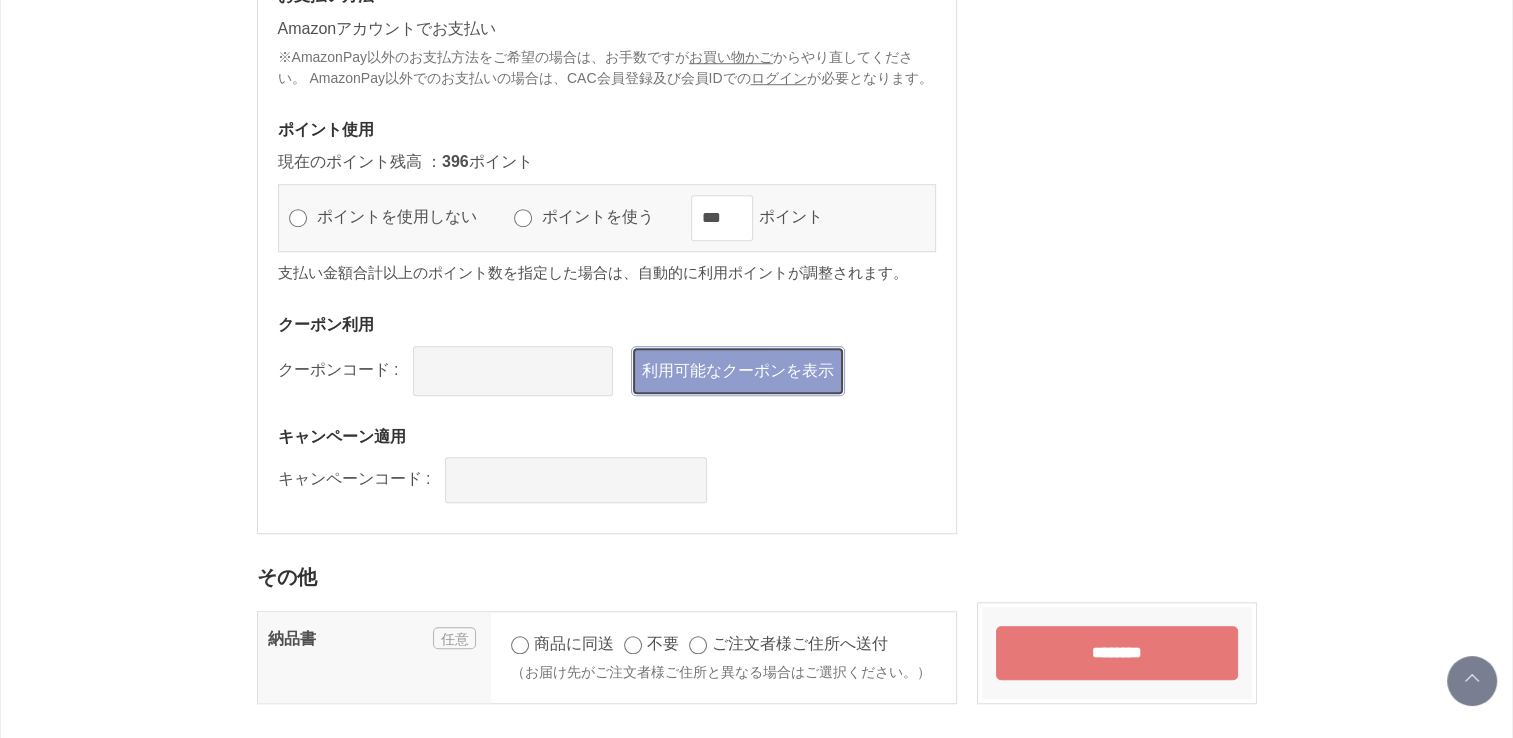 click on "利用可能なクーポンを表示" at bounding box center (738, 371) 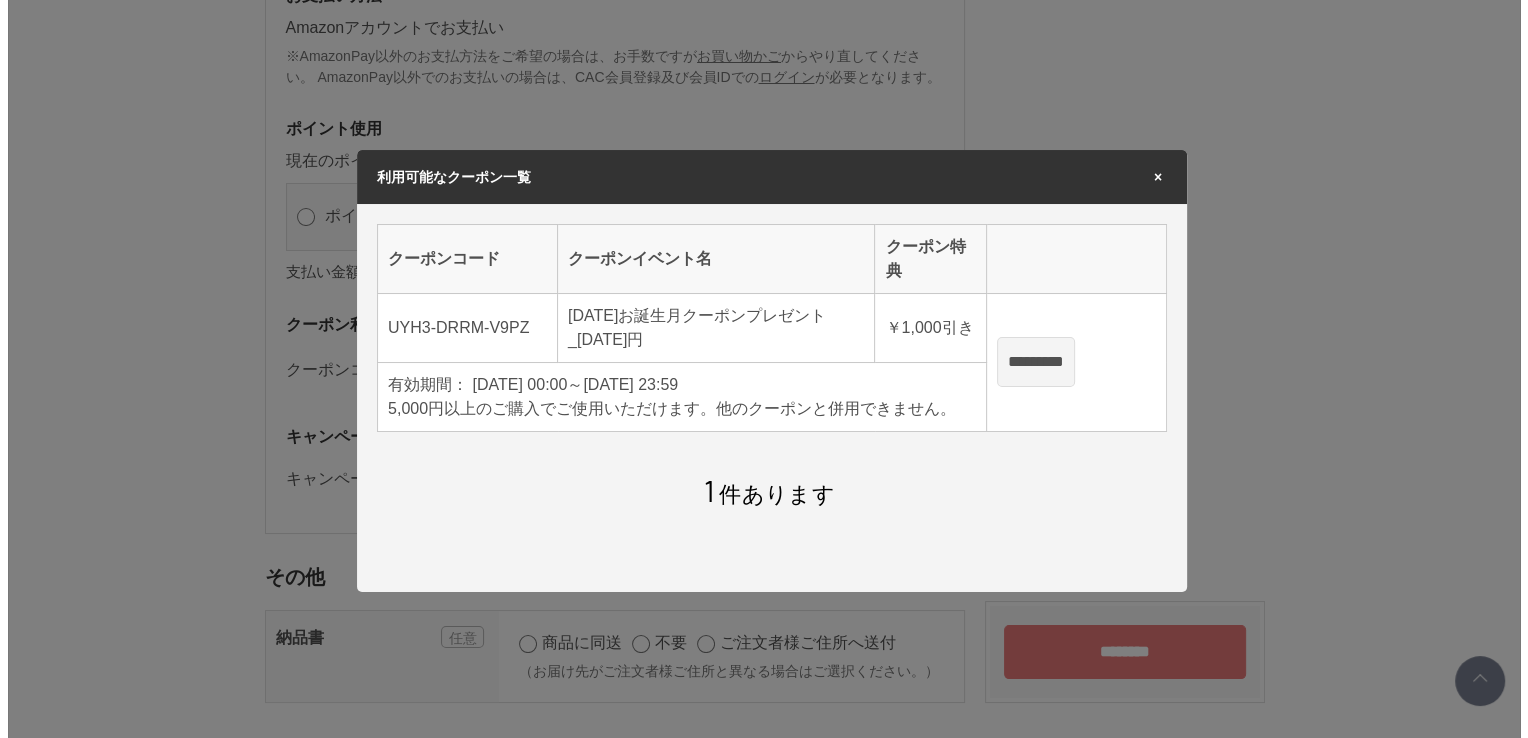 scroll, scrollTop: 0, scrollLeft: 0, axis: both 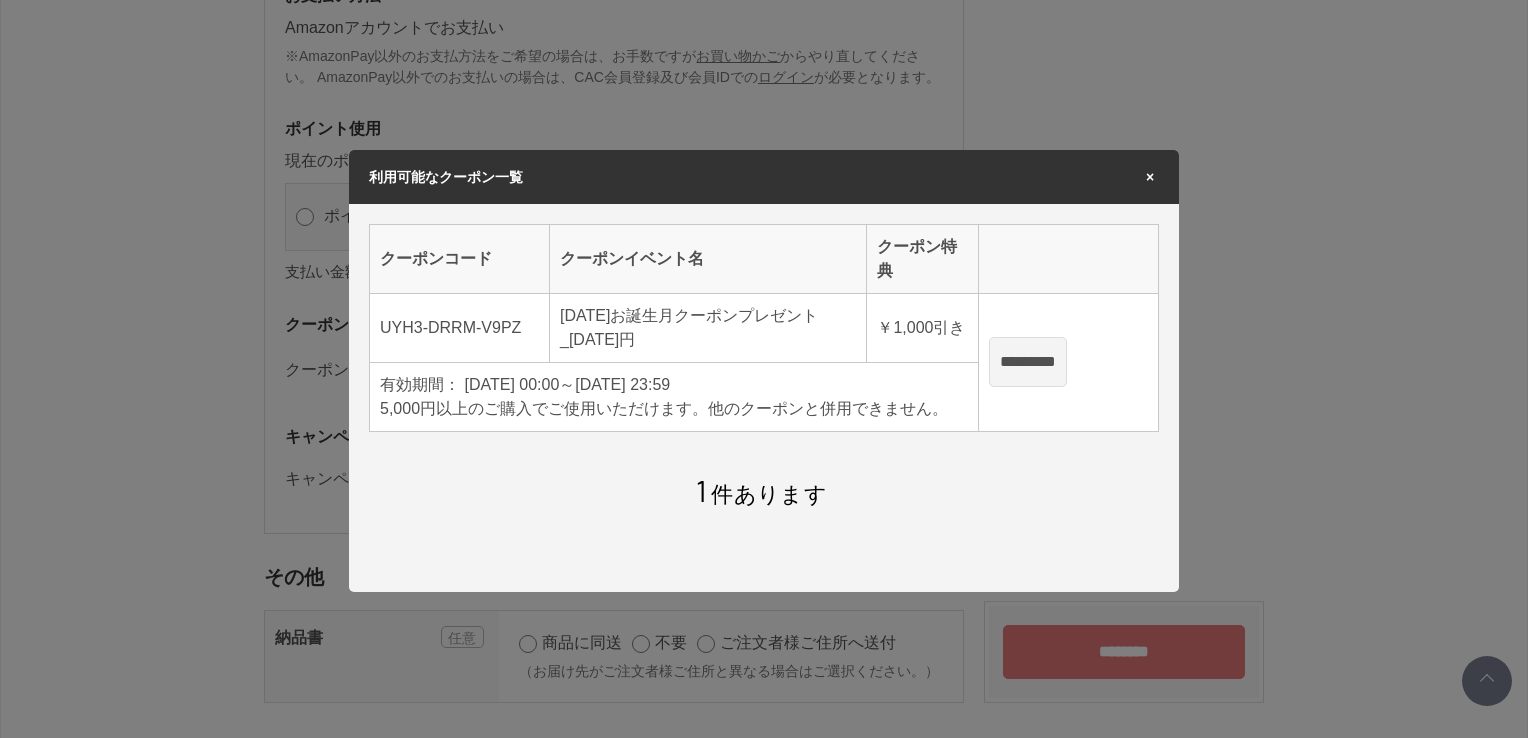 click on "*********" at bounding box center (1028, 362) 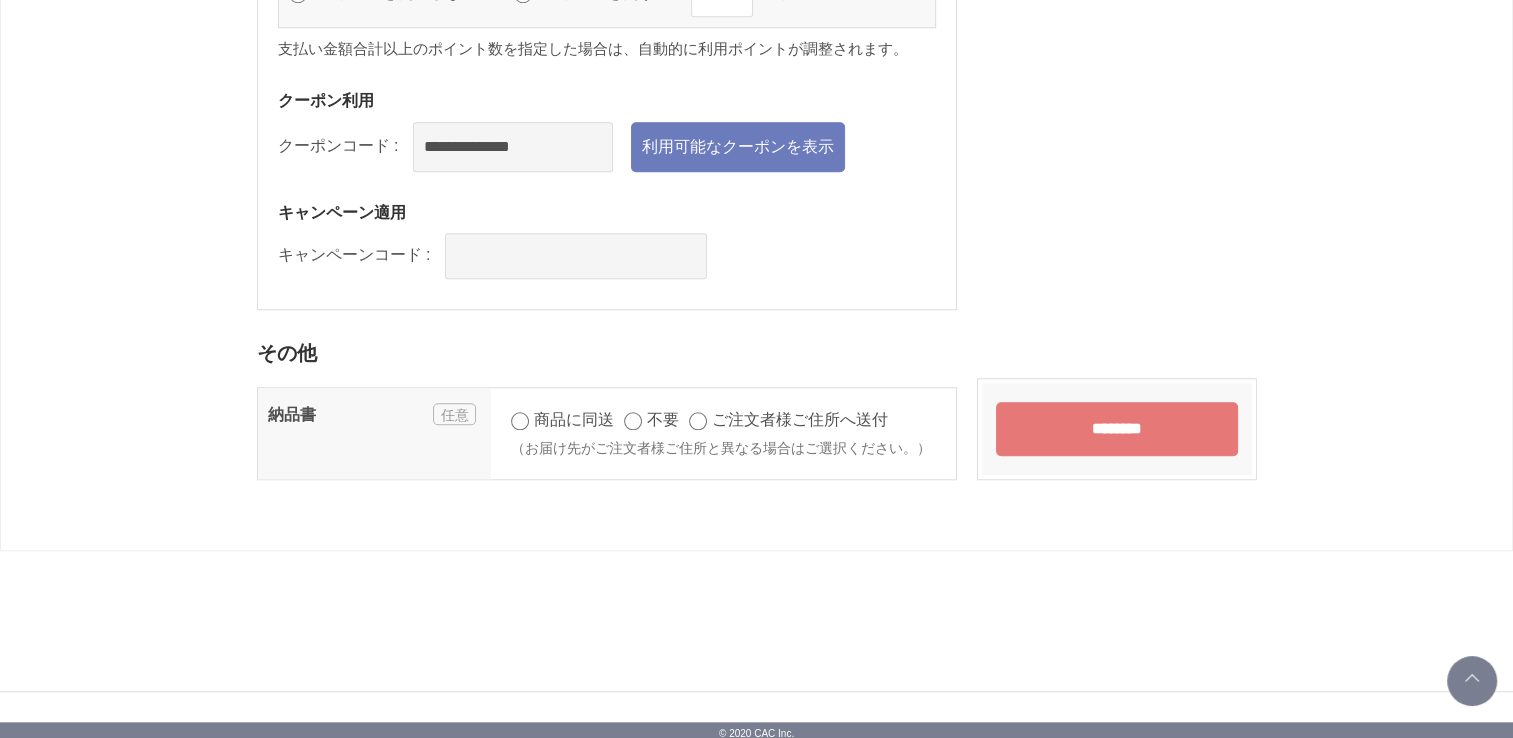 scroll, scrollTop: 1792, scrollLeft: 0, axis: vertical 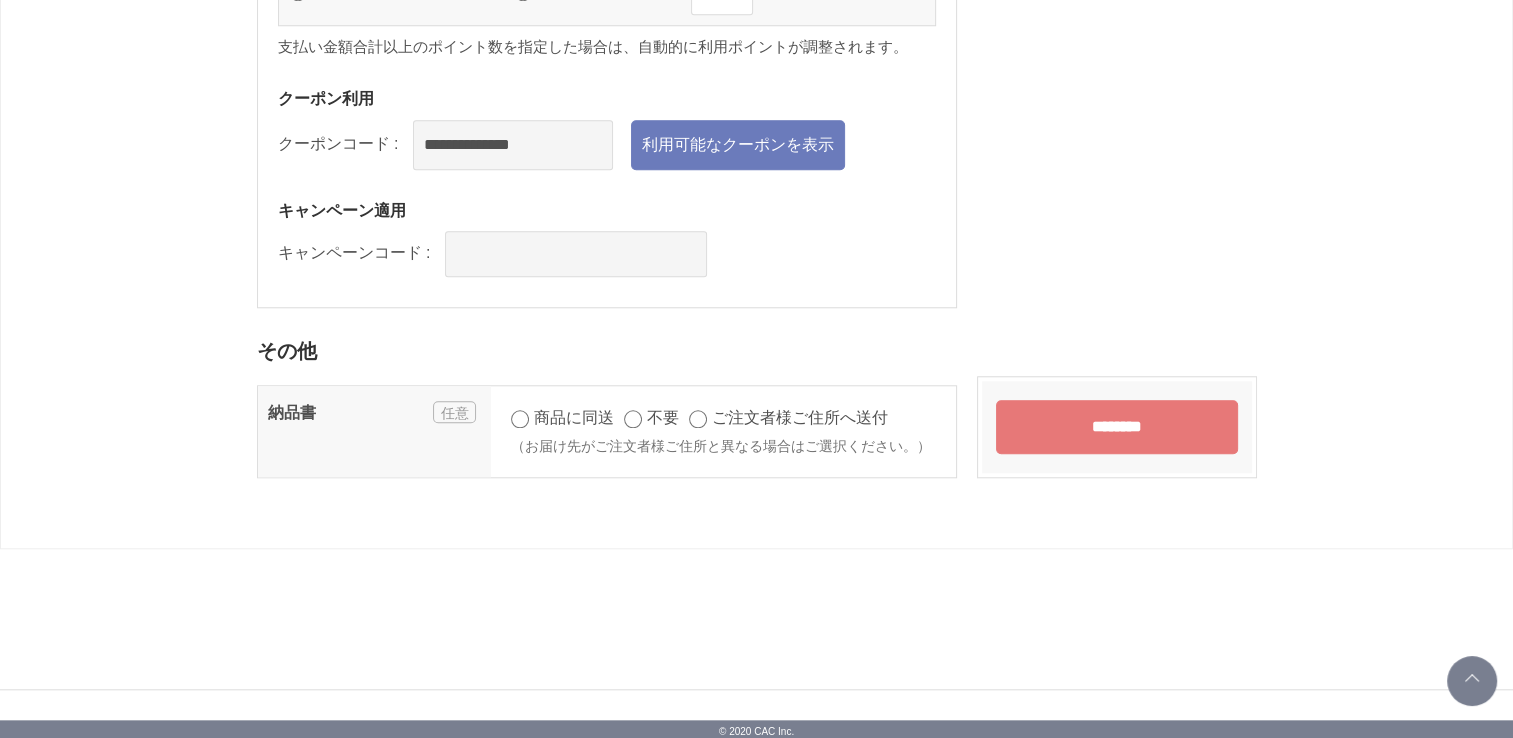 click on "********" at bounding box center (1117, 427) 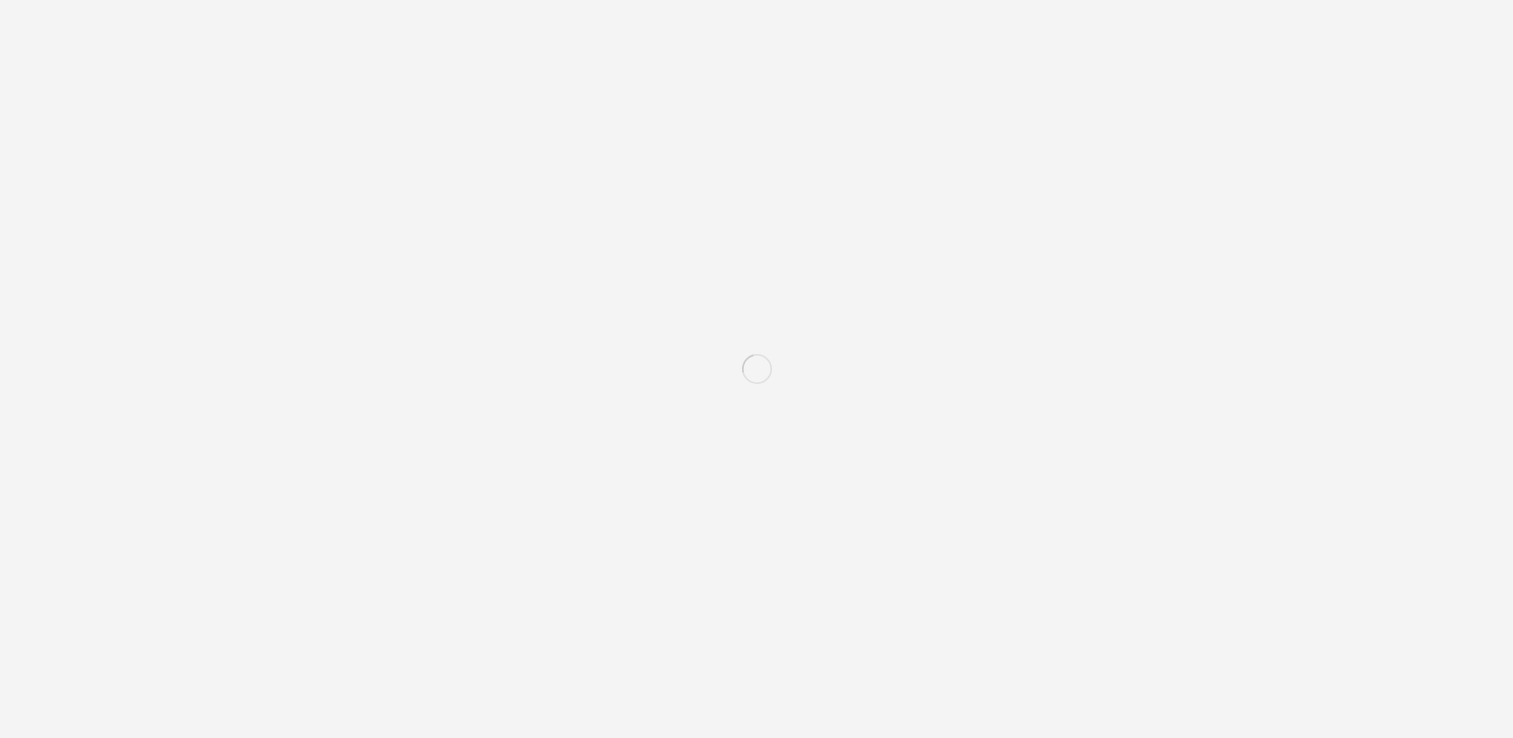scroll, scrollTop: 0, scrollLeft: 0, axis: both 